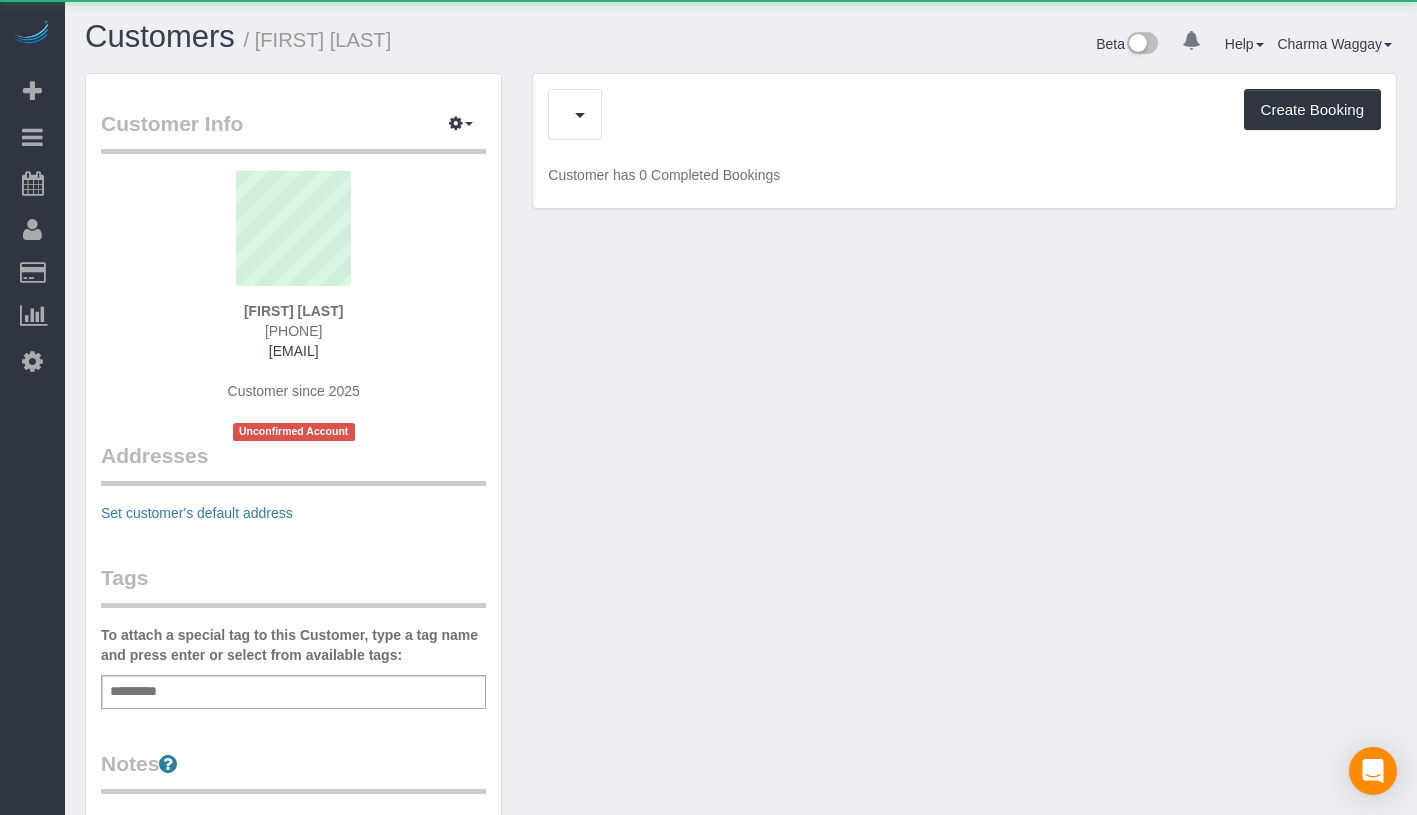 scroll, scrollTop: 0, scrollLeft: 0, axis: both 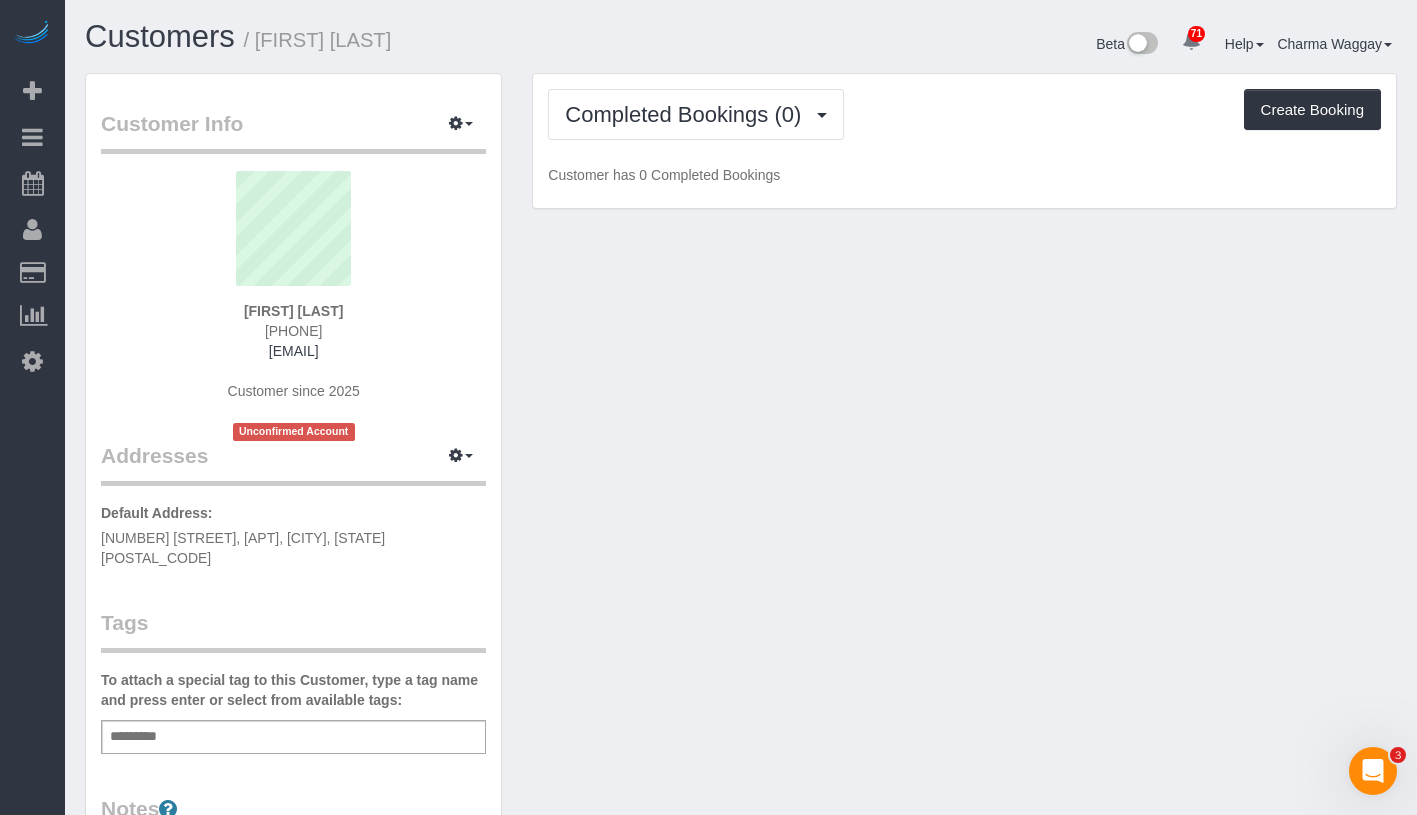 click on "Customer Info
Edit Contact Info
Send Message
Email Preferences
Special Sales Tax
View Changes
Send Confirm Account email
Block this Customer
Archive Account
Delete Account" at bounding box center (293, 131) 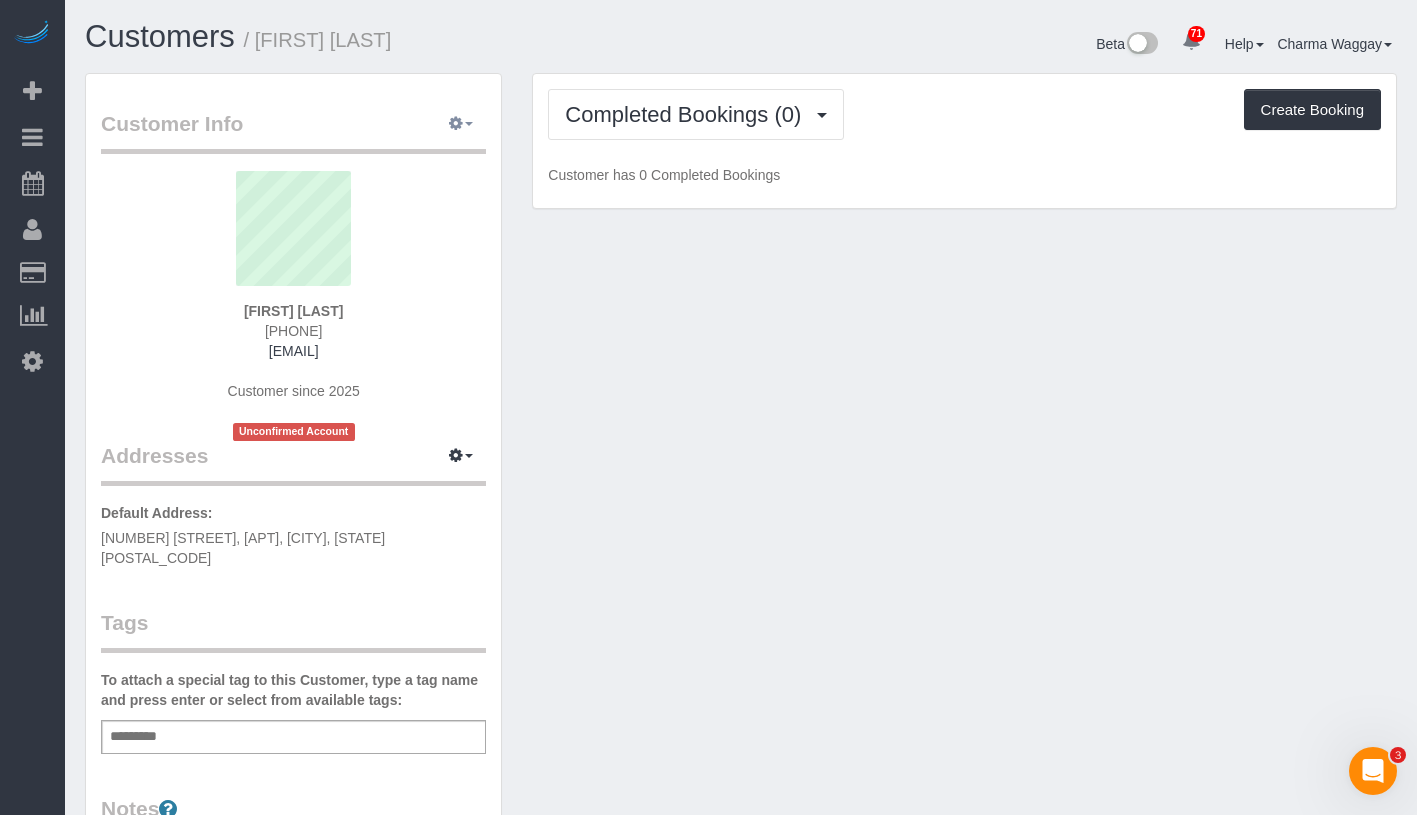 click at bounding box center [461, 124] 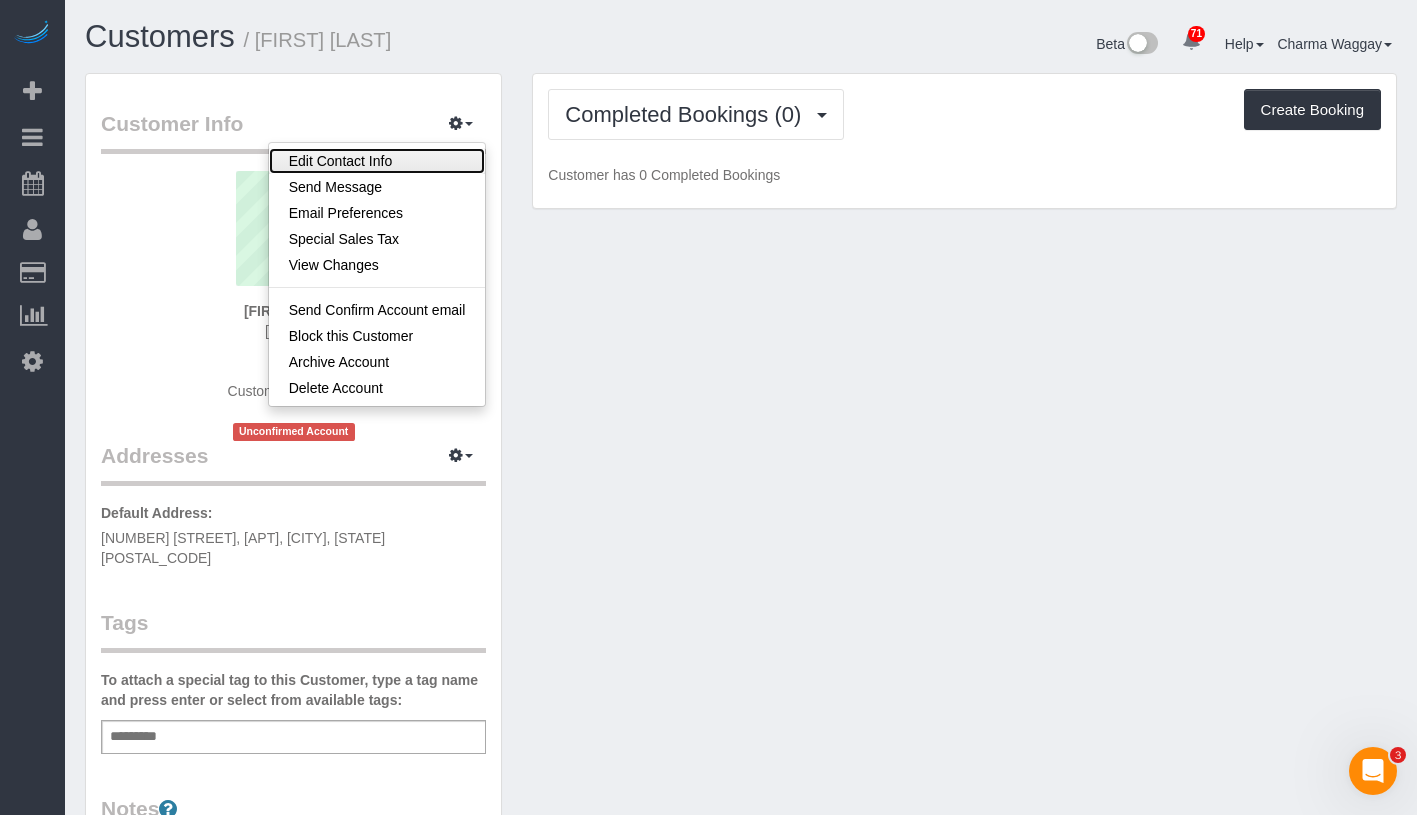 click on "Edit Contact Info" at bounding box center (377, 161) 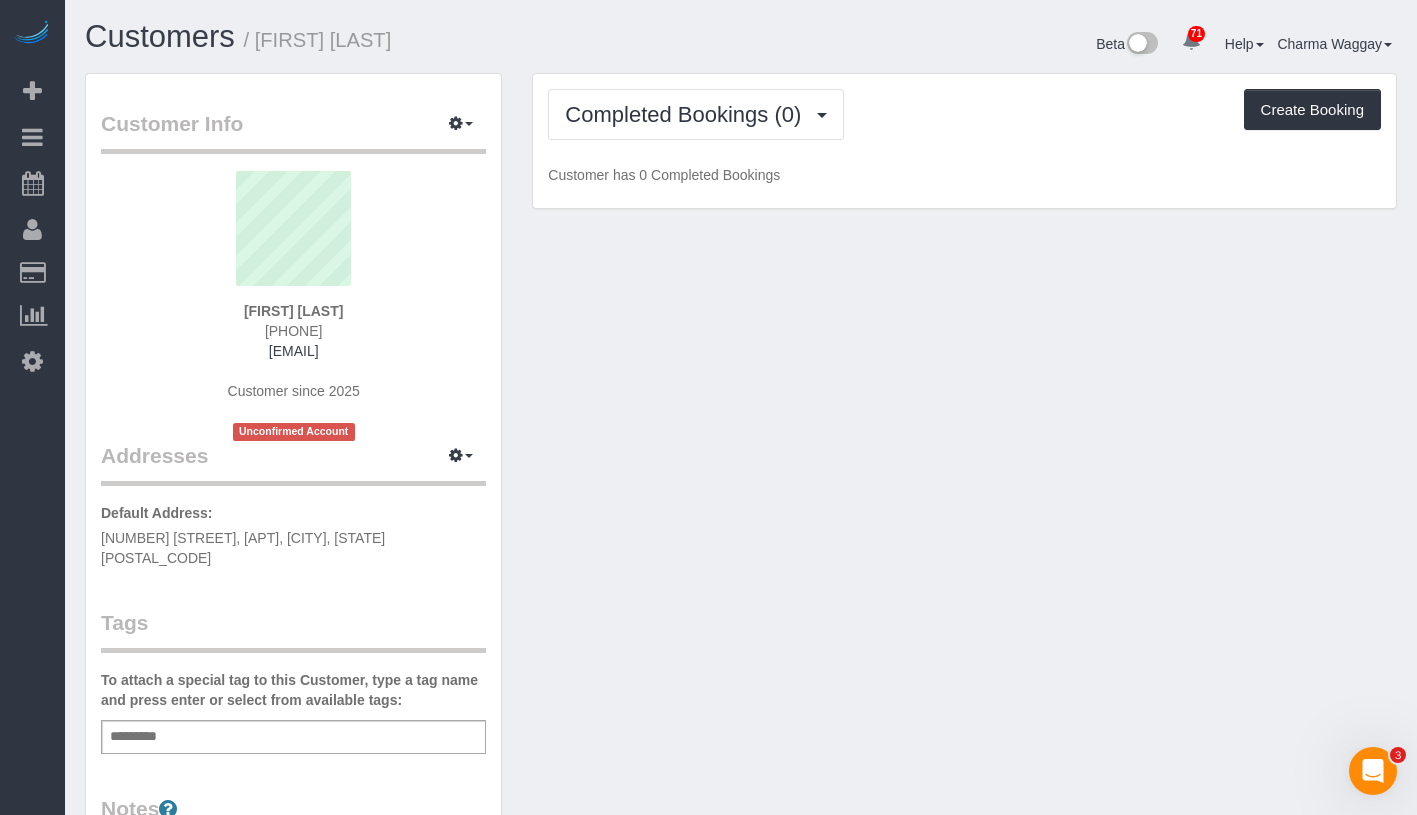 select on "NY" 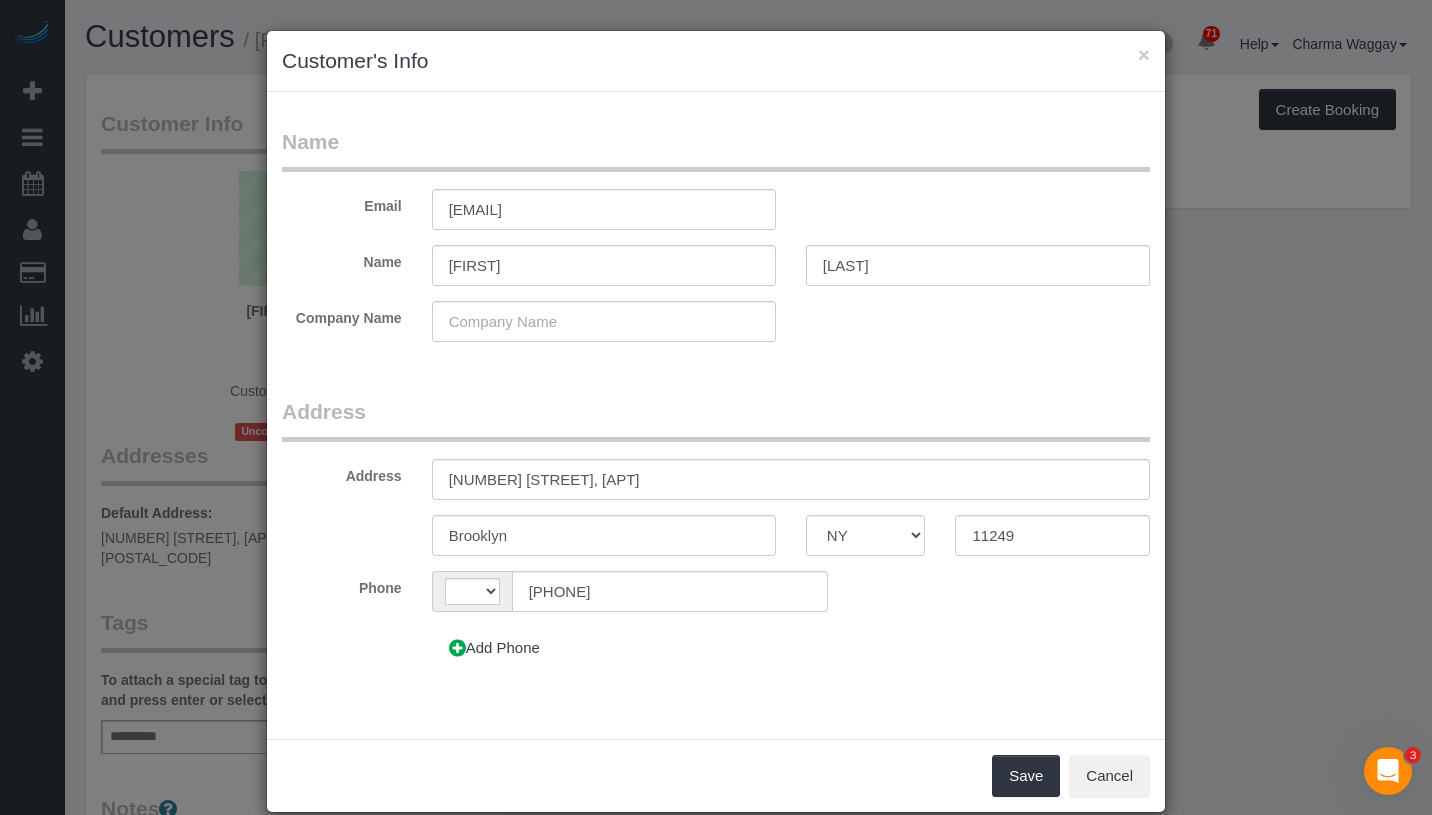 select on "string:US" 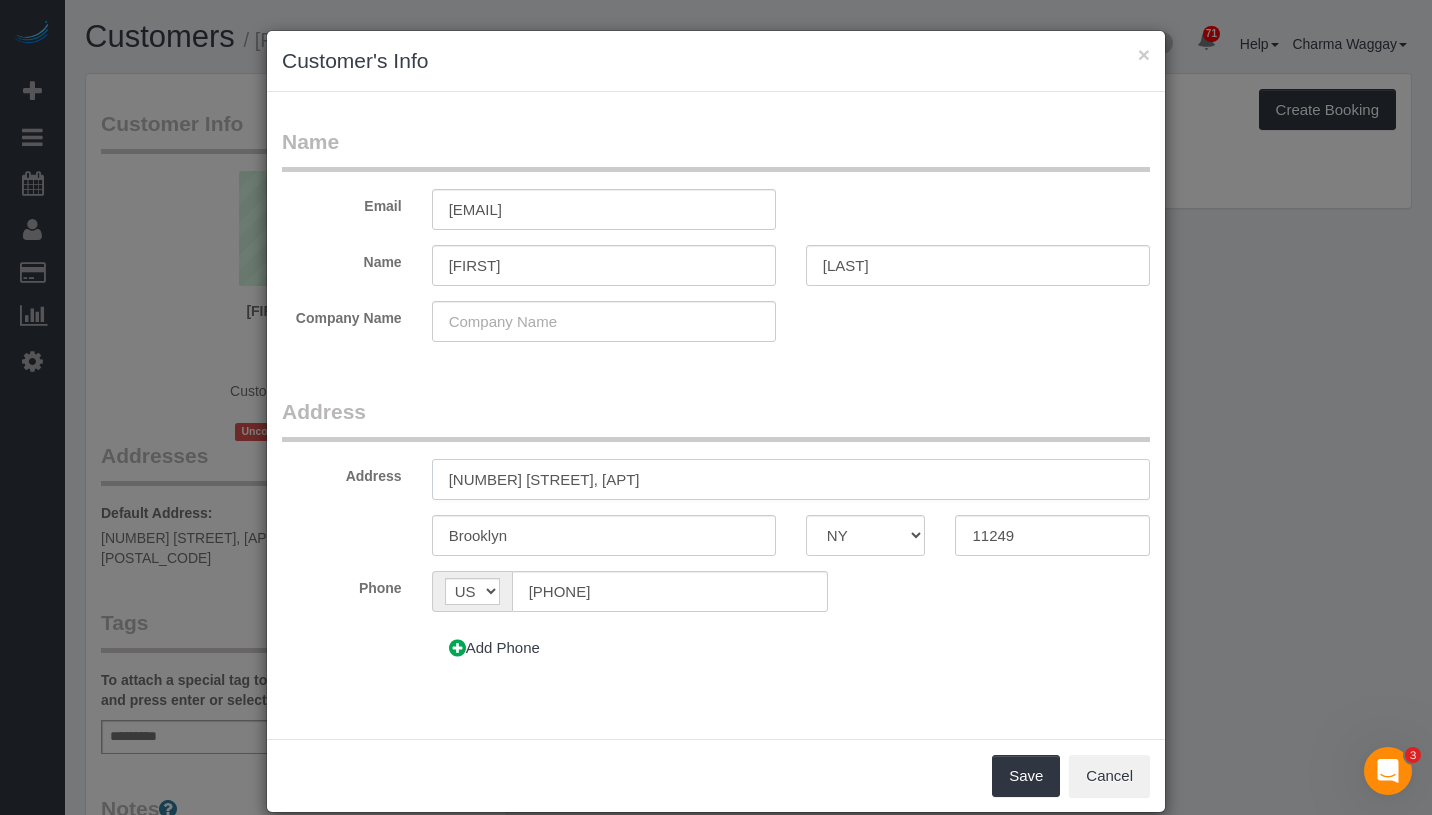 click on "127 Wythe ave, 2F" at bounding box center (791, 479) 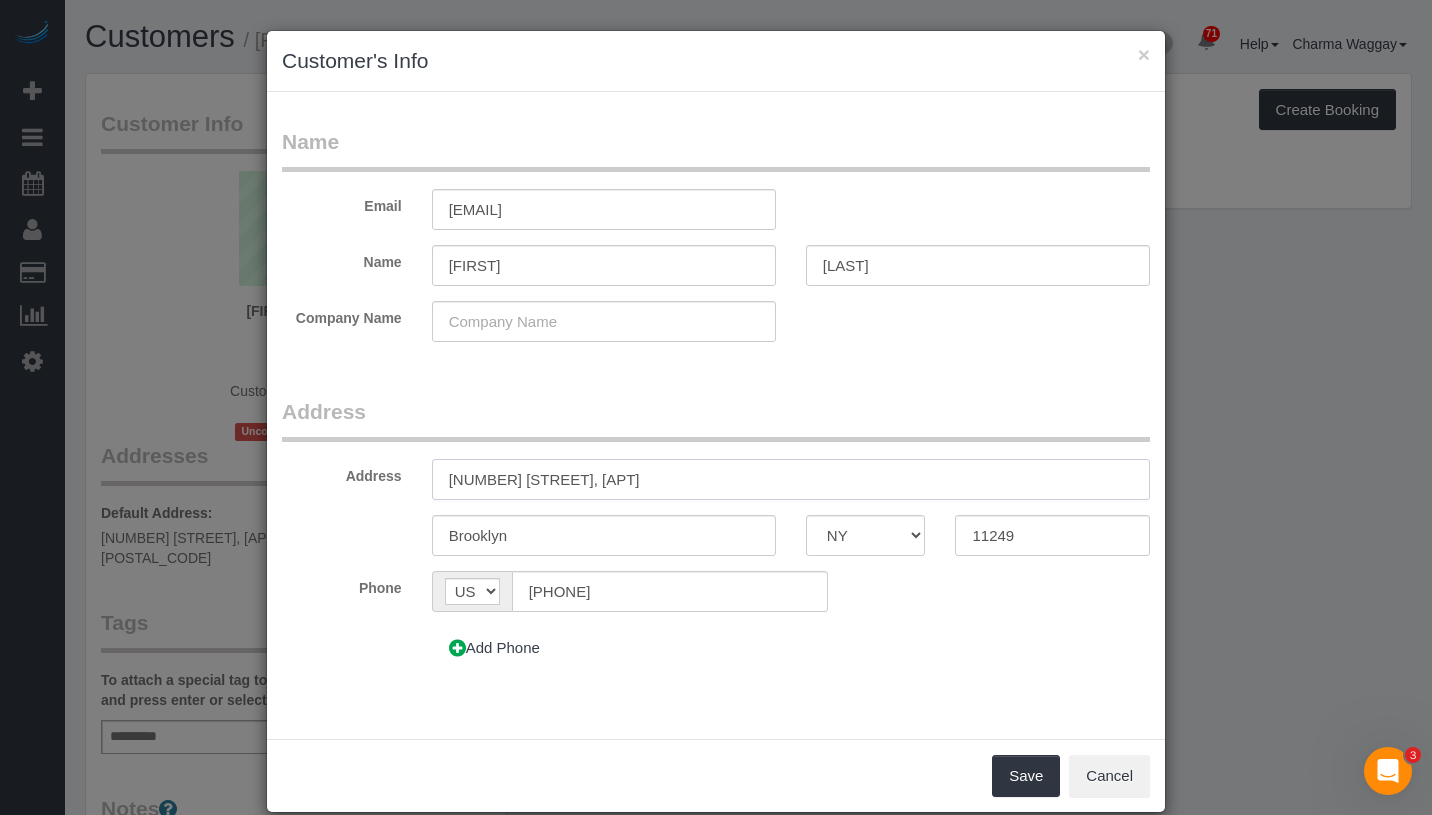 click on "127 Wythe Ave, 2F" at bounding box center [791, 479] 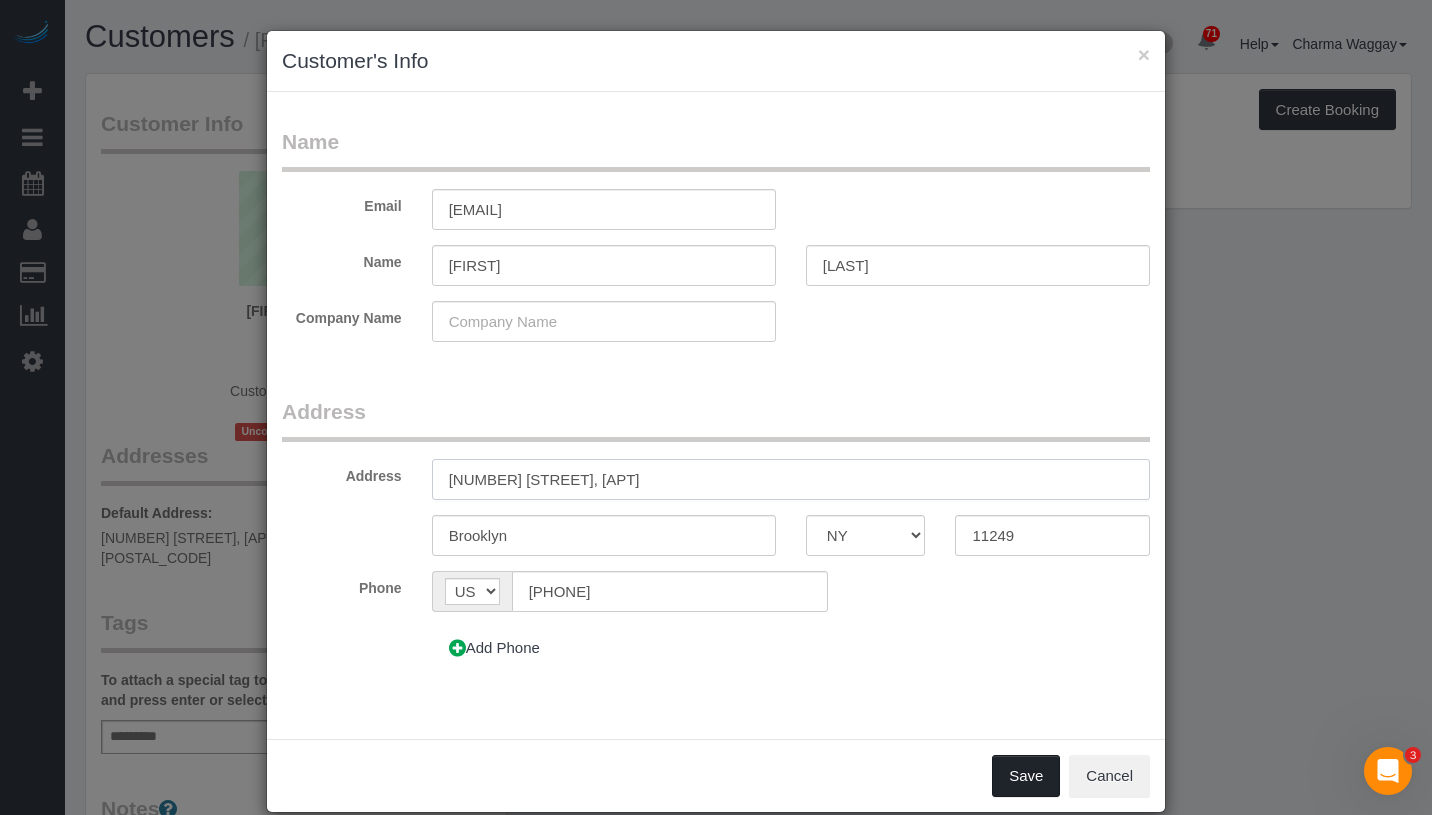 type on "[NUMBER] [STREET], Apt. [NUMBER]" 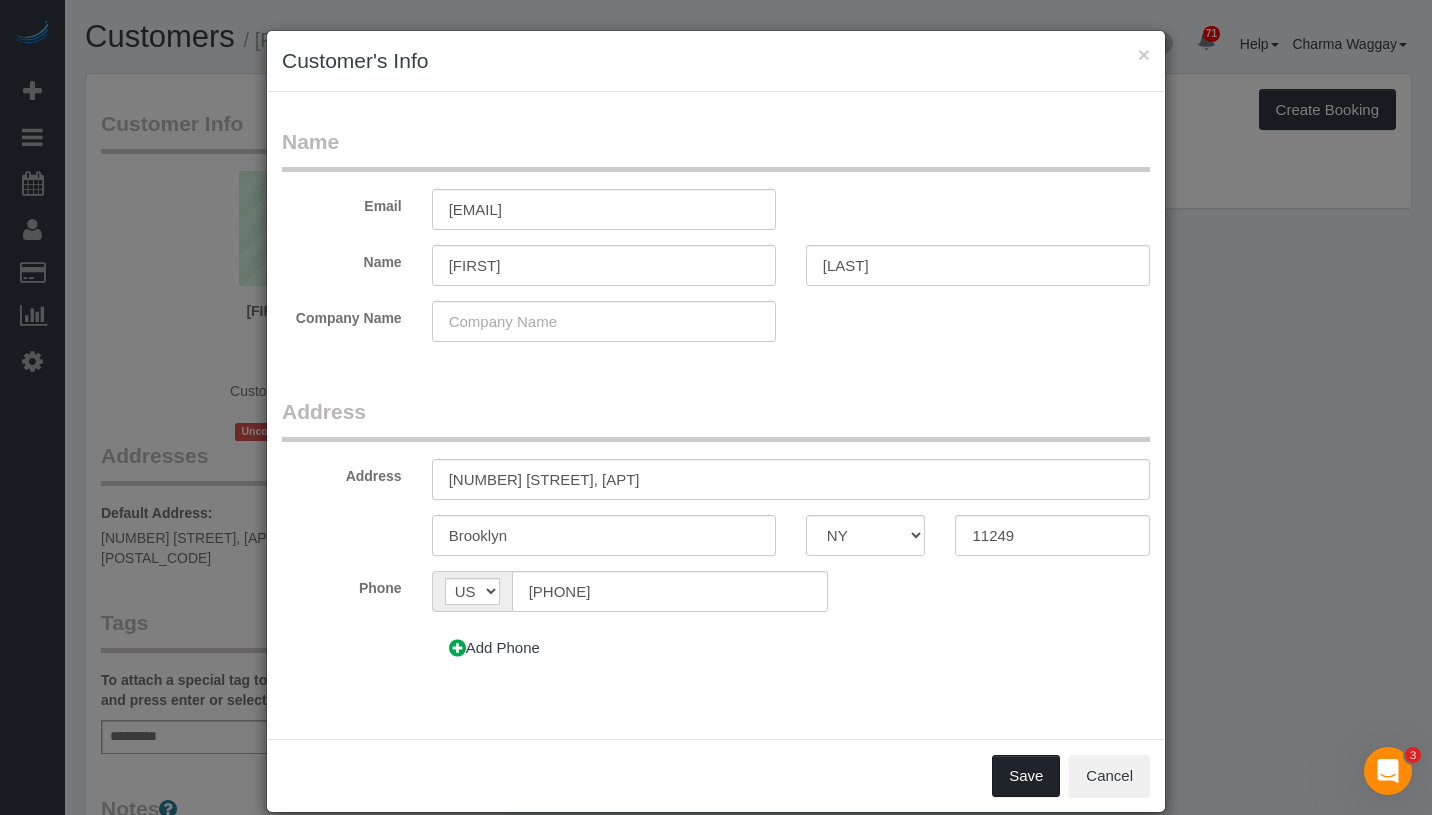 click on "Save" at bounding box center [1026, 776] 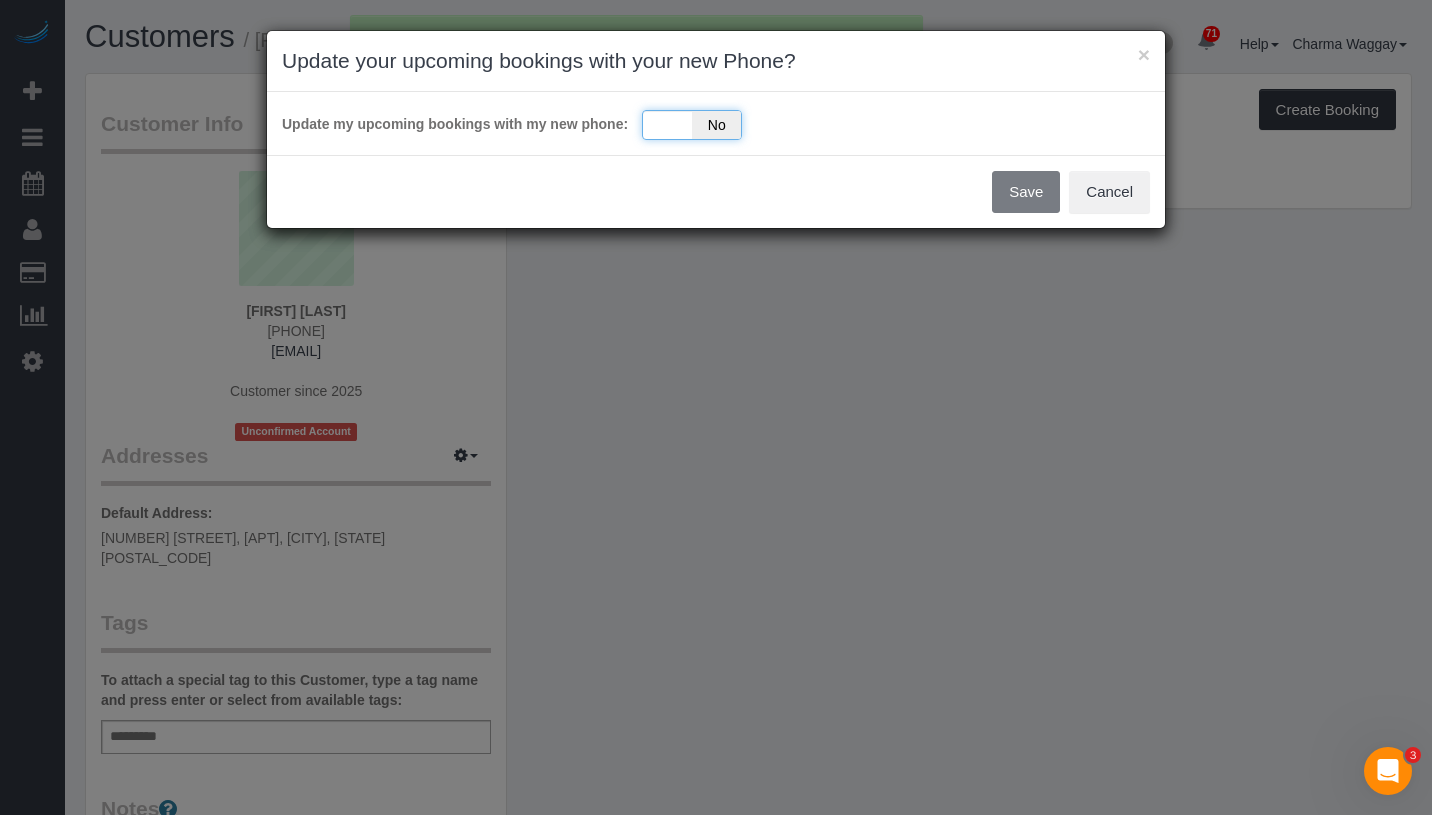 click on "Yes   No" at bounding box center (692, 125) 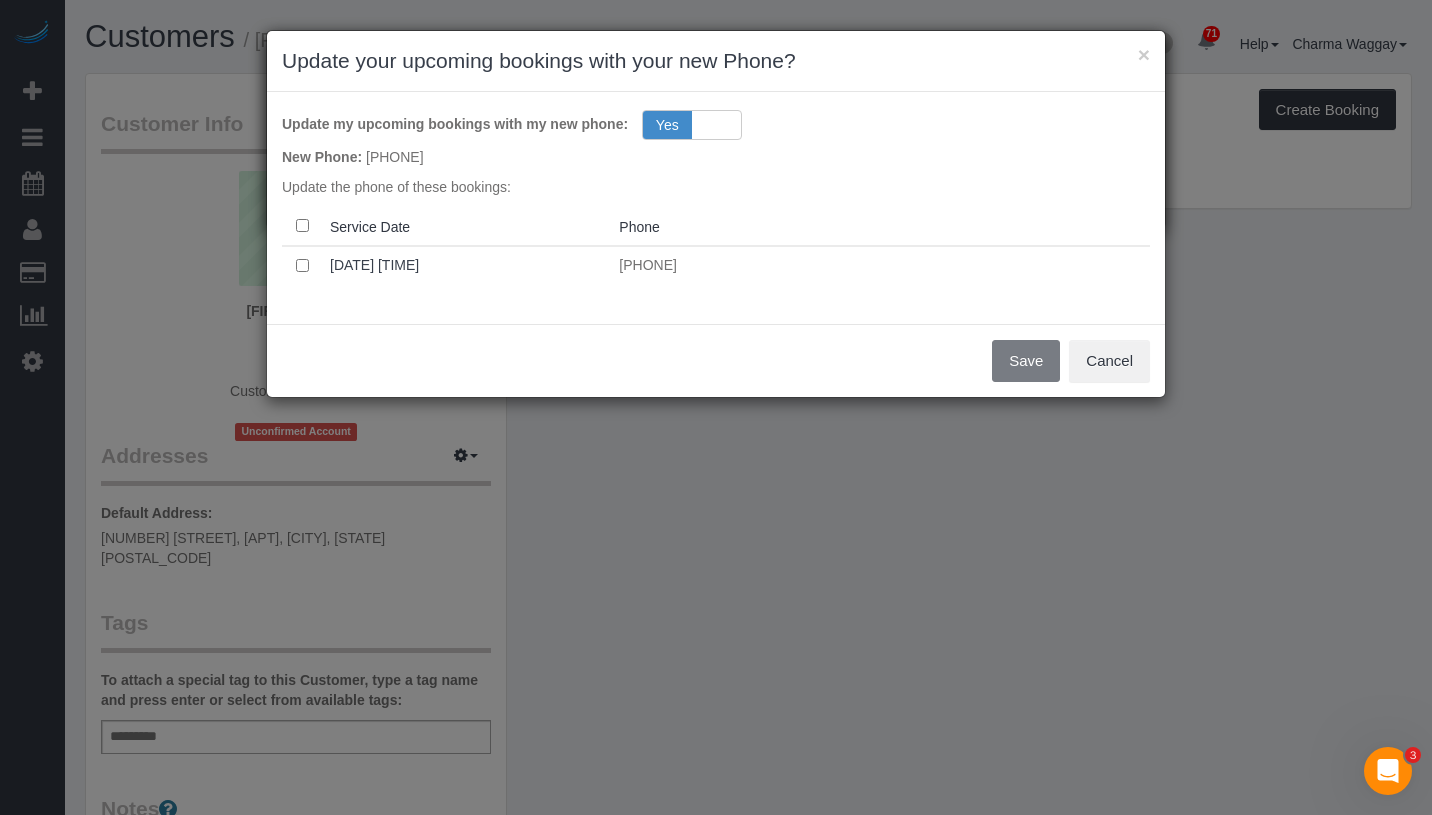 click at bounding box center [302, 226] 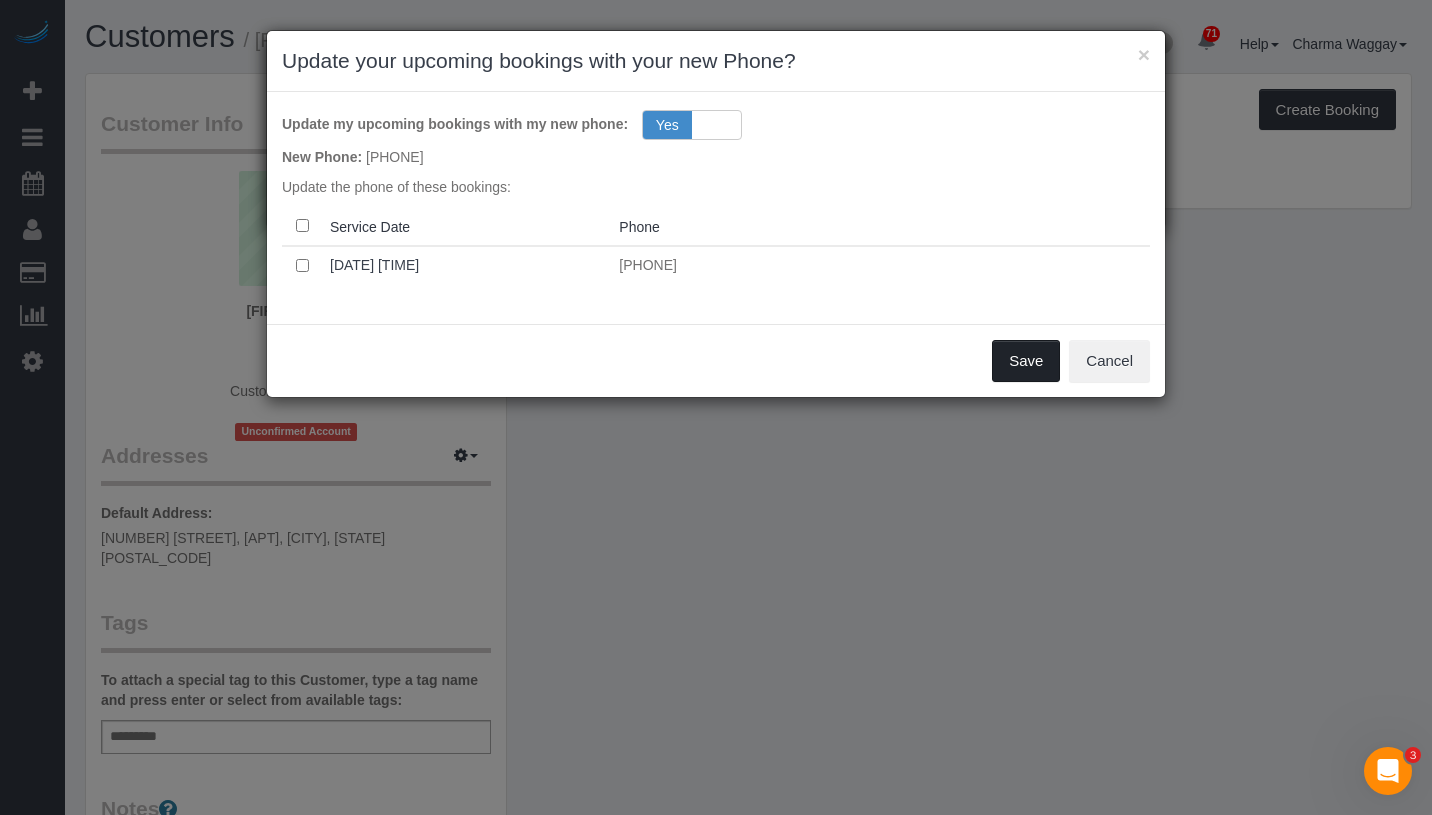 click on "Save" at bounding box center [1026, 361] 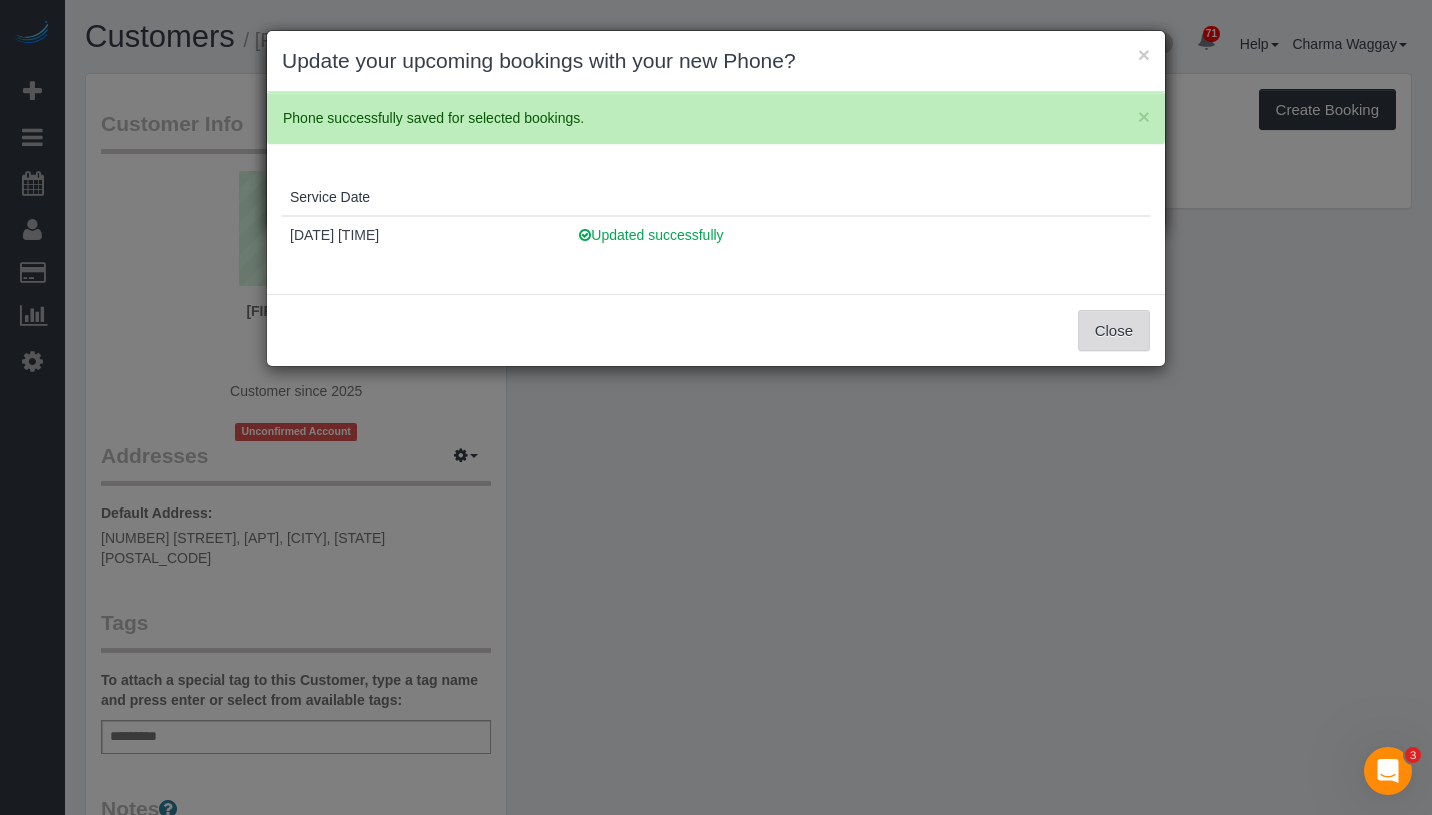 click on "Close" at bounding box center (1114, 331) 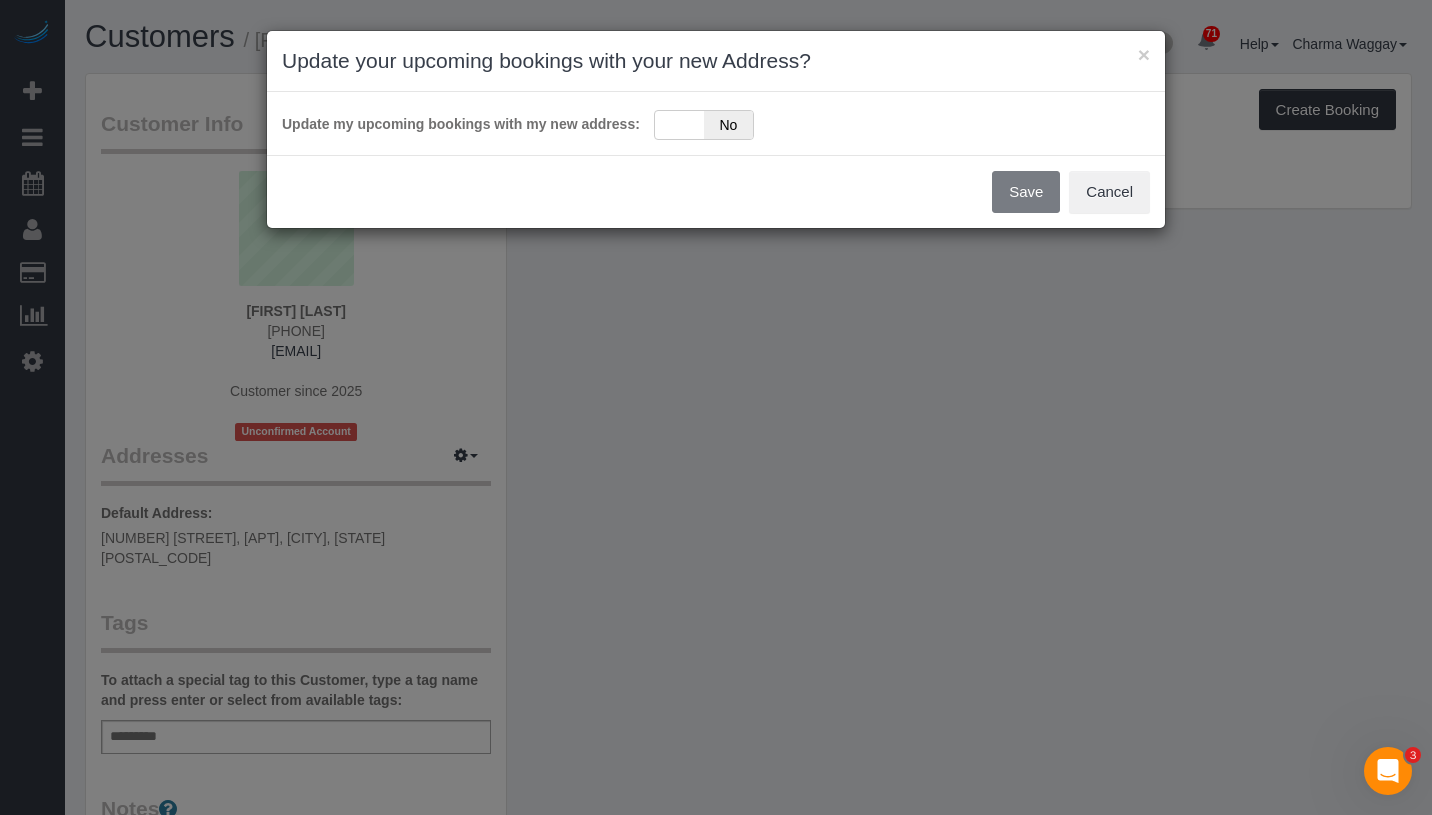 click on "Update my upcoming bookings with my new address:
Yes   No" at bounding box center [716, 123] 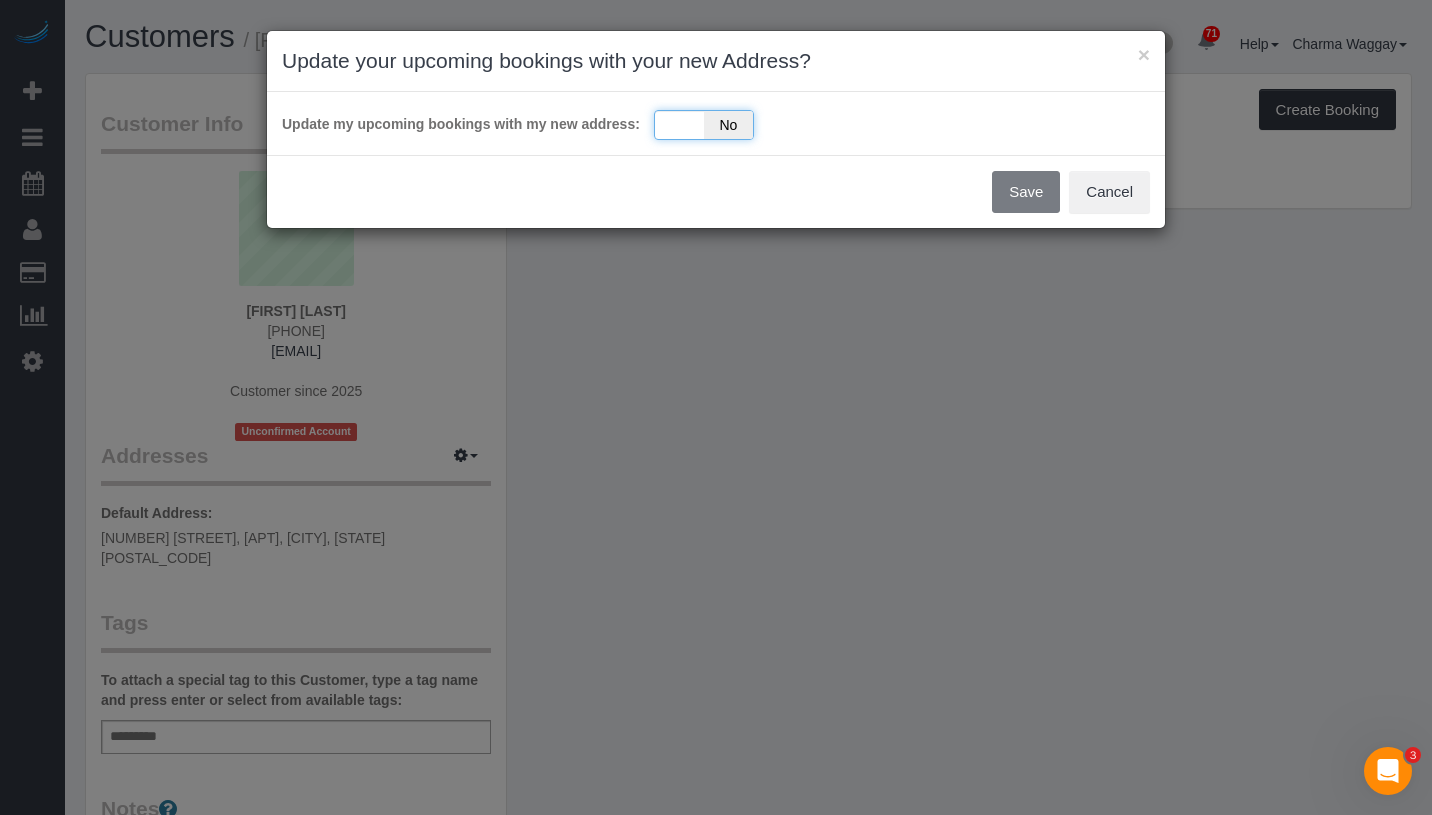 click on "Yes   No" at bounding box center [704, 125] 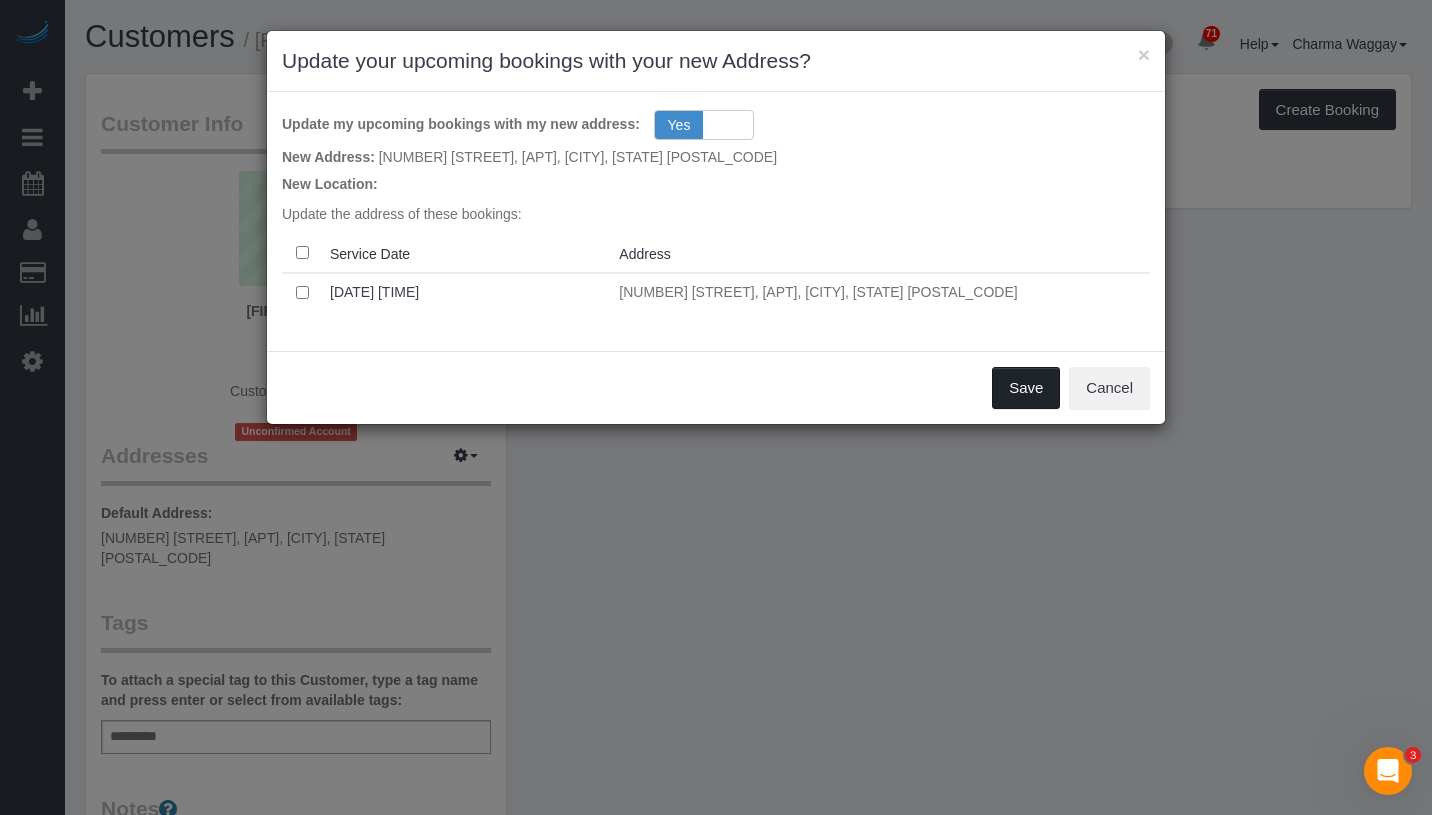 click on "Save" at bounding box center (1026, 388) 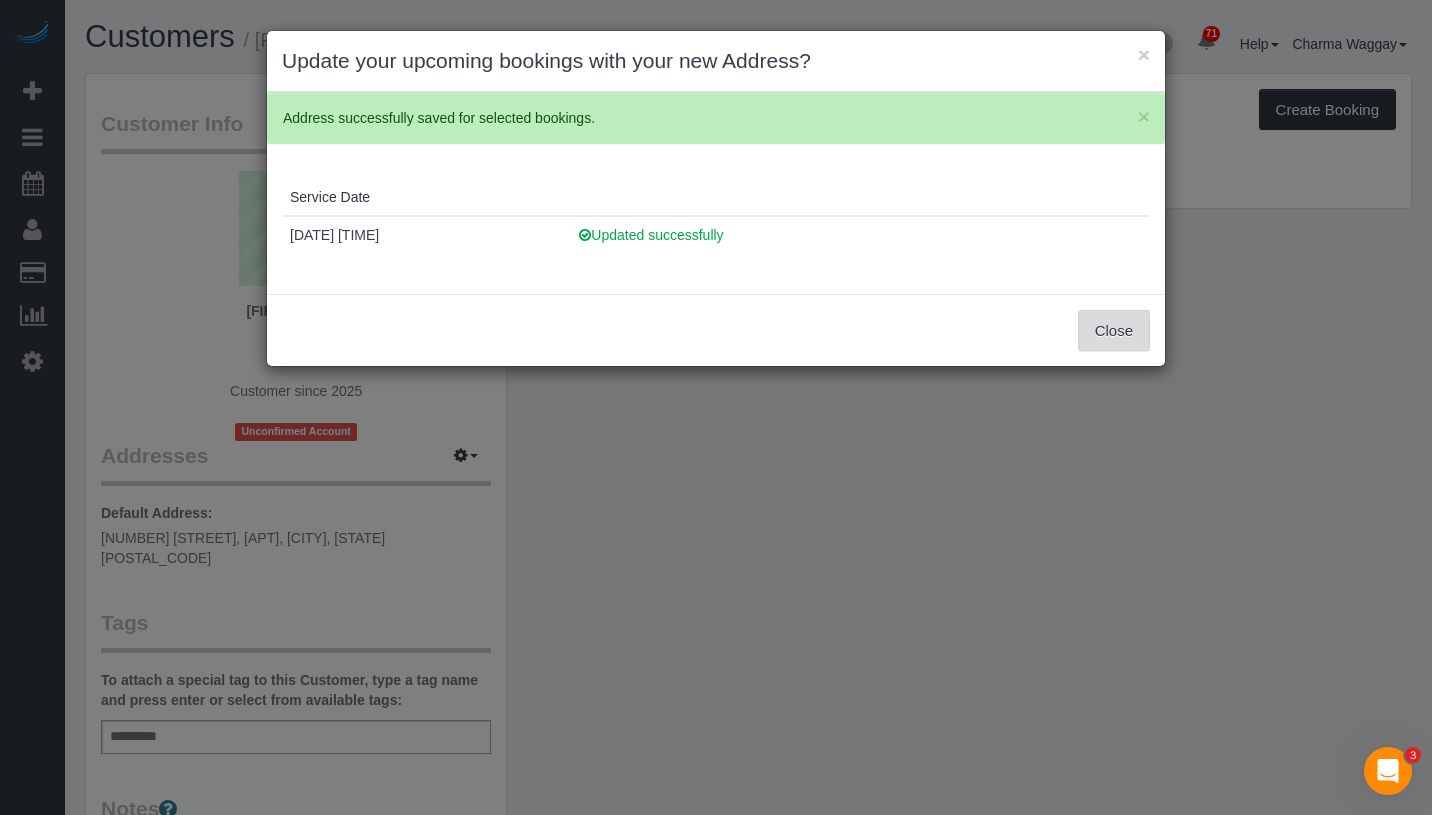 click on "Close" at bounding box center (1114, 331) 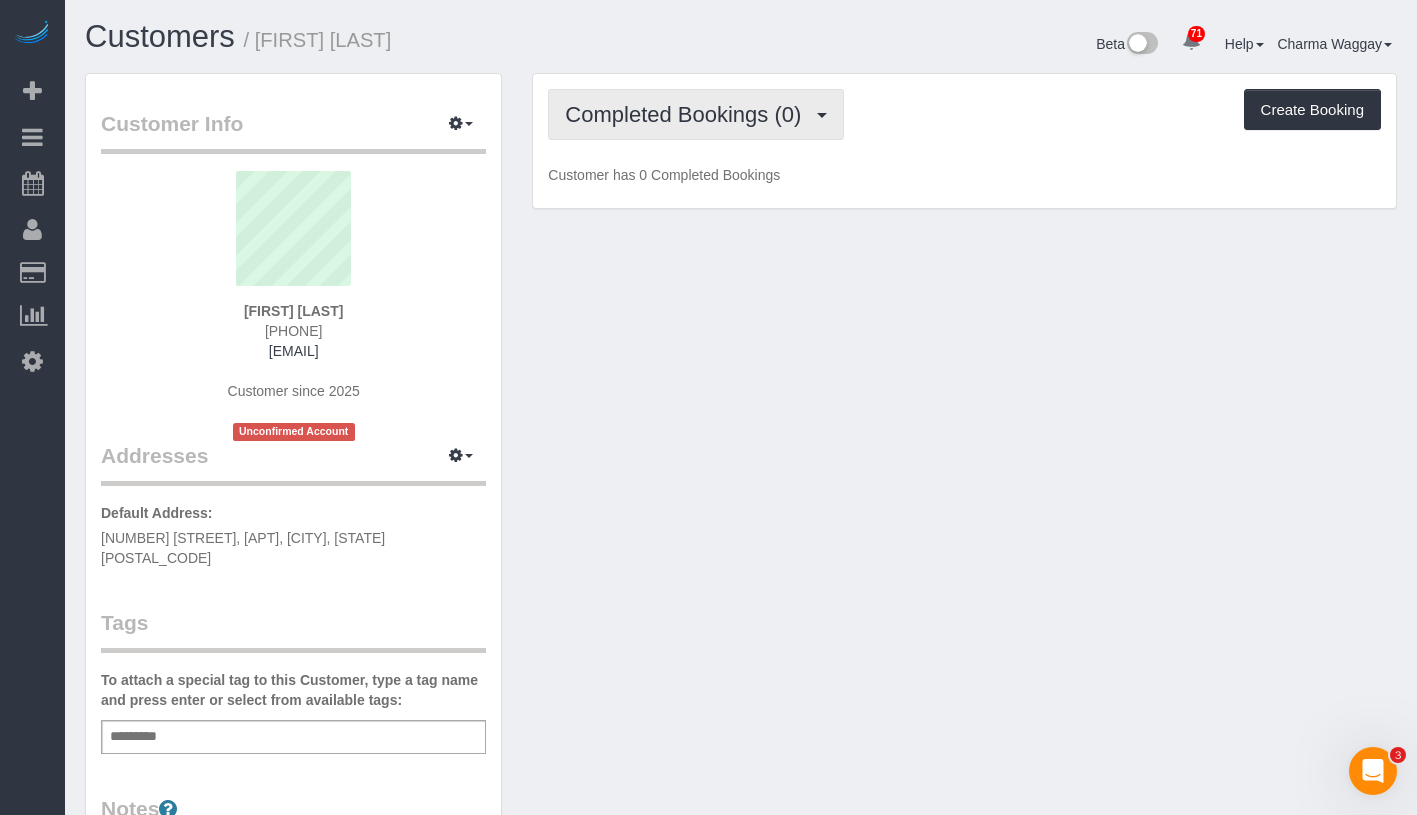 click on "Completed Bookings (0)" at bounding box center (688, 114) 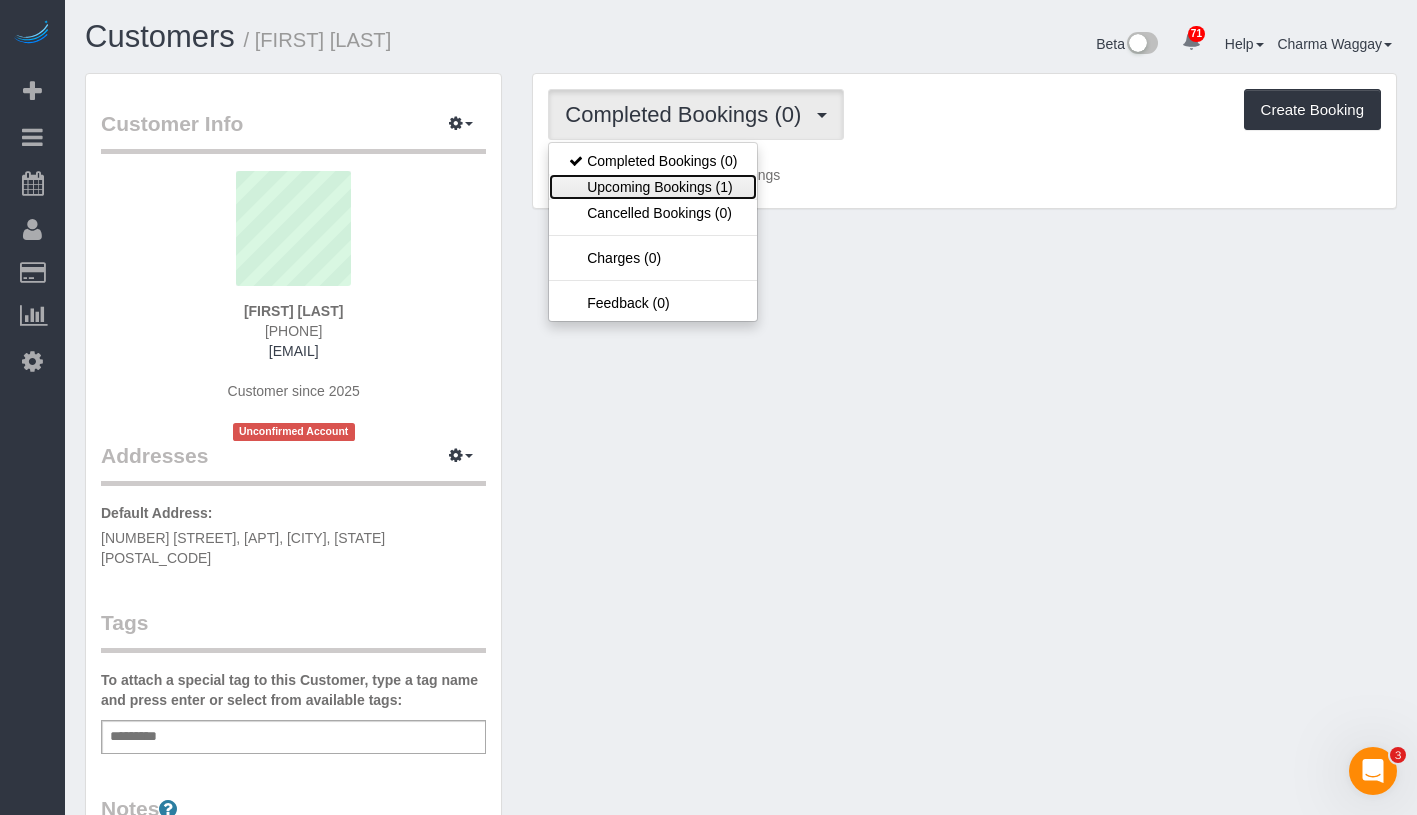 click on "Upcoming Bookings (1)" at bounding box center (653, 187) 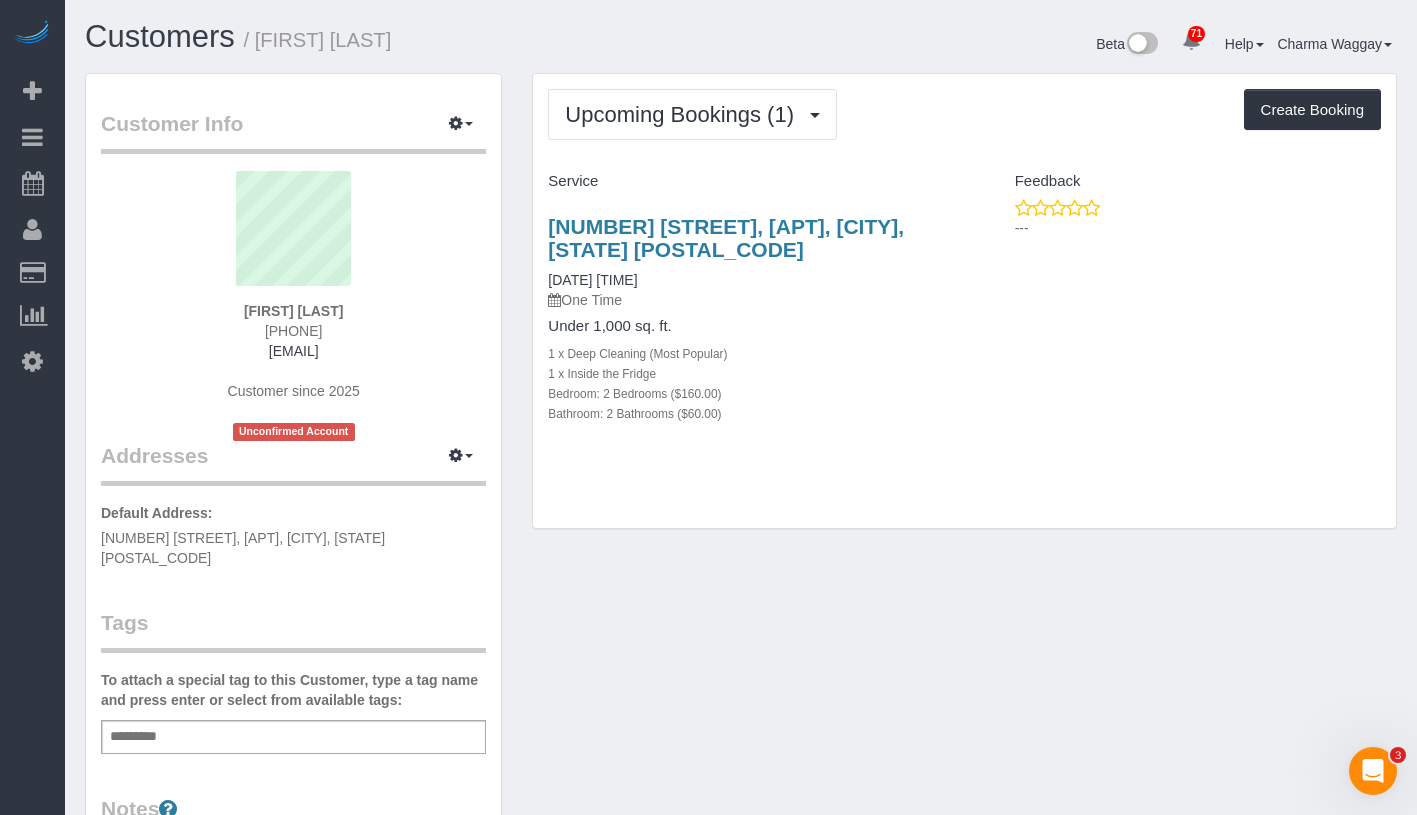 drag, startPoint x: 537, startPoint y: 211, endPoint x: 711, endPoint y: 249, distance: 178.10109 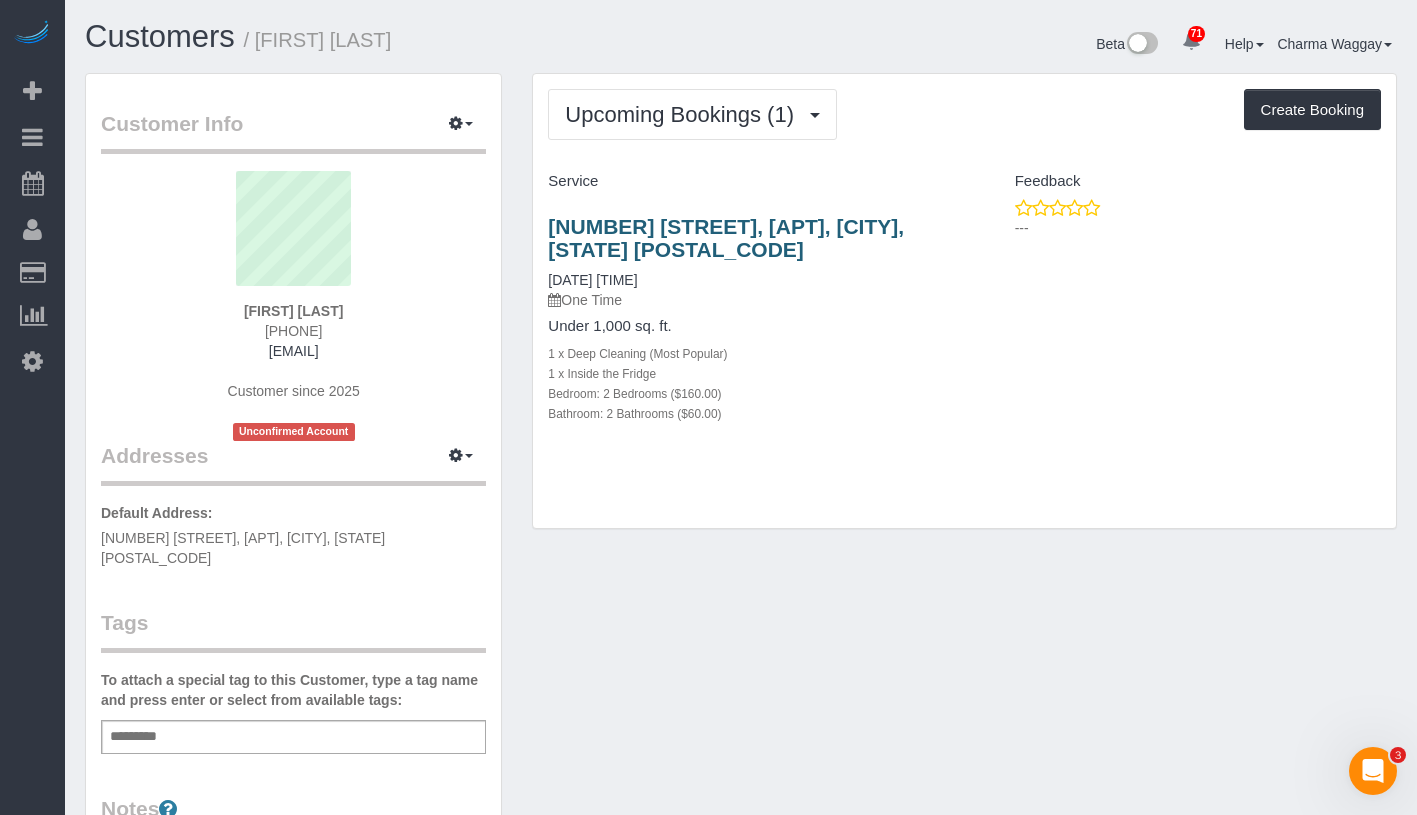 copy on "127 Wythe Avenue, Apt. 2f, Brooklyn, NY 11249" 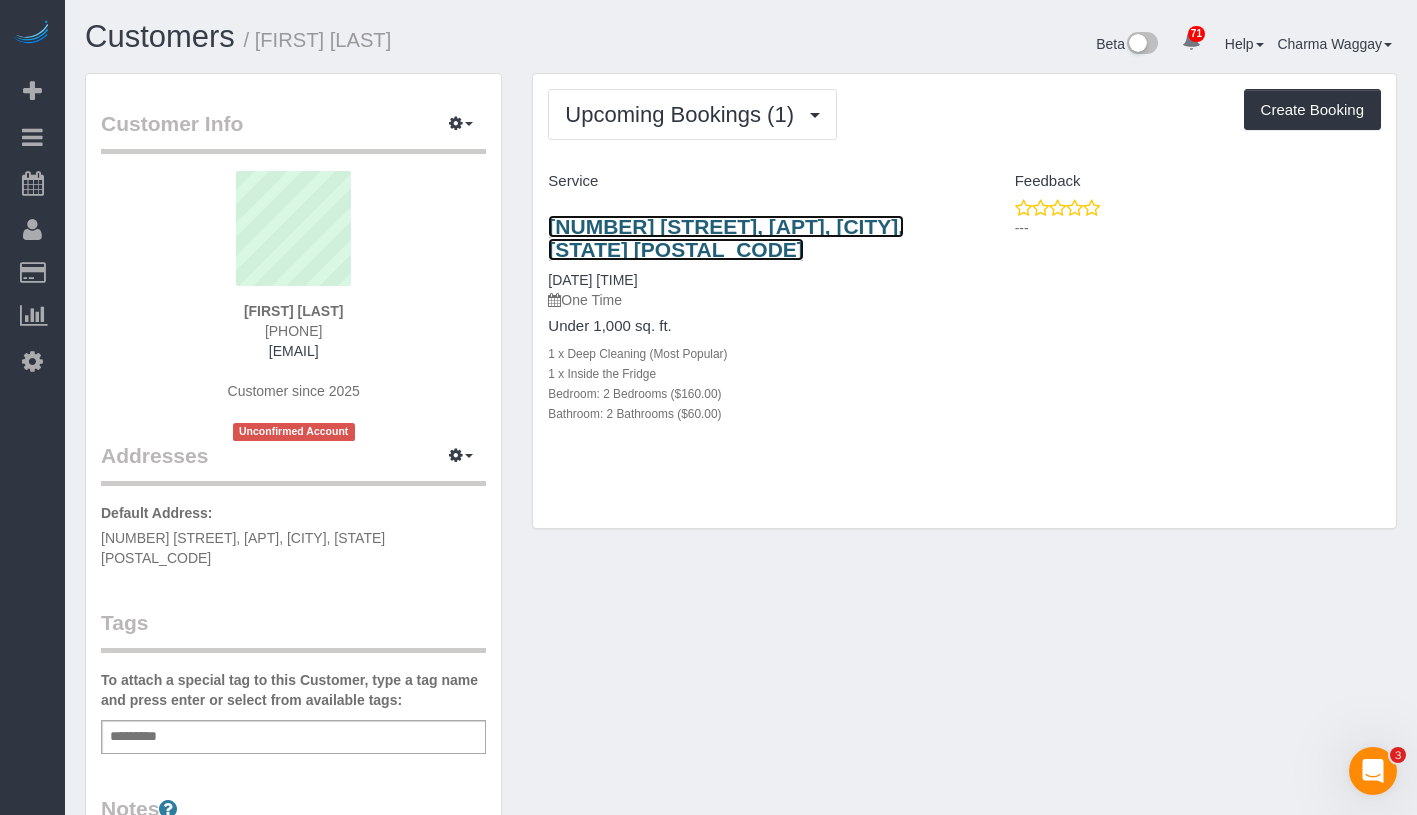 click on "127 Wythe Avenue, Apt. 2f, Brooklyn, NY 11249" at bounding box center (726, 238) 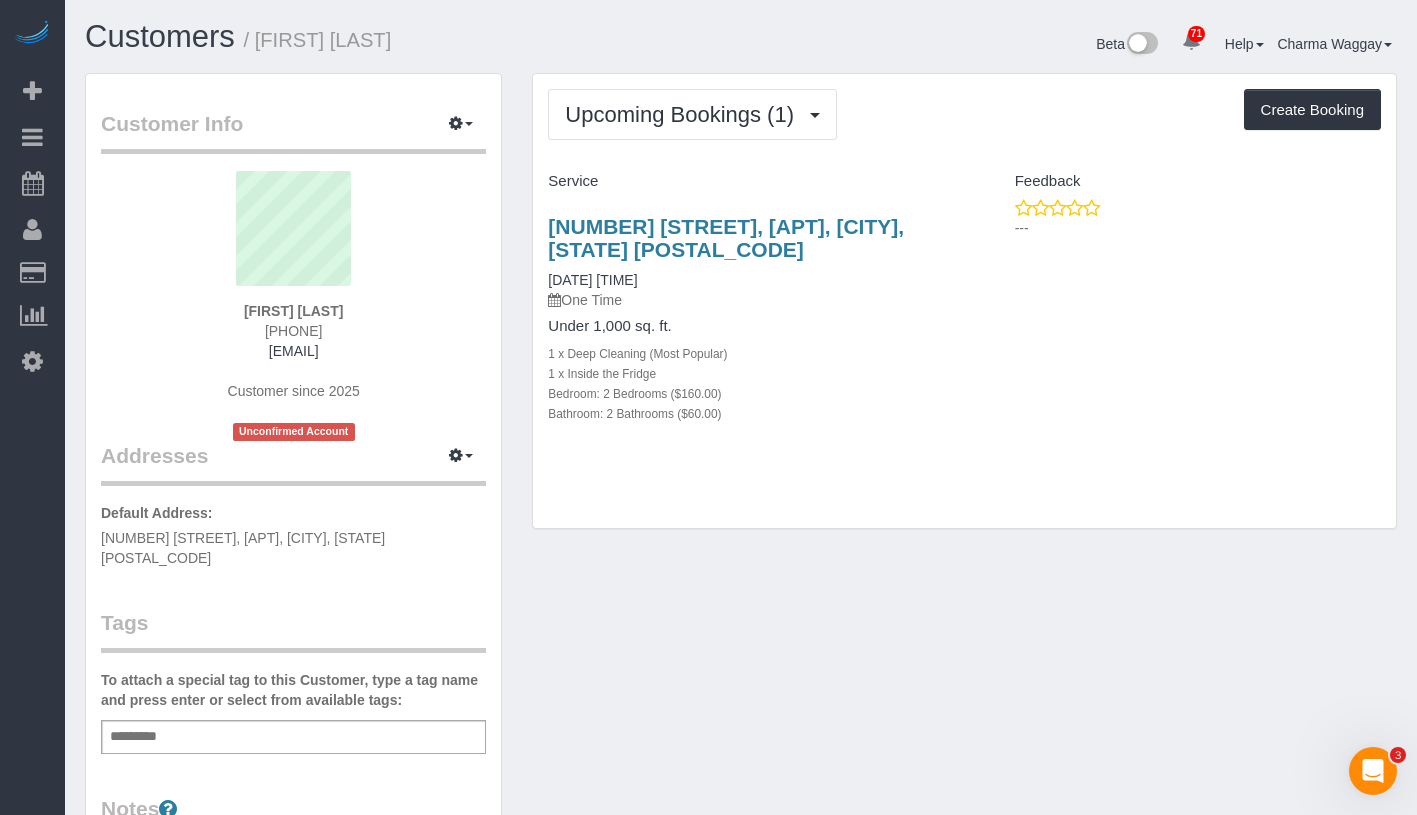 drag, startPoint x: 205, startPoint y: 318, endPoint x: 393, endPoint y: 305, distance: 188.44893 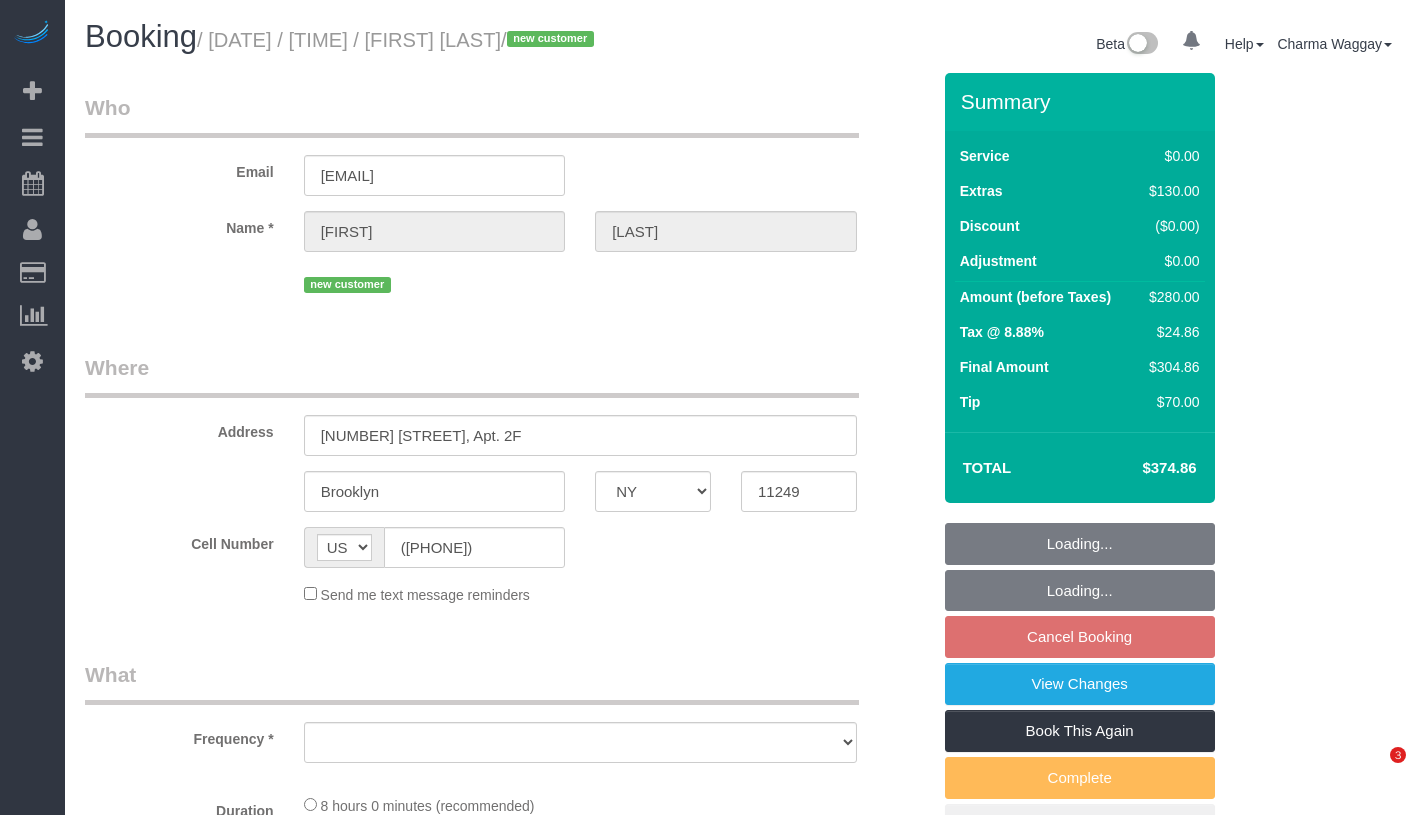 select on "NY" 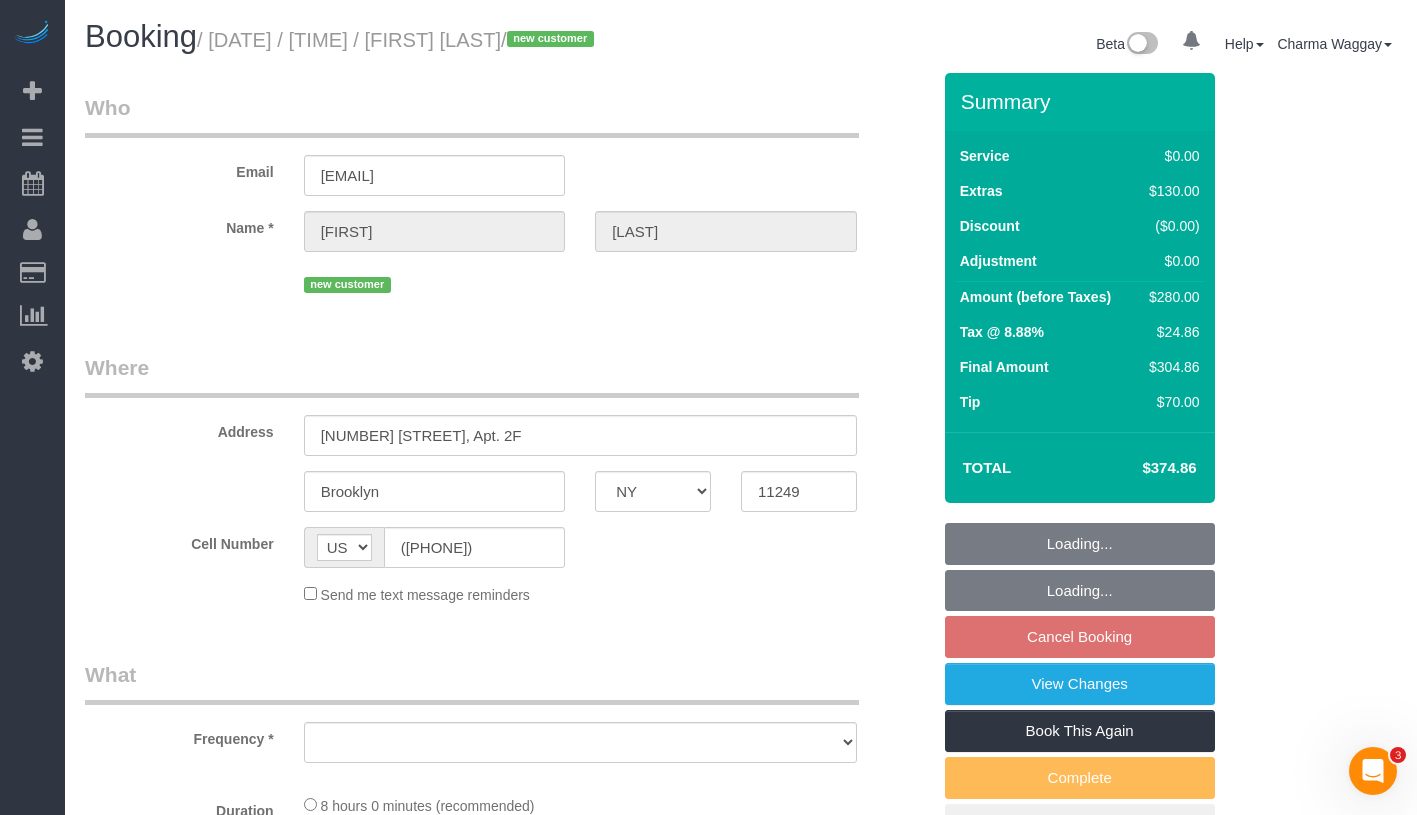 scroll, scrollTop: 0, scrollLeft: 0, axis: both 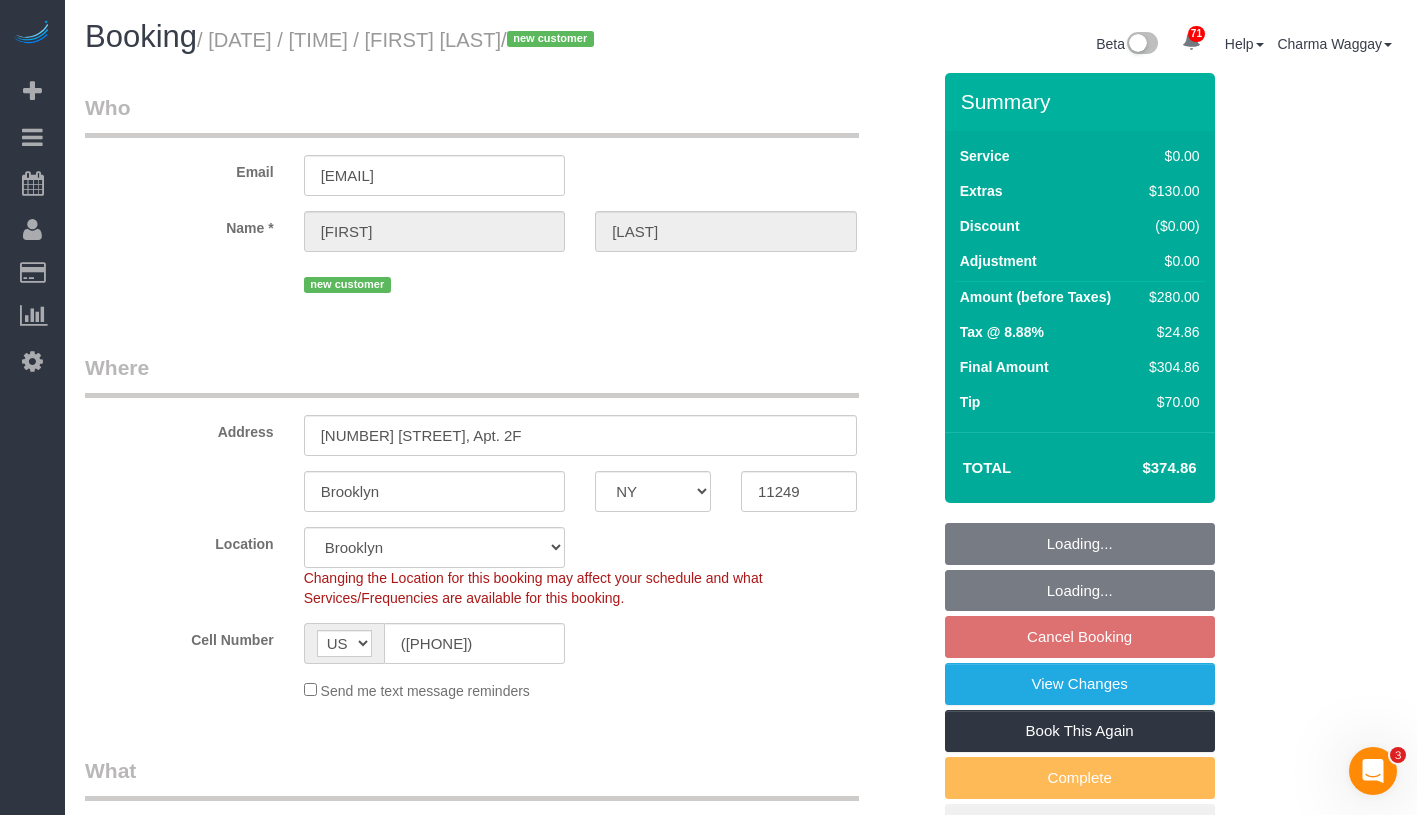select on "object:960" 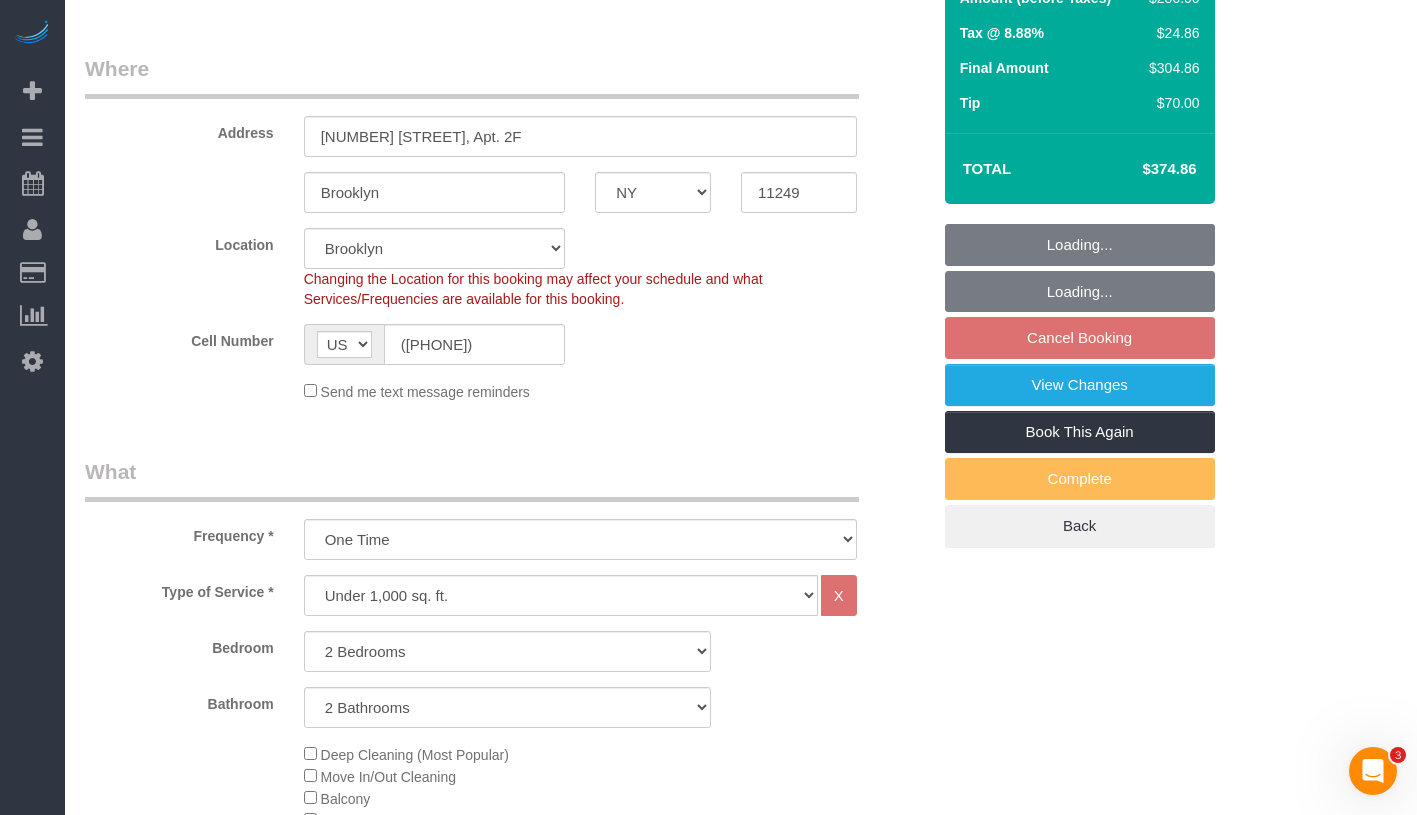 select on "2" 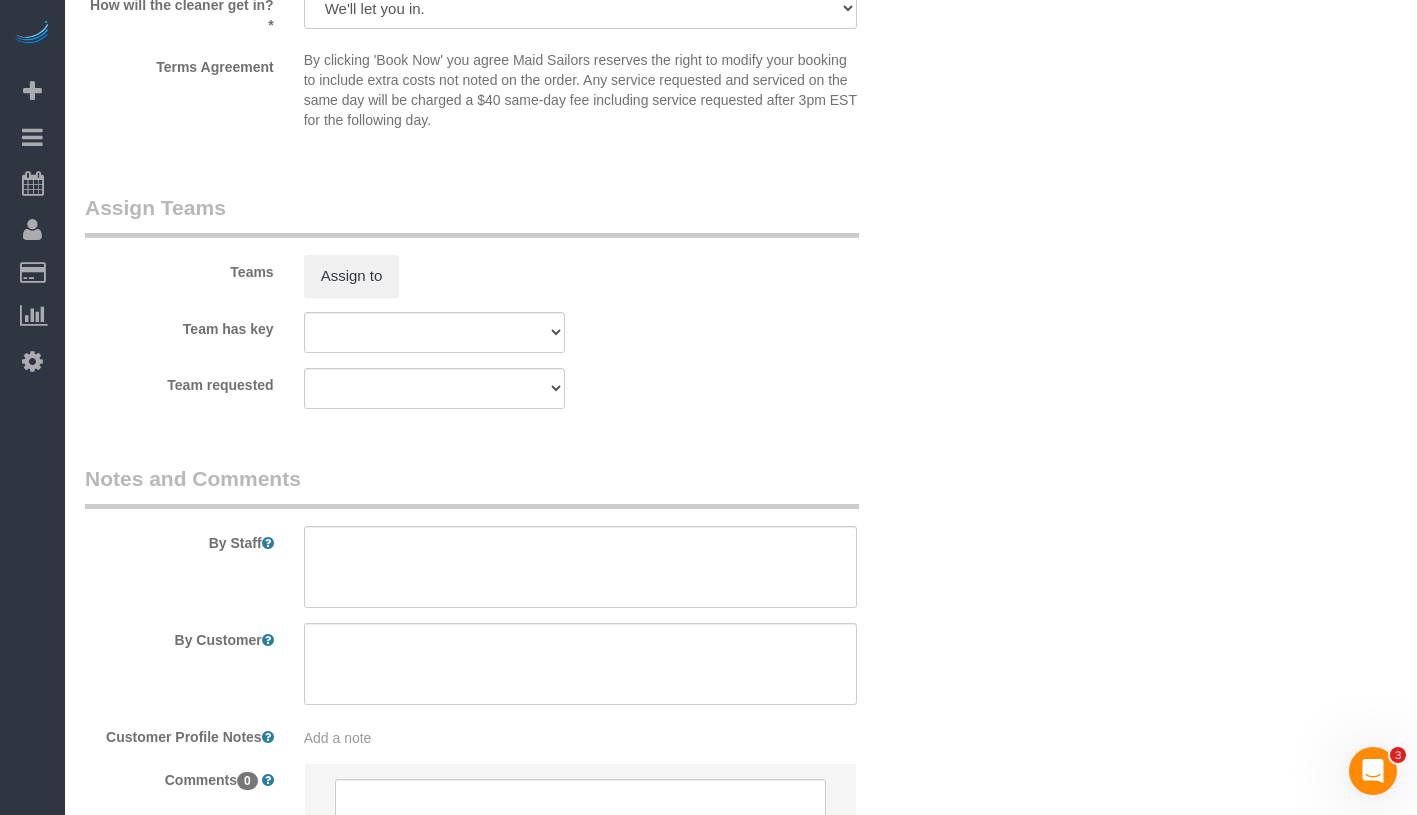 scroll, scrollTop: 2690, scrollLeft: 0, axis: vertical 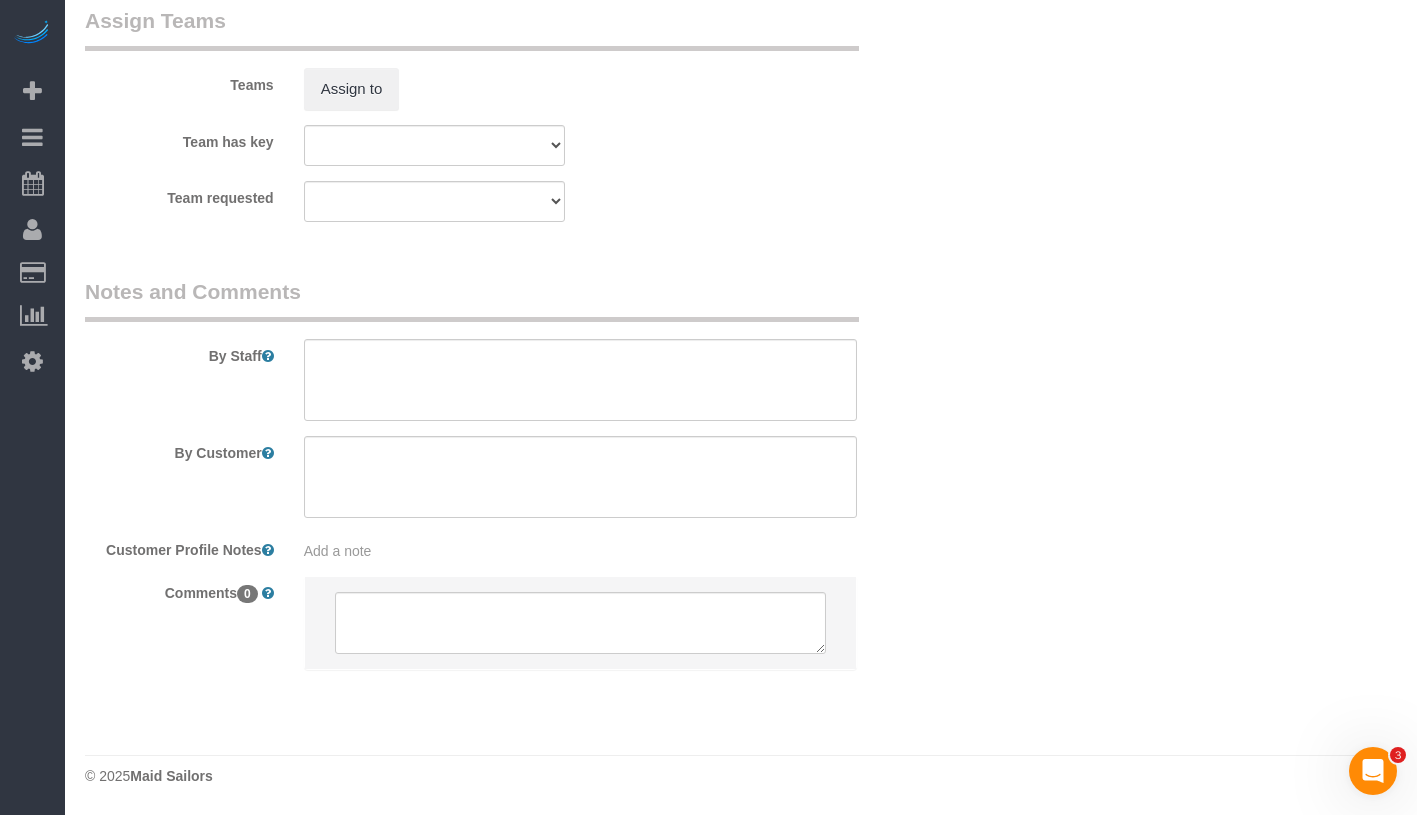 click on "Add a note" at bounding box center (580, 551) 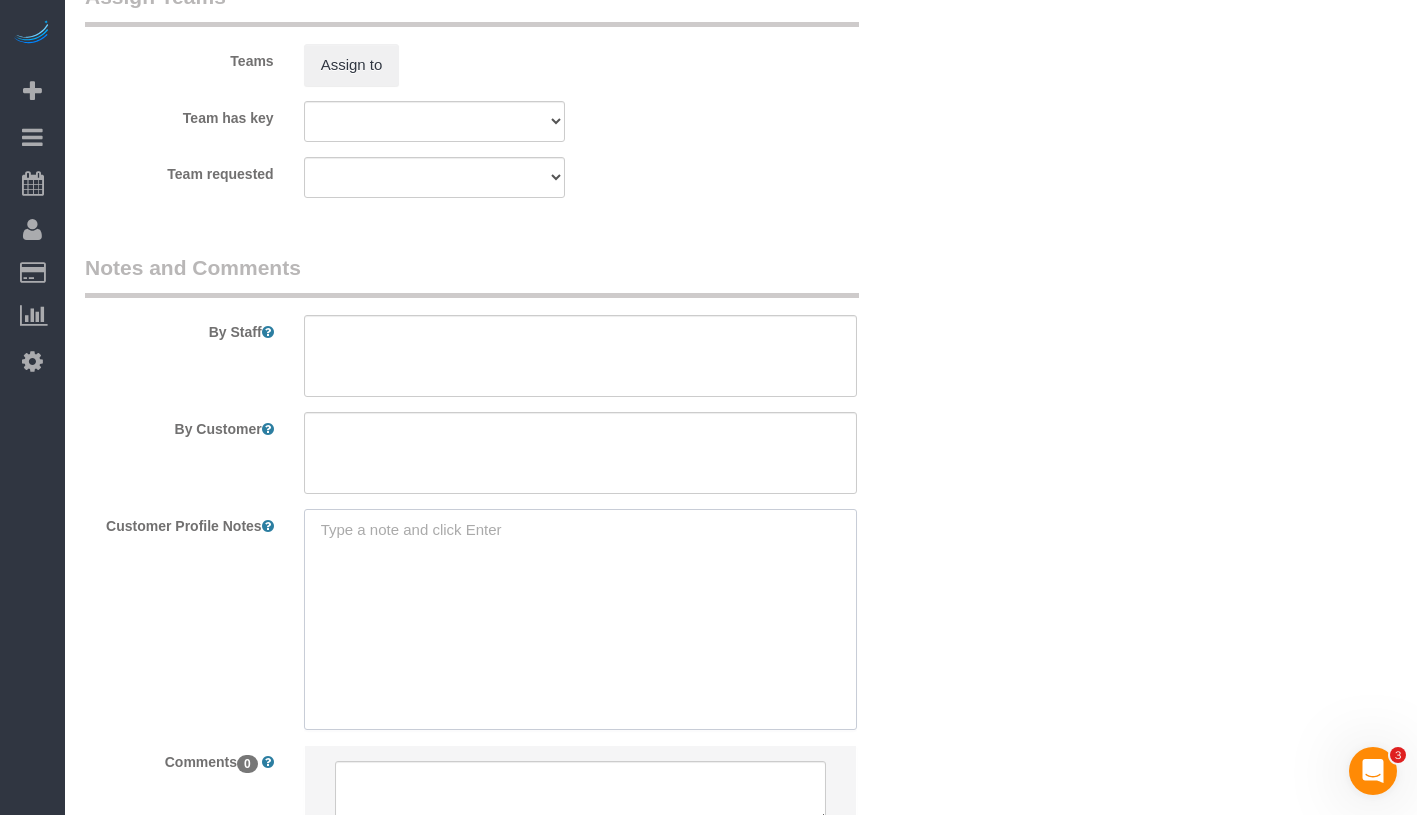 click at bounding box center [580, 619] 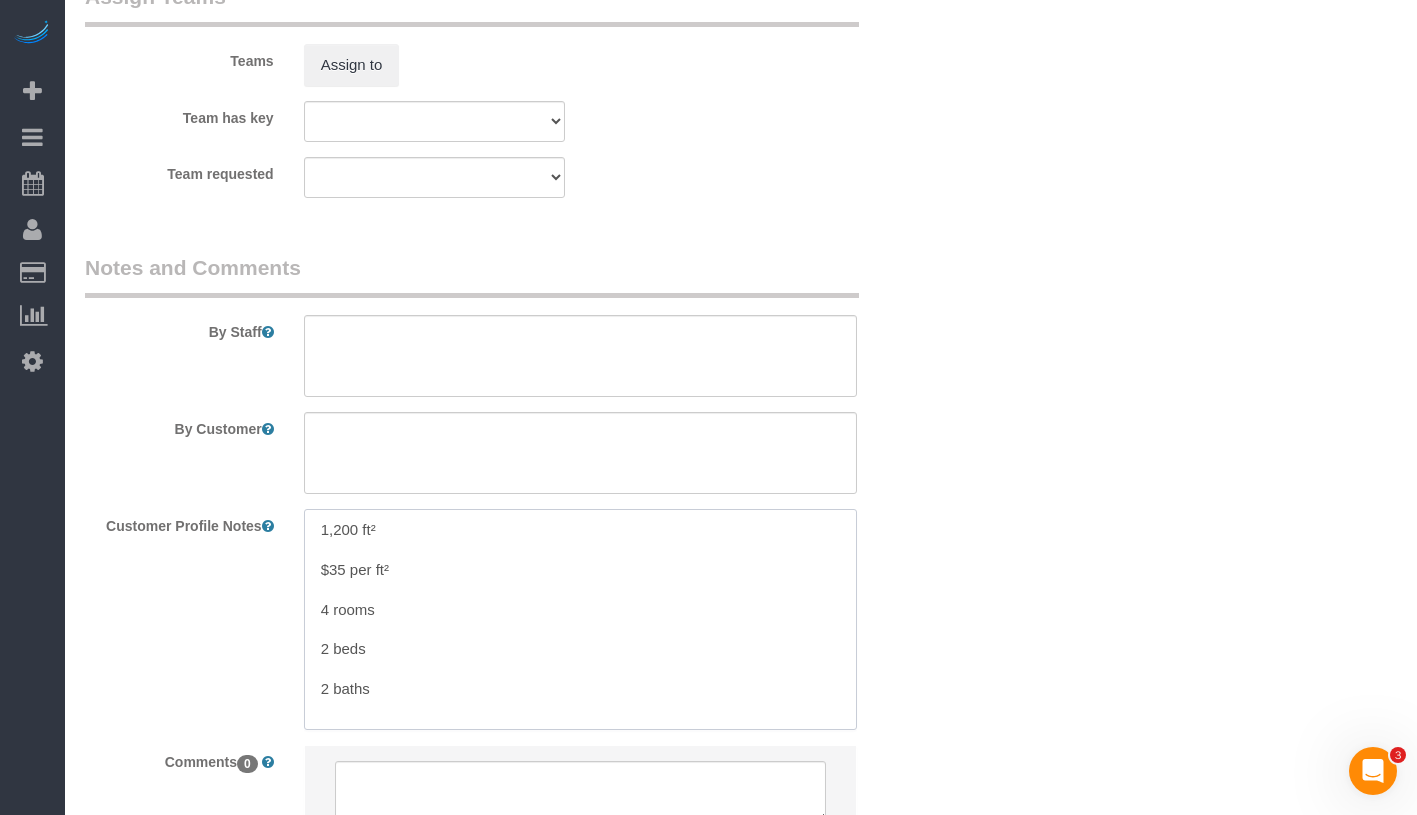 drag, startPoint x: 305, startPoint y: 587, endPoint x: 418, endPoint y: 641, distance: 125.23977 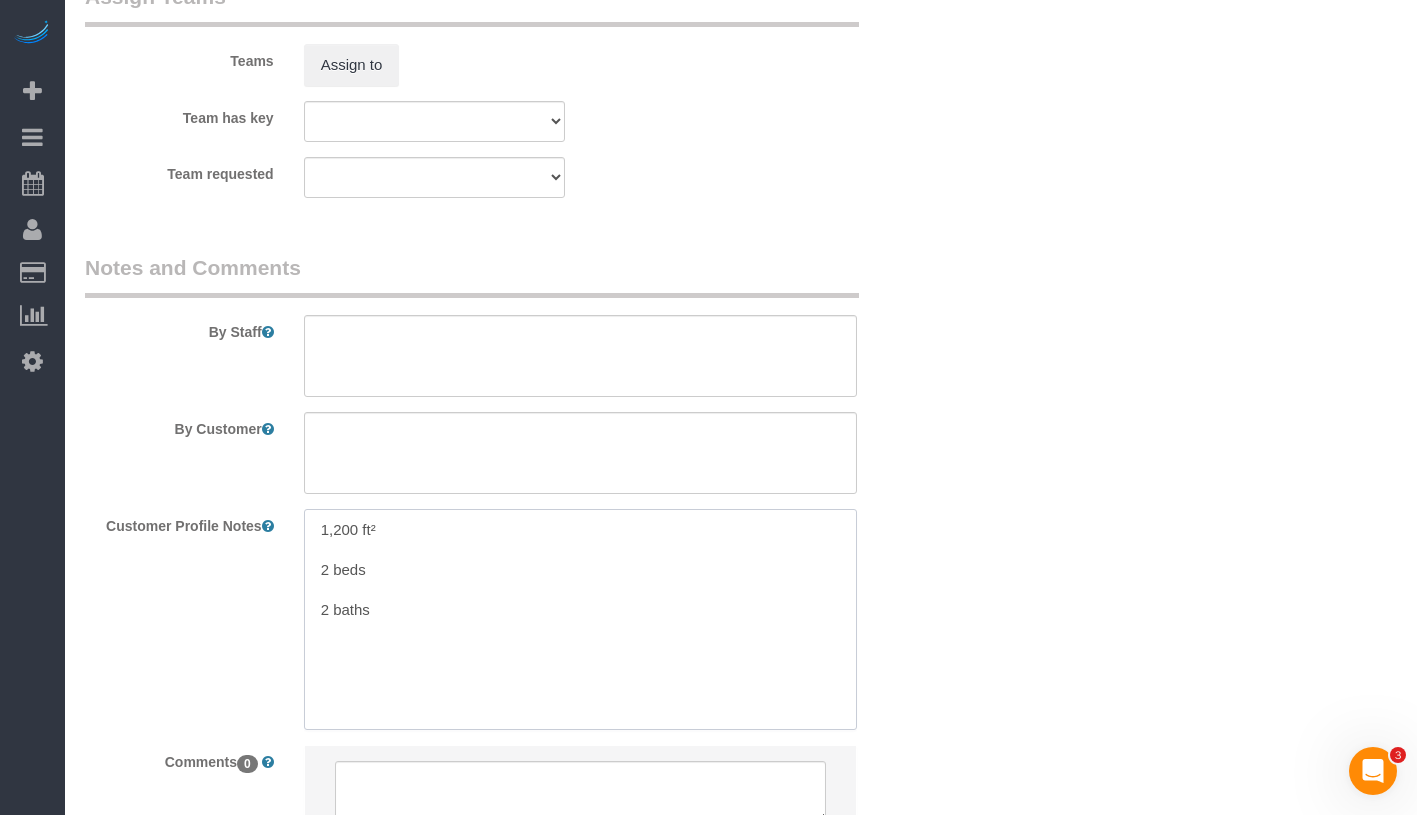 click on "1,200 ft²
2 beds
2 baths" at bounding box center [580, 619] 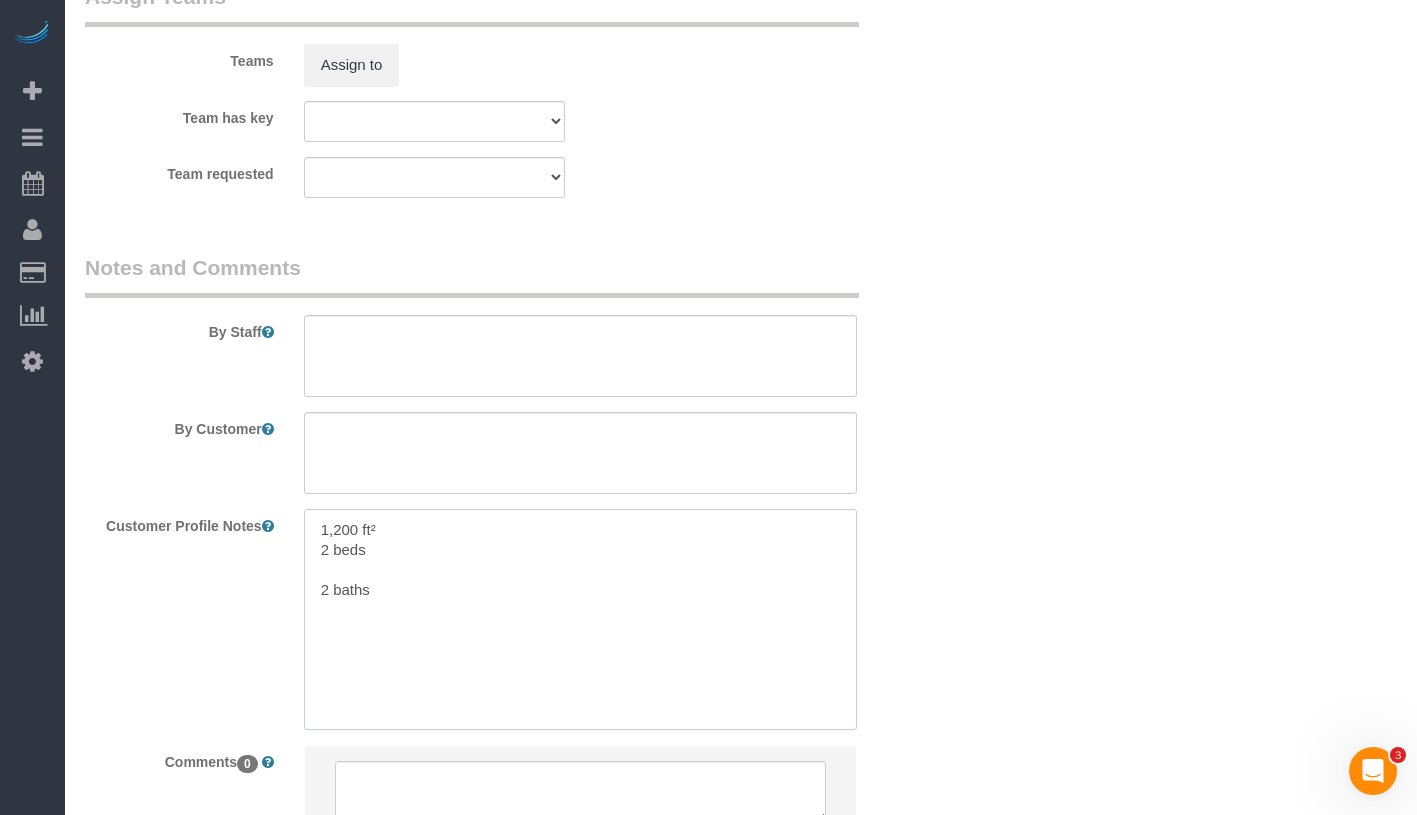 click on "1,200 ft²
2 beds
2 baths" at bounding box center [580, 619] 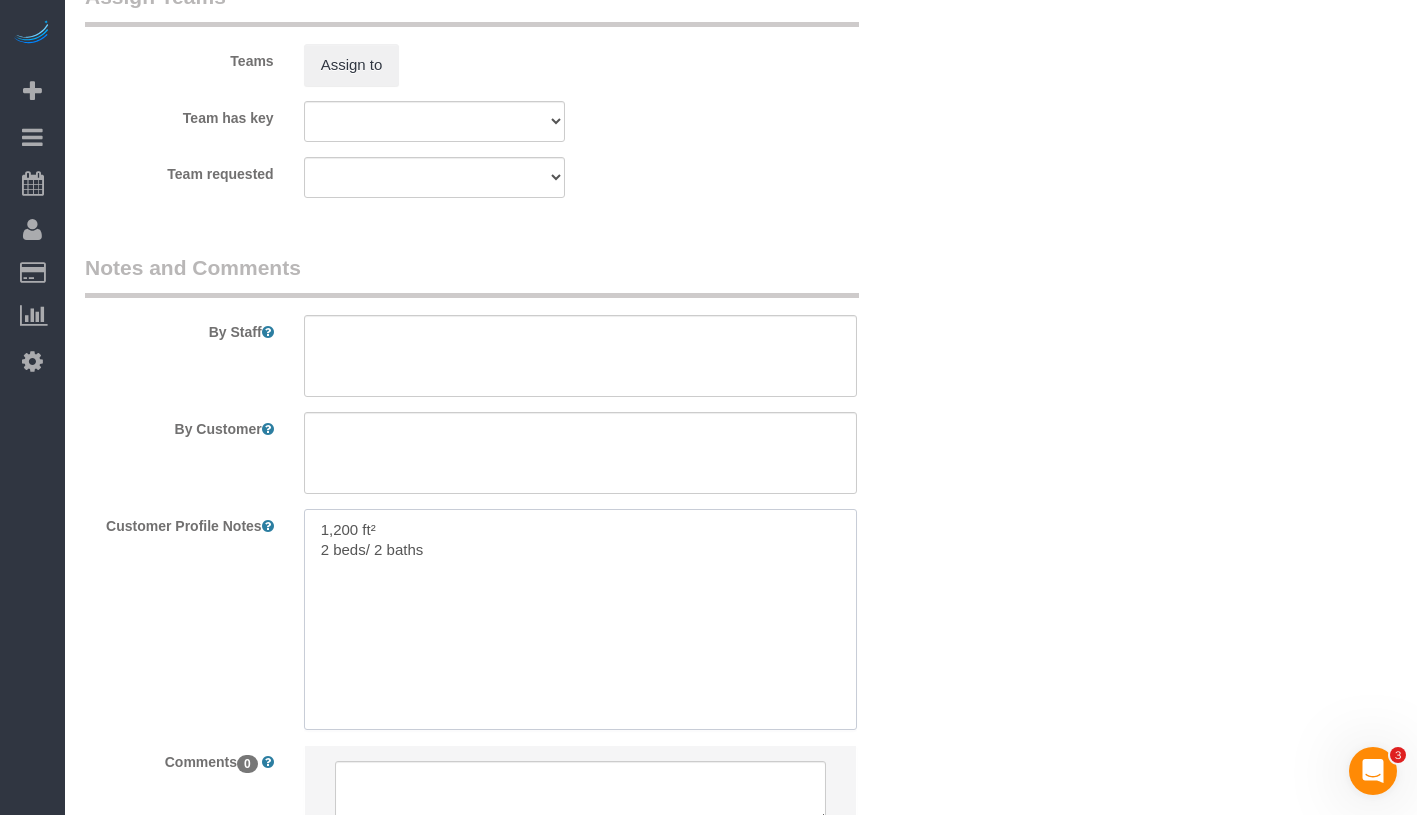 click on "1,200 ft²
2 beds/ 2 baths" at bounding box center [580, 619] 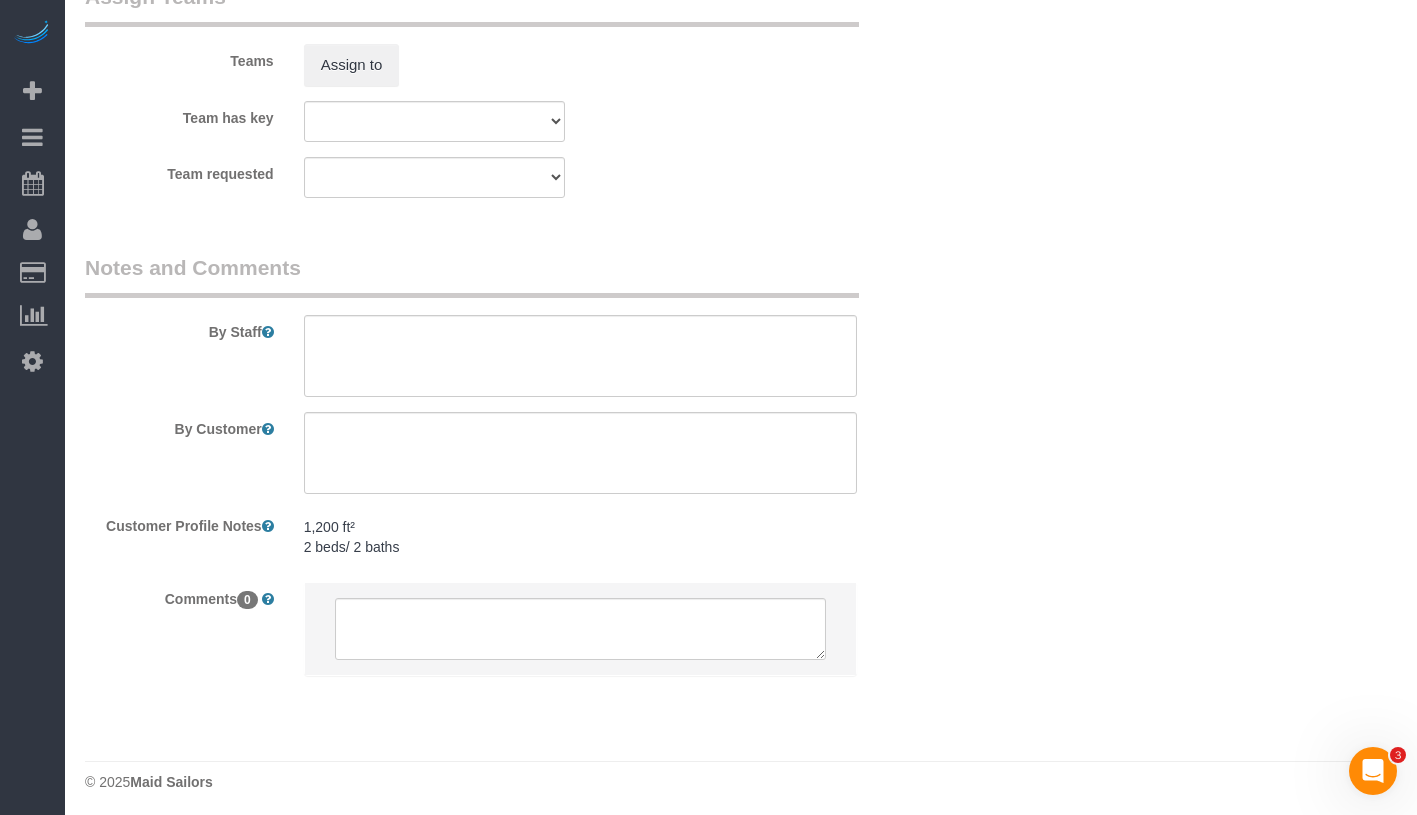 click on "1,200 ft²
2 beds/ 2 baths" at bounding box center (580, 537) 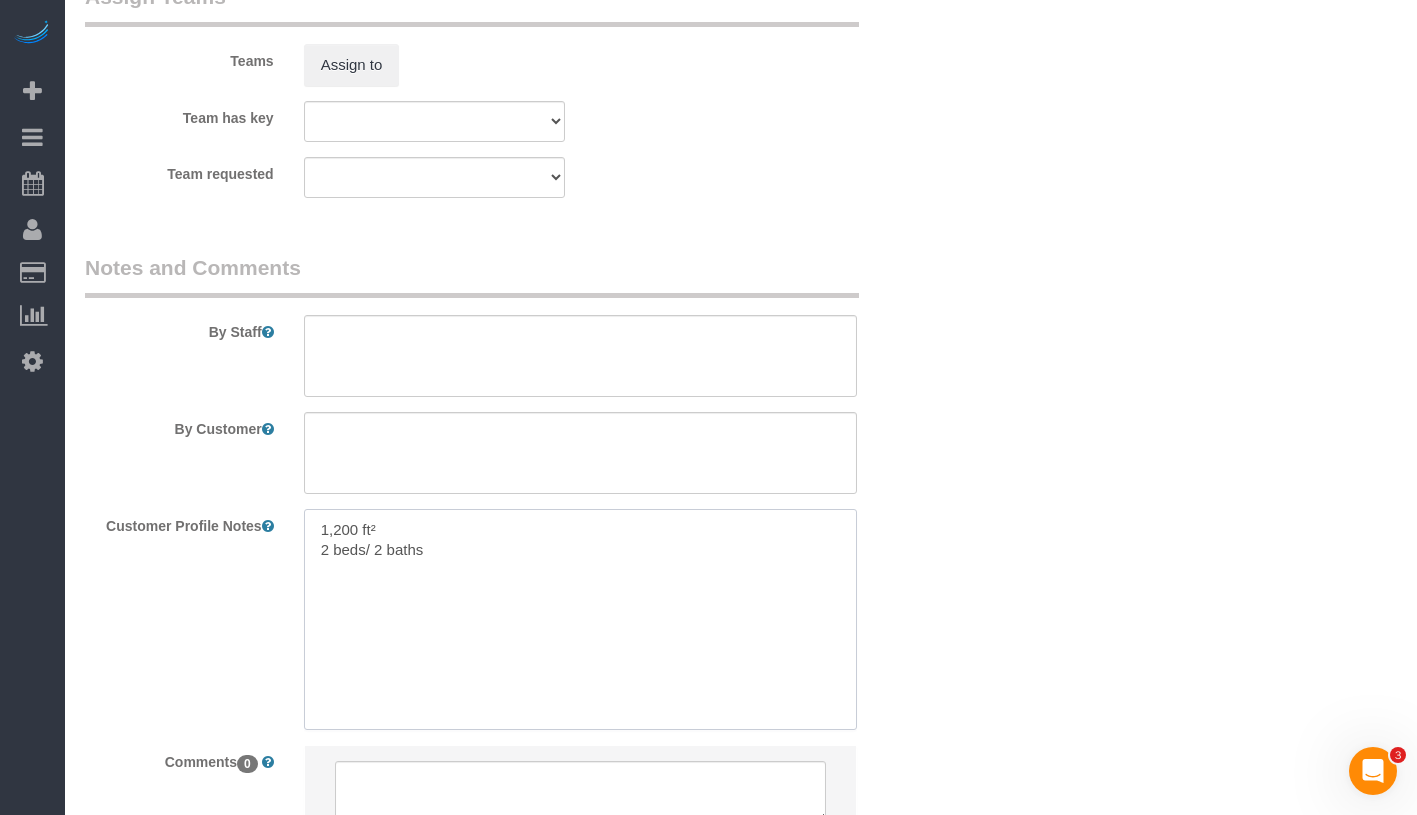 click on "1,200 ft²
2 beds/ 2 baths" at bounding box center (580, 619) 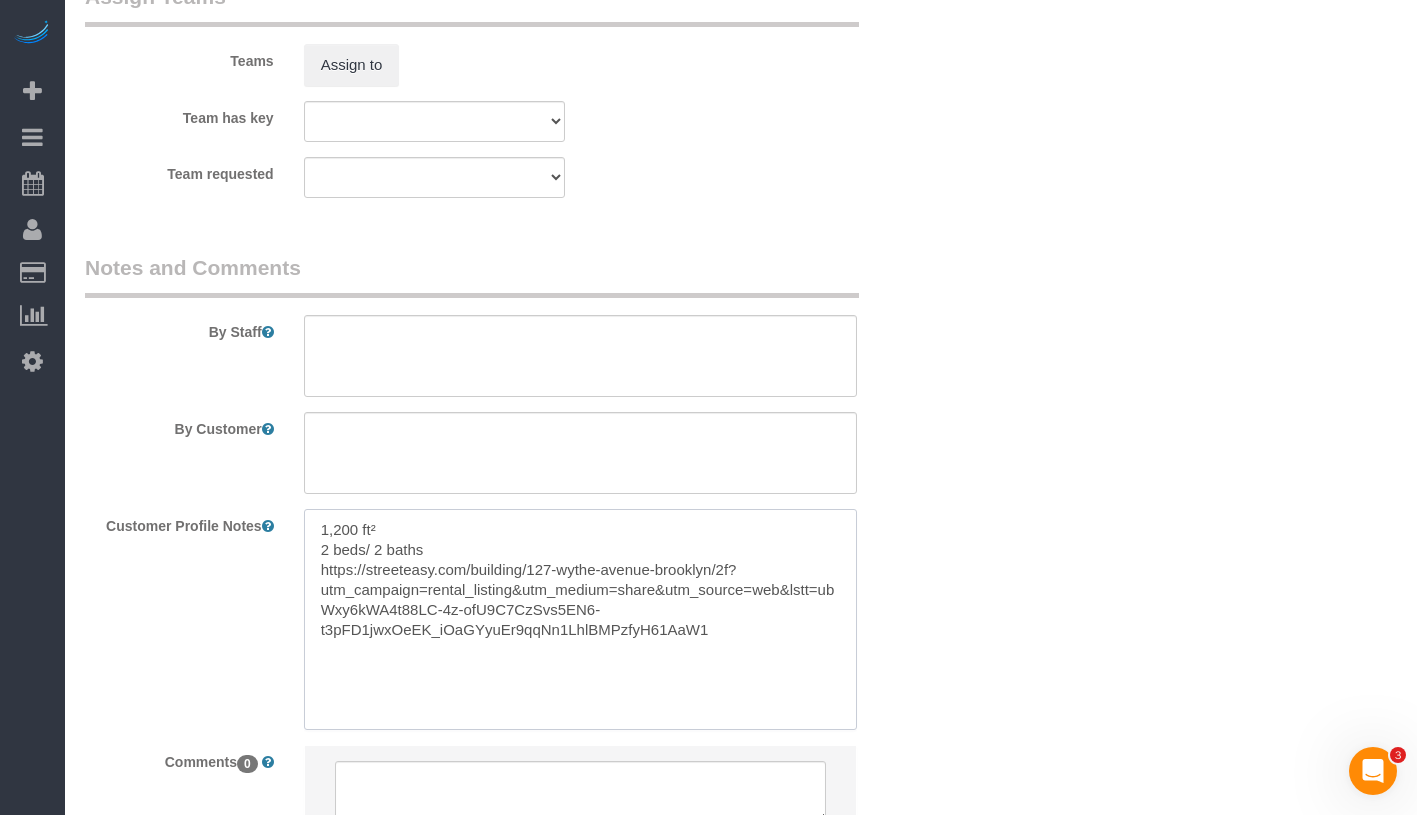 drag, startPoint x: 324, startPoint y: 565, endPoint x: 474, endPoint y: 572, distance: 150.16324 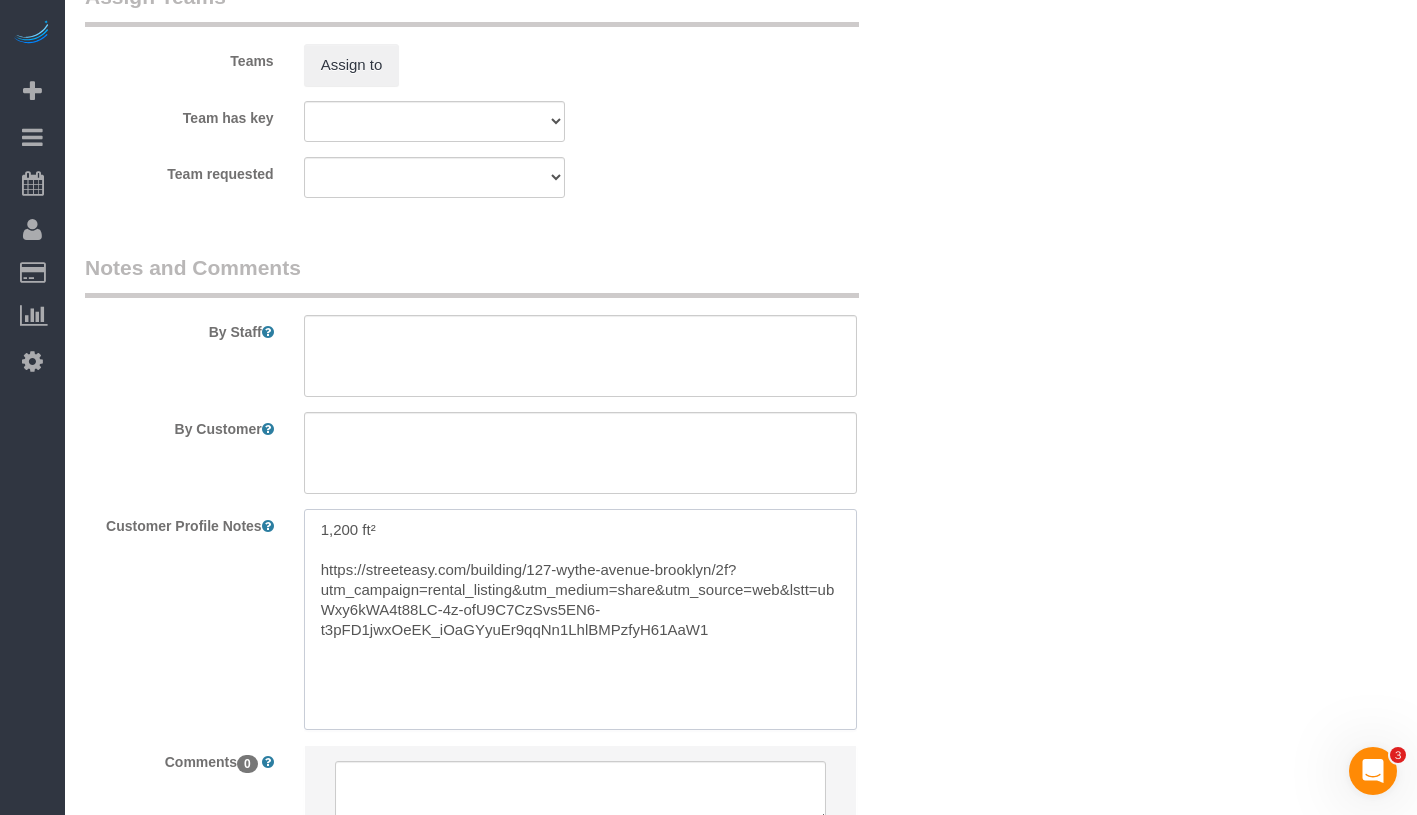 click on "1,200 ft²
https://streeteasy.com/building/127-wythe-avenue-brooklyn/2f?utm_campaign=rental_listing&utm_medium=share&utm_source=web&lstt=ubWxy6kWA4t88LC-4z-ofU9C7CzSvs5EN6-t3pFD1jwxOeEK_iOaGYyuEr9qqNn1LhlBMPzfyH61AaW1" at bounding box center (580, 619) 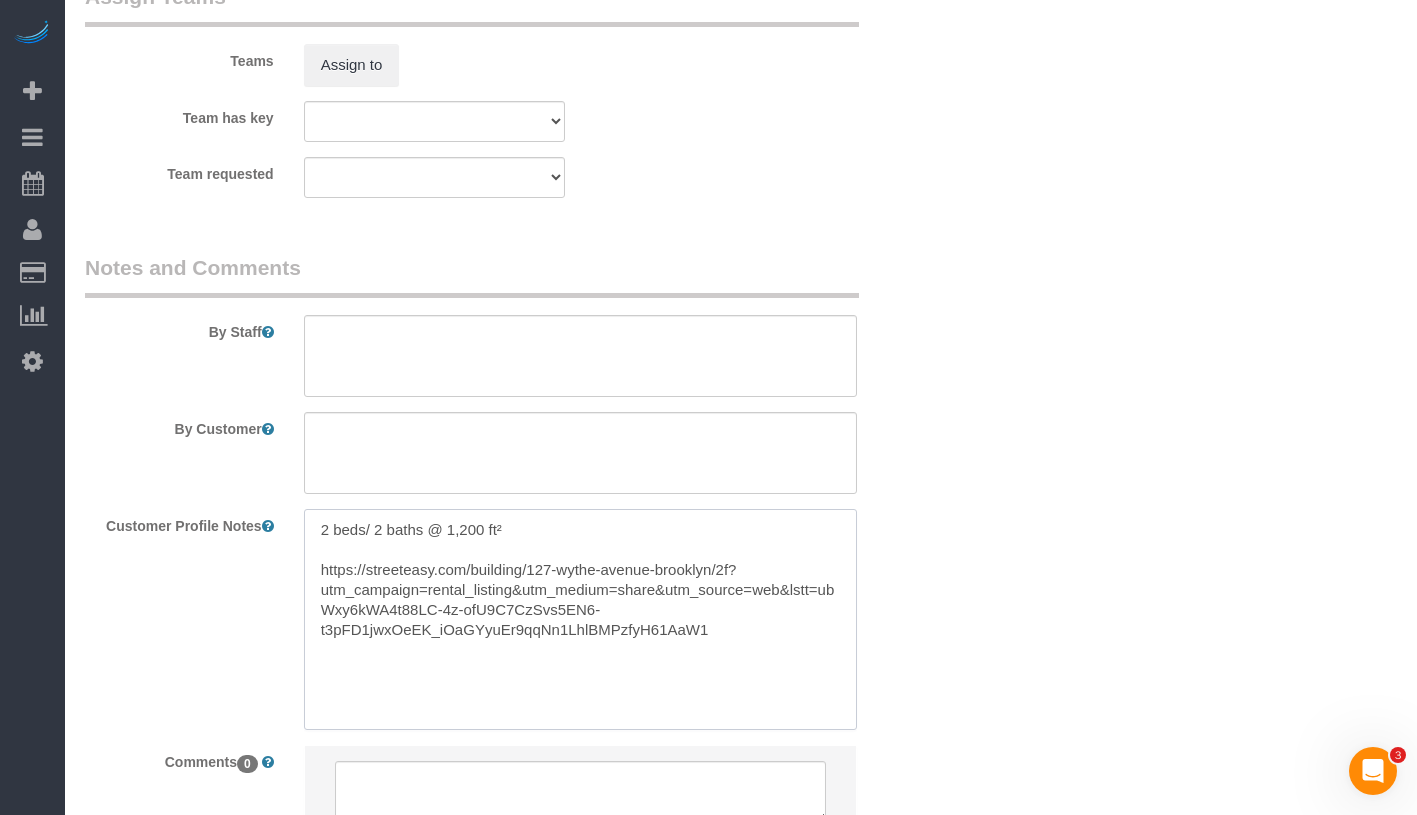 click on "2 beds/ 2 baths @ 1,200 ft²
https://streeteasy.com/building/127-wythe-avenue-brooklyn/2f?utm_campaign=rental_listing&utm_medium=share&utm_source=web&lstt=ubWxy6kWA4t88LC-4z-ofU9C7CzSvs5EN6-t3pFD1jwxOeEK_iOaGYyuEr9qqNn1LhlBMPzfyH61AaW1" at bounding box center [580, 619] 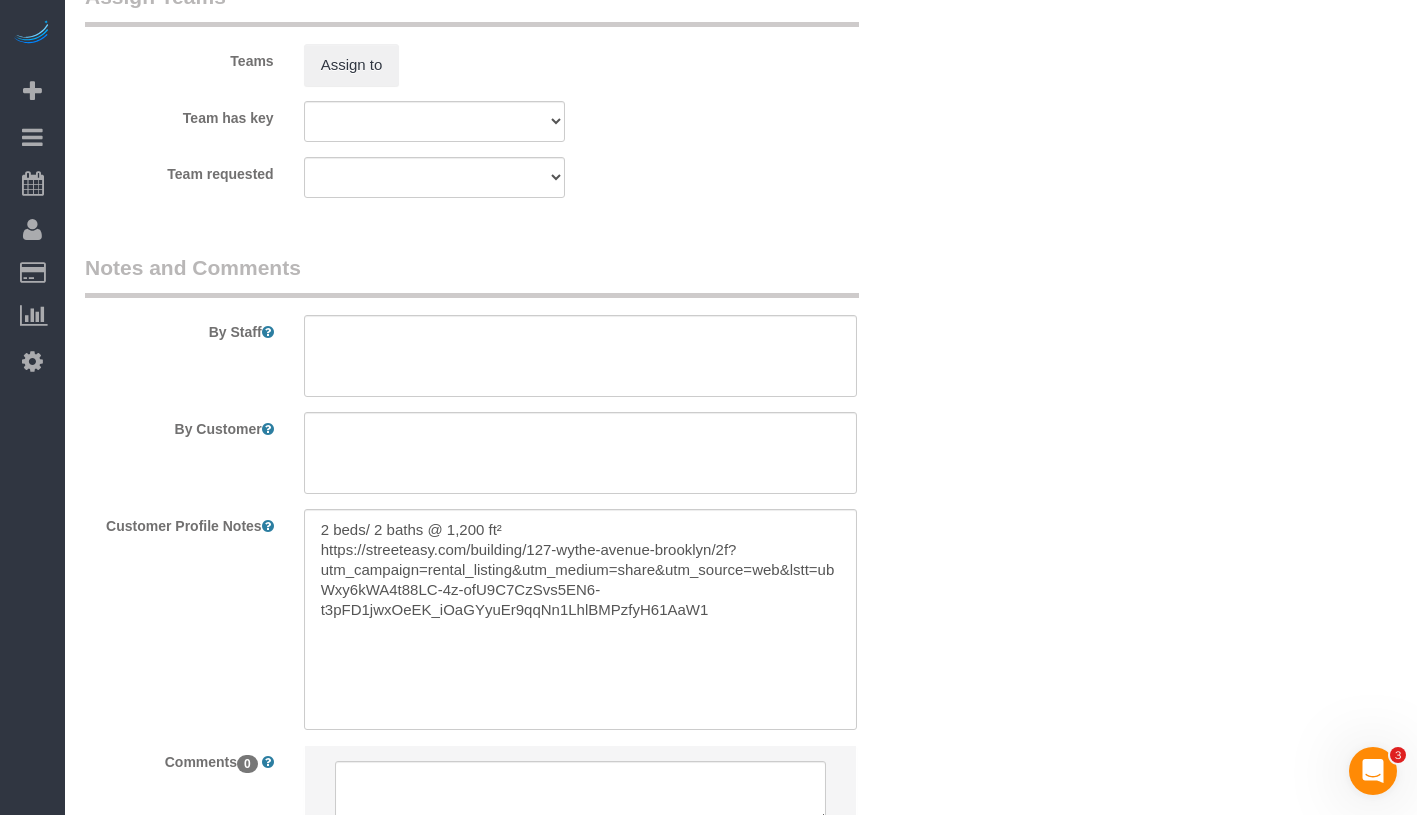 click on "Who
Email
cwitschey@gmail.com
Name *
Catherine
Witschey
new customer
Where
Address
127 Wythe Avenue, Apt. 2F
Brooklyn
AK
AL
AR
AZ
CA
CO
CT
DC
DE
FL
GA
HI
IA
ID
IL
IN
KS
KY
LA
MA
MD
ME
MI
MN
MO
MS
MT
NC" at bounding box center (741, -851) 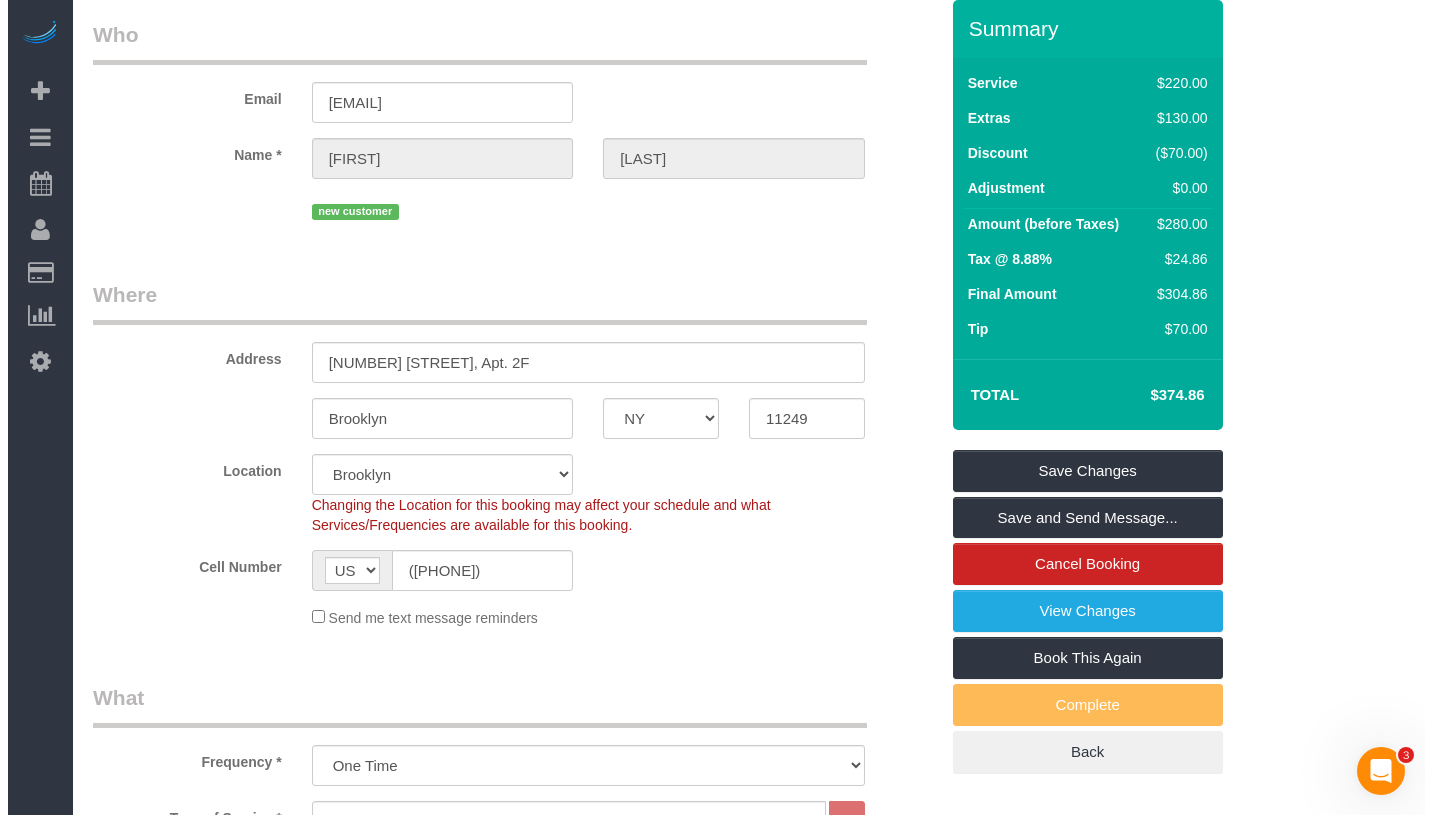 scroll, scrollTop: 0, scrollLeft: 0, axis: both 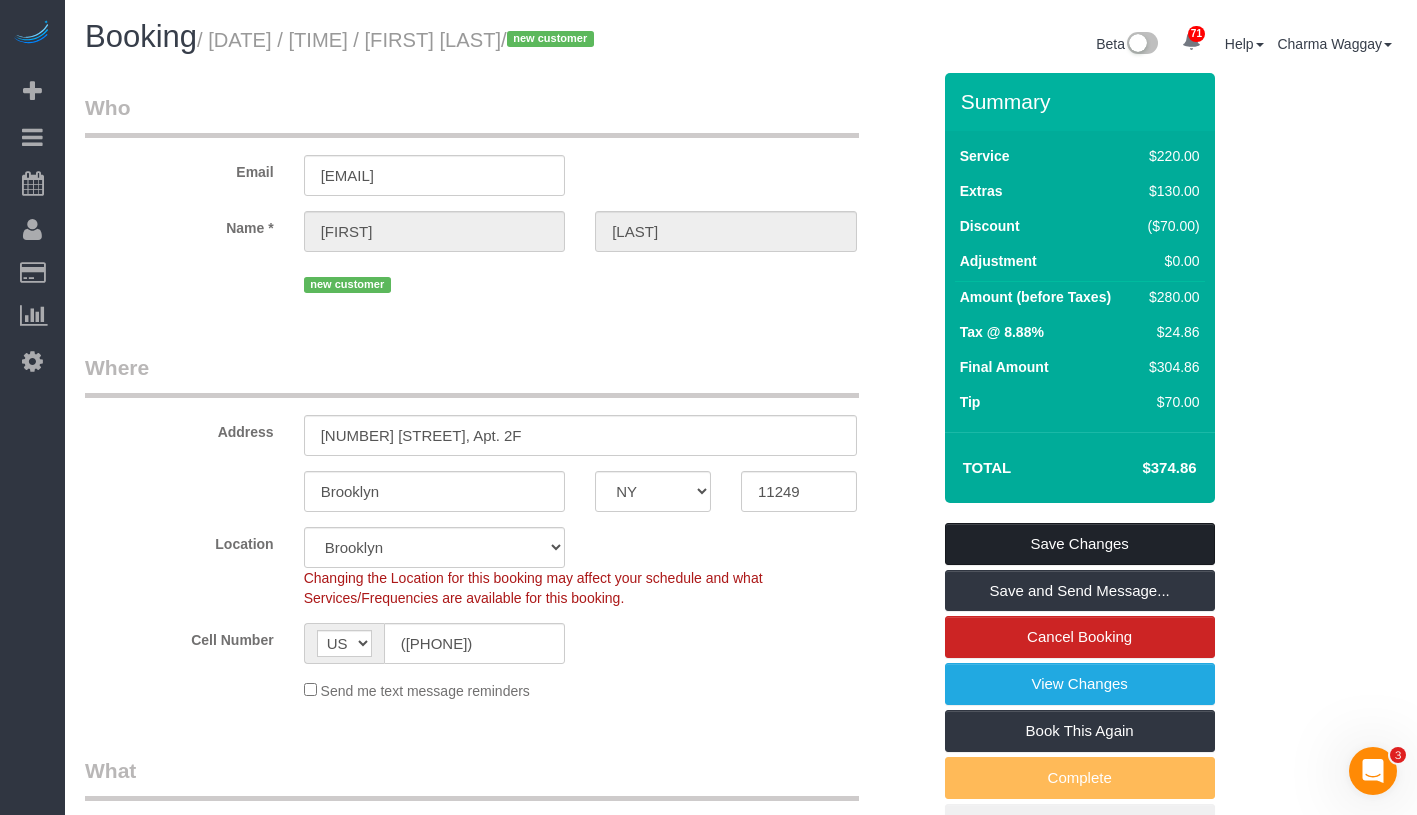 click on "Save Changes" at bounding box center (1080, 544) 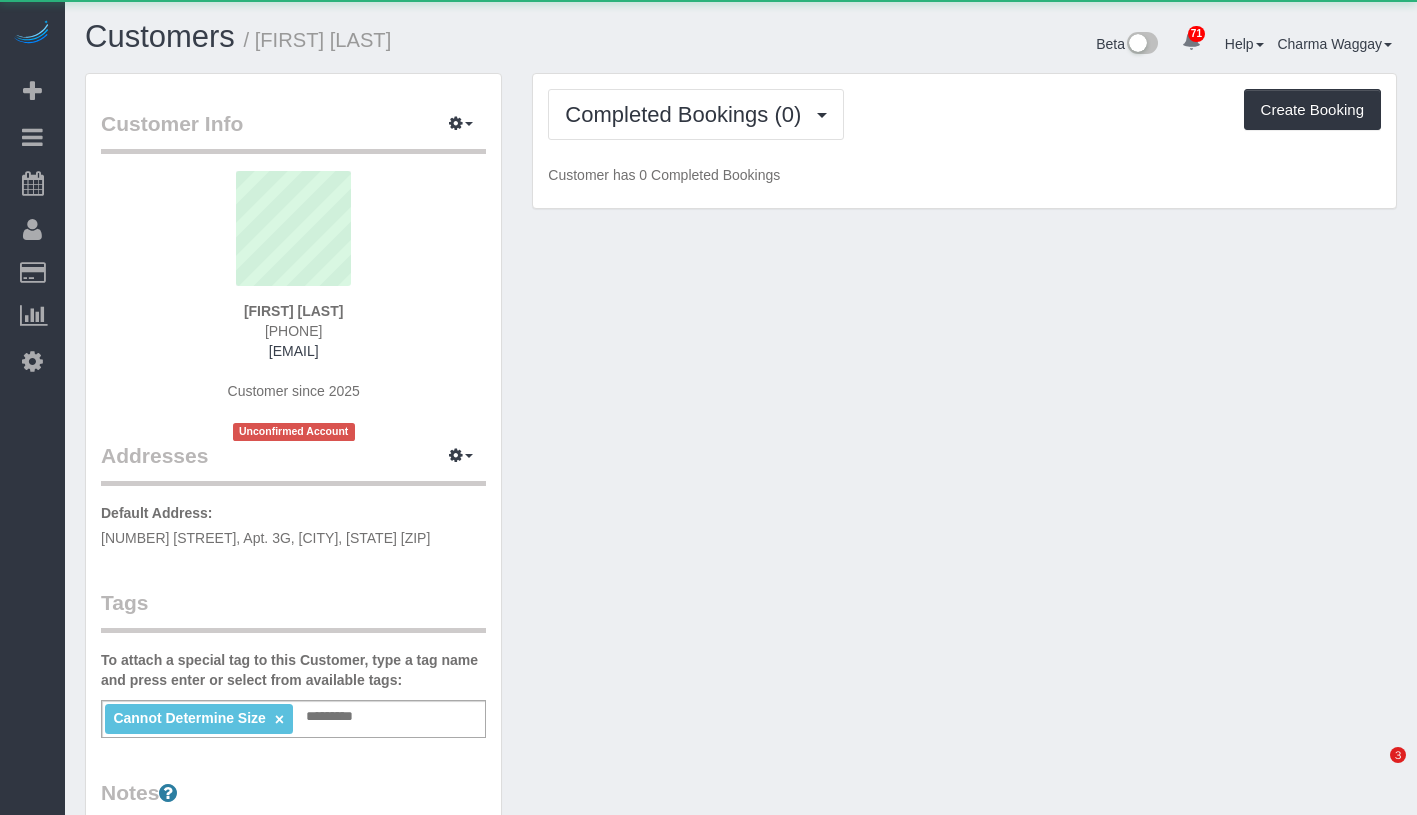 scroll, scrollTop: 0, scrollLeft: 0, axis: both 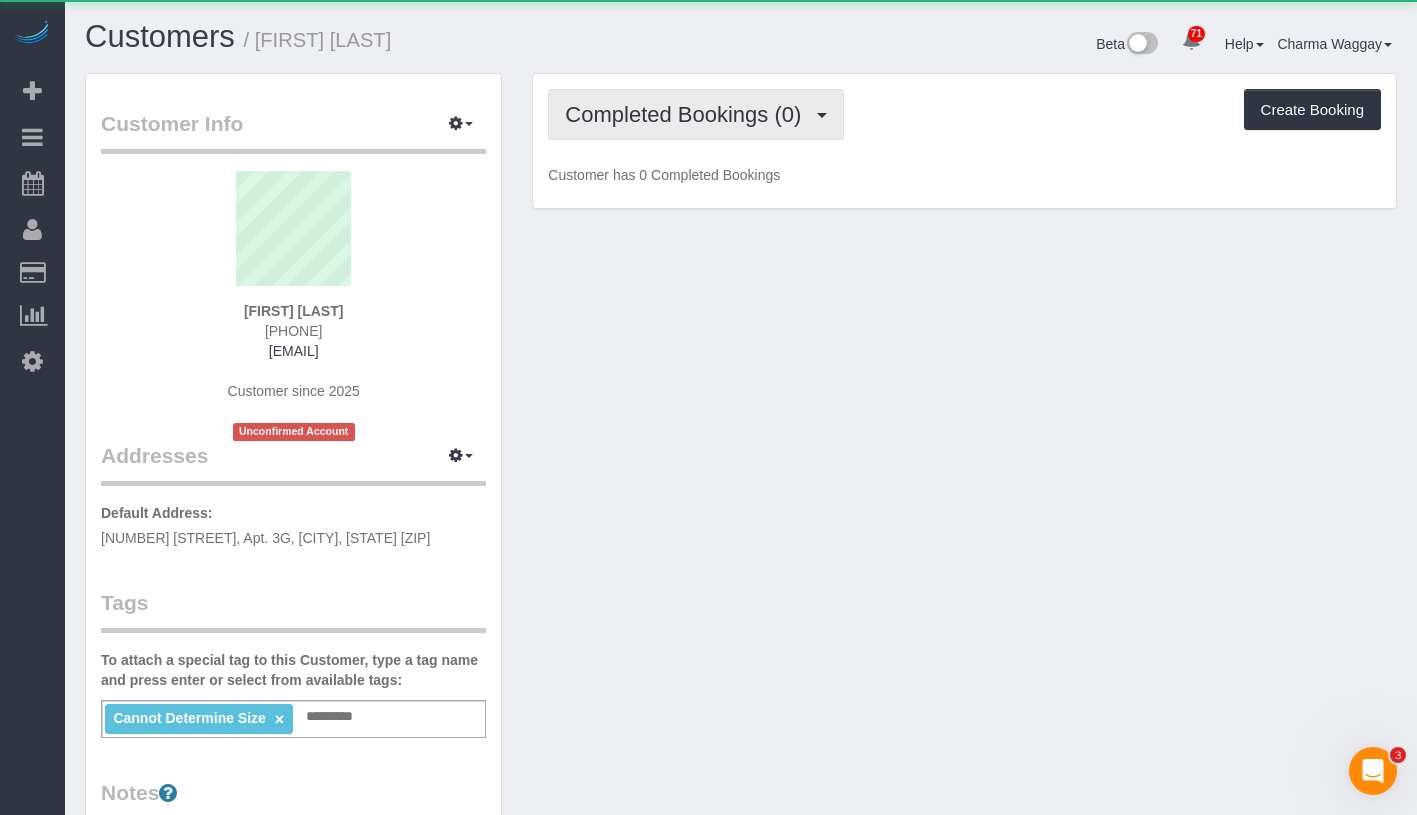 click on "Completed Bookings (0)" at bounding box center [696, 114] 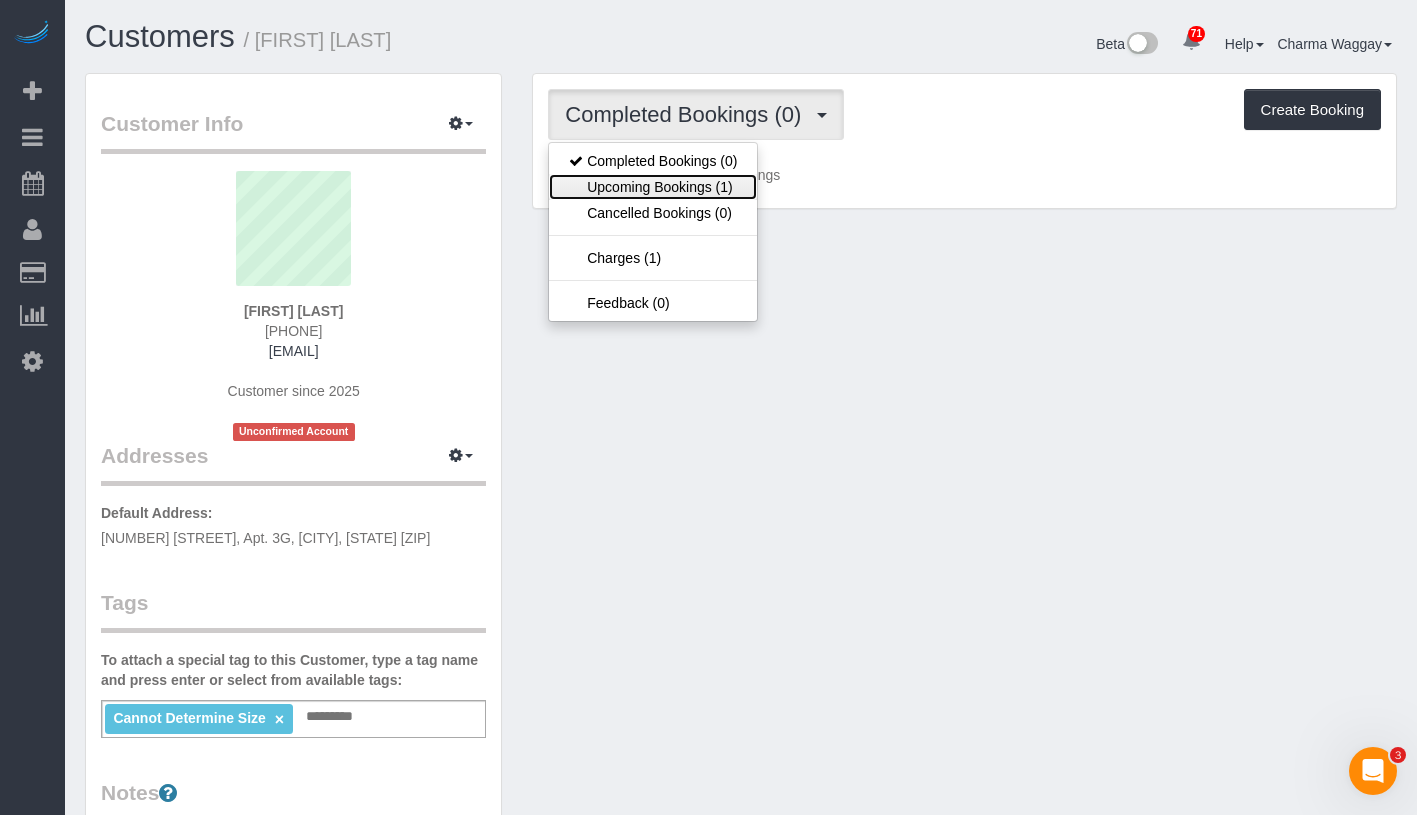 click on "Upcoming Bookings (1)" at bounding box center [653, 187] 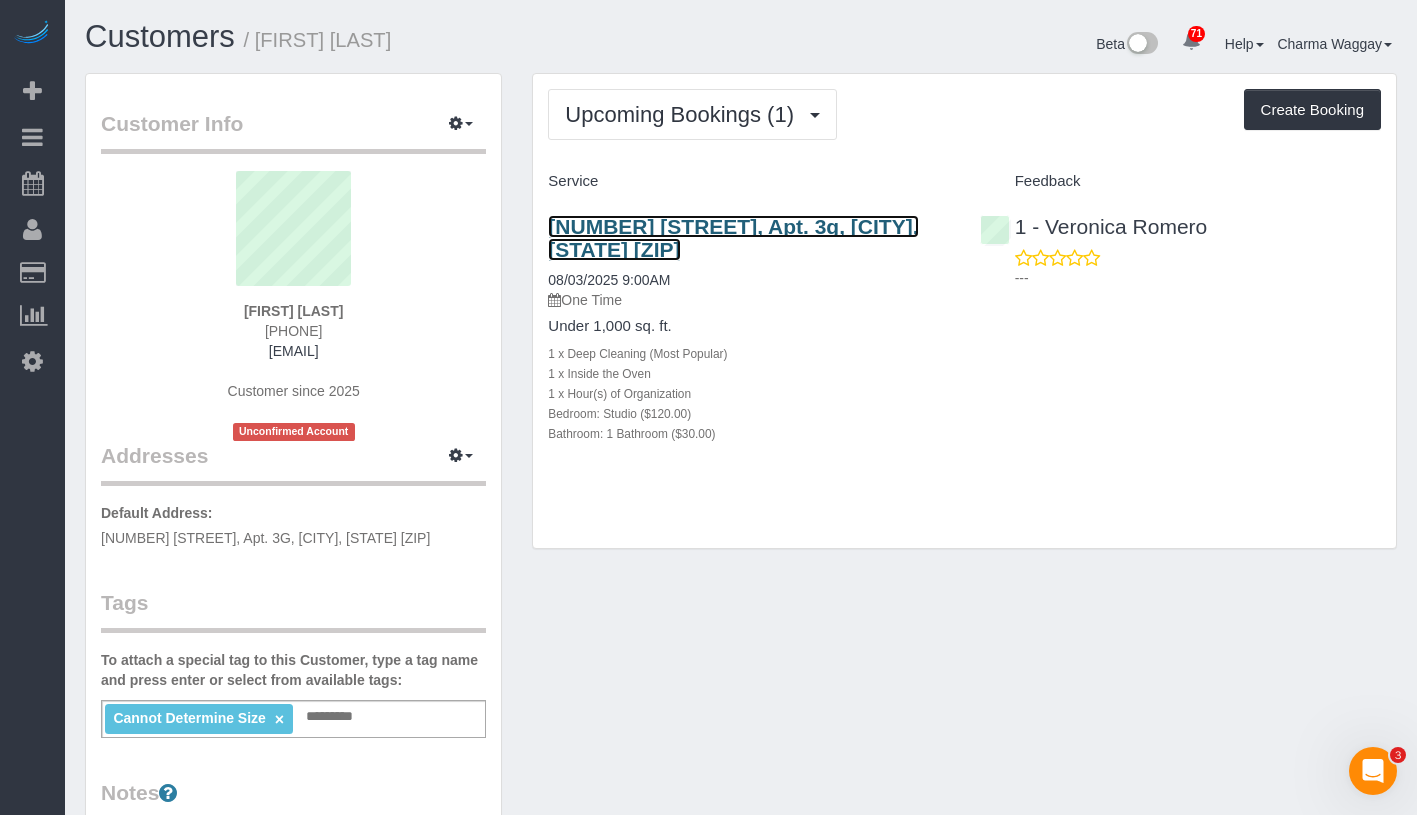 click on "7 Clermont, Apt. 3g, Brooklyn, NY 11205" at bounding box center (733, 238) 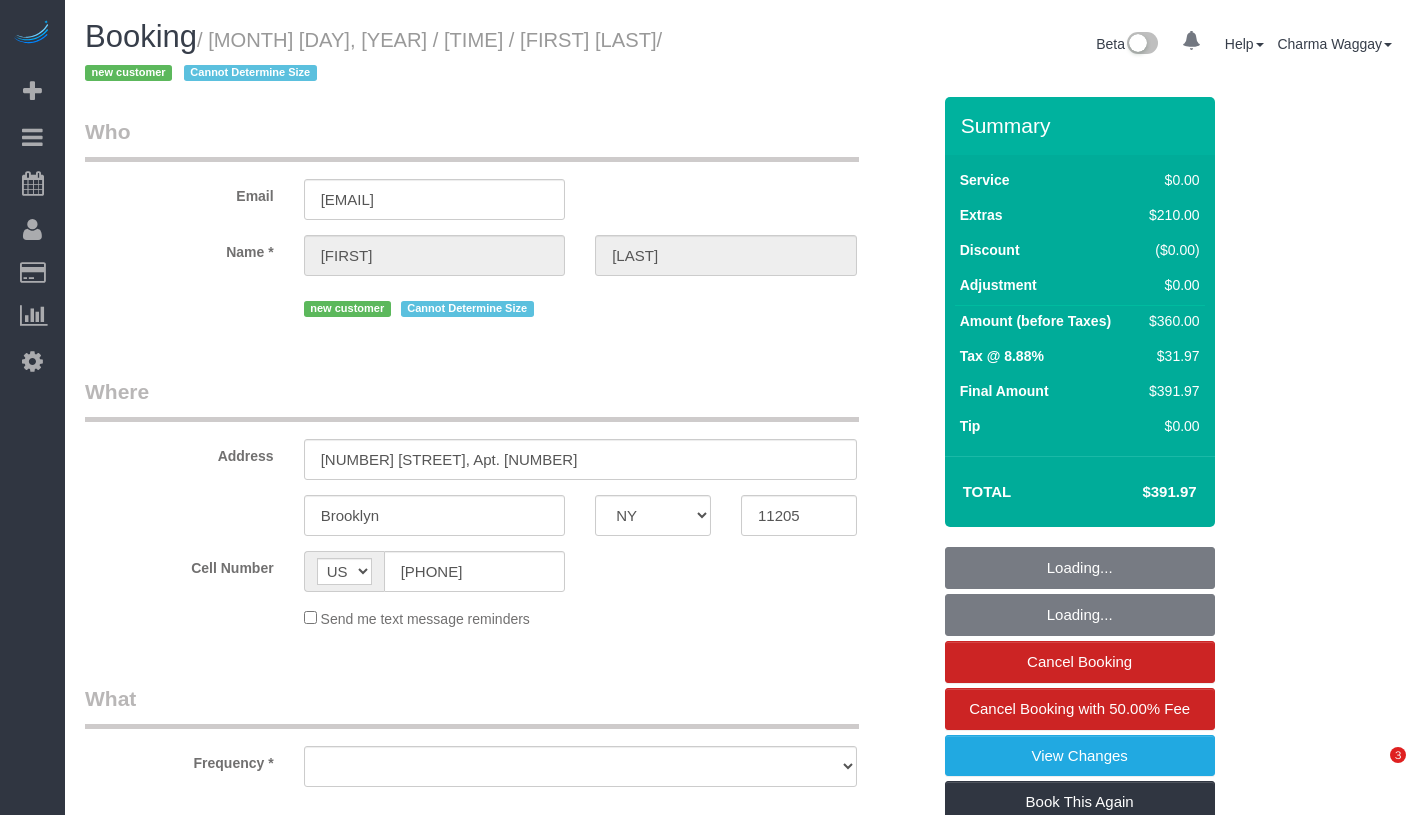 select on "NY" 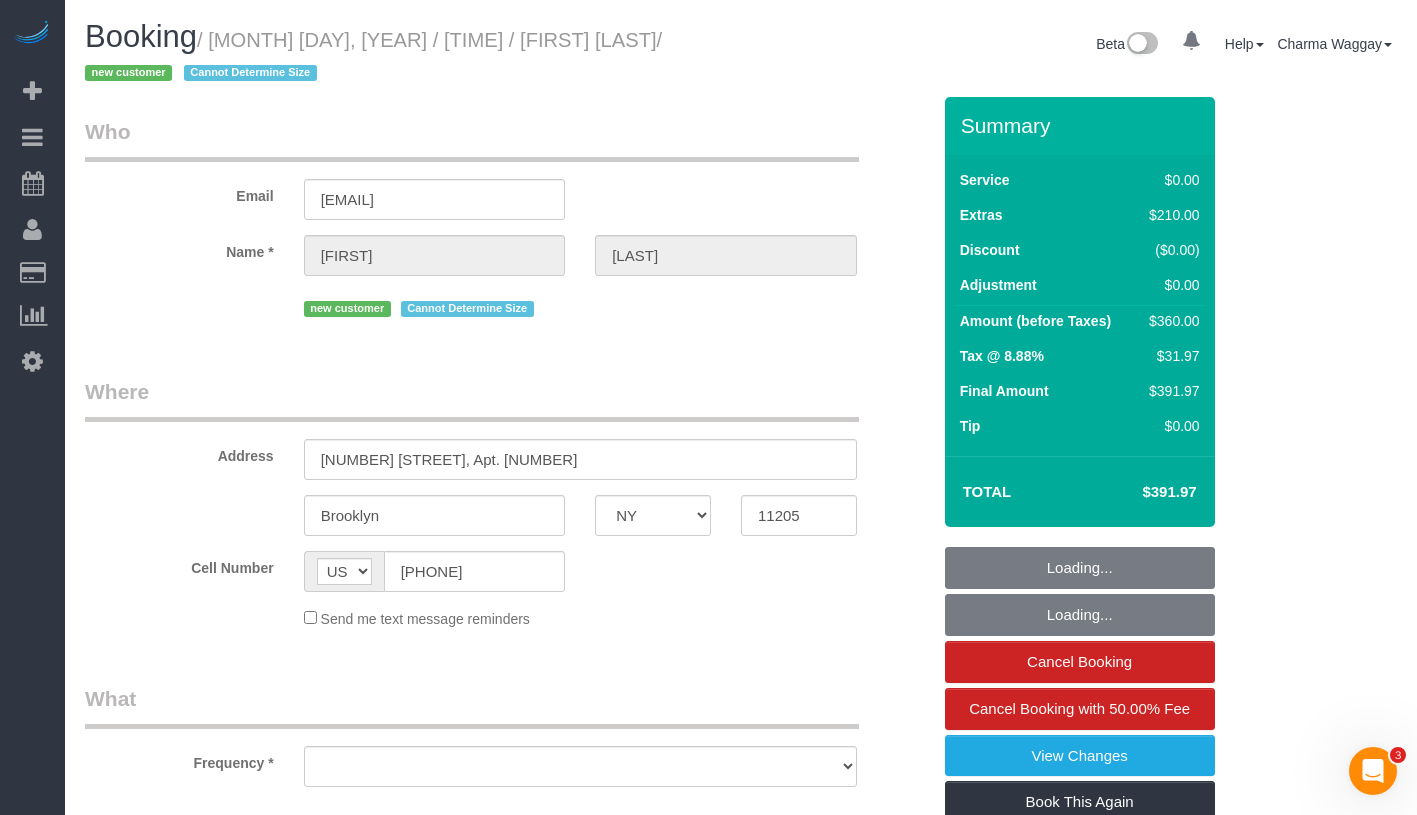 scroll, scrollTop: 0, scrollLeft: 0, axis: both 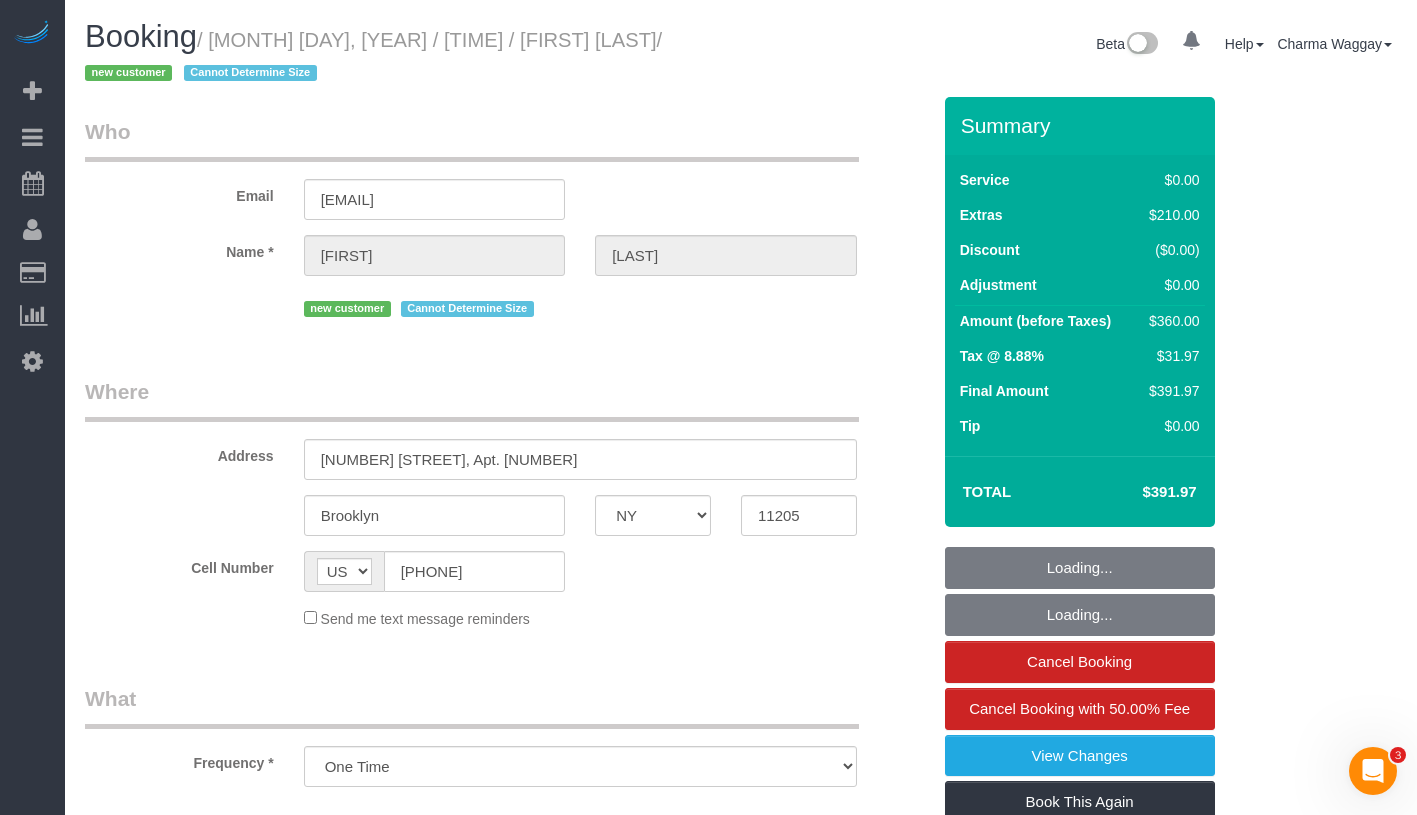 select on "spot1" 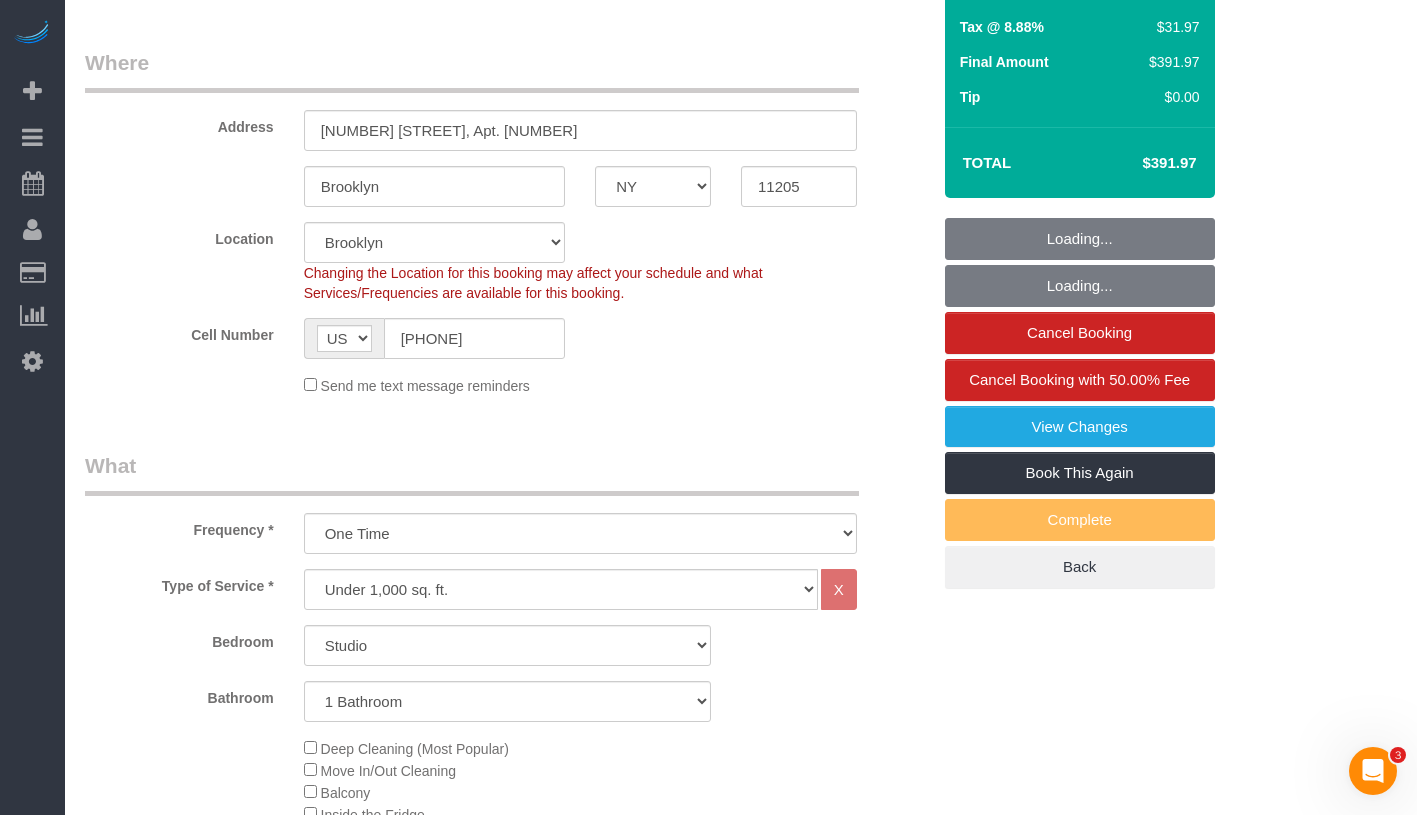 select on "object:1485" 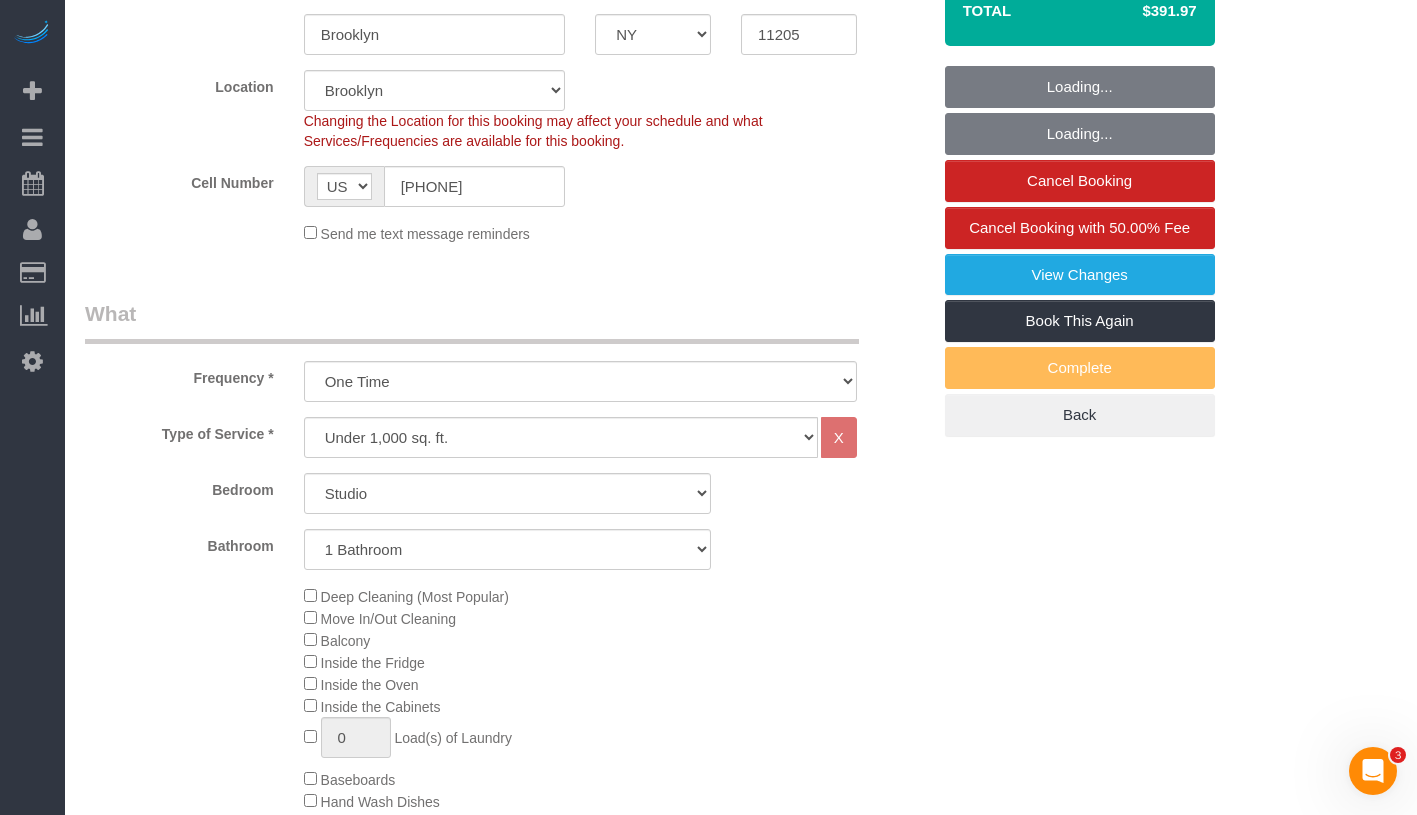 select on "string:stripe-pm_1RrCHp4VGloSiKo7IrfFdy4D" 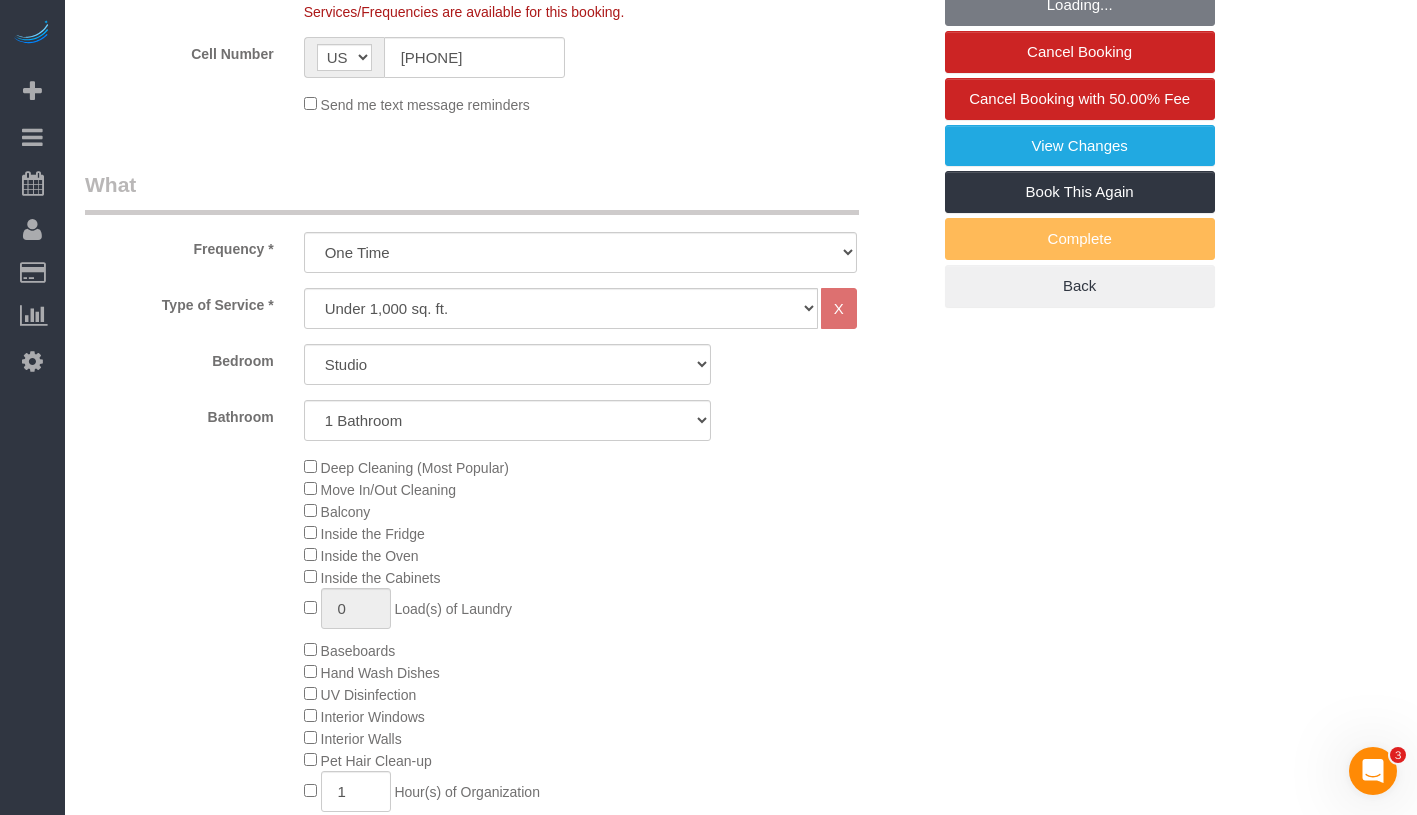 select on "spot48" 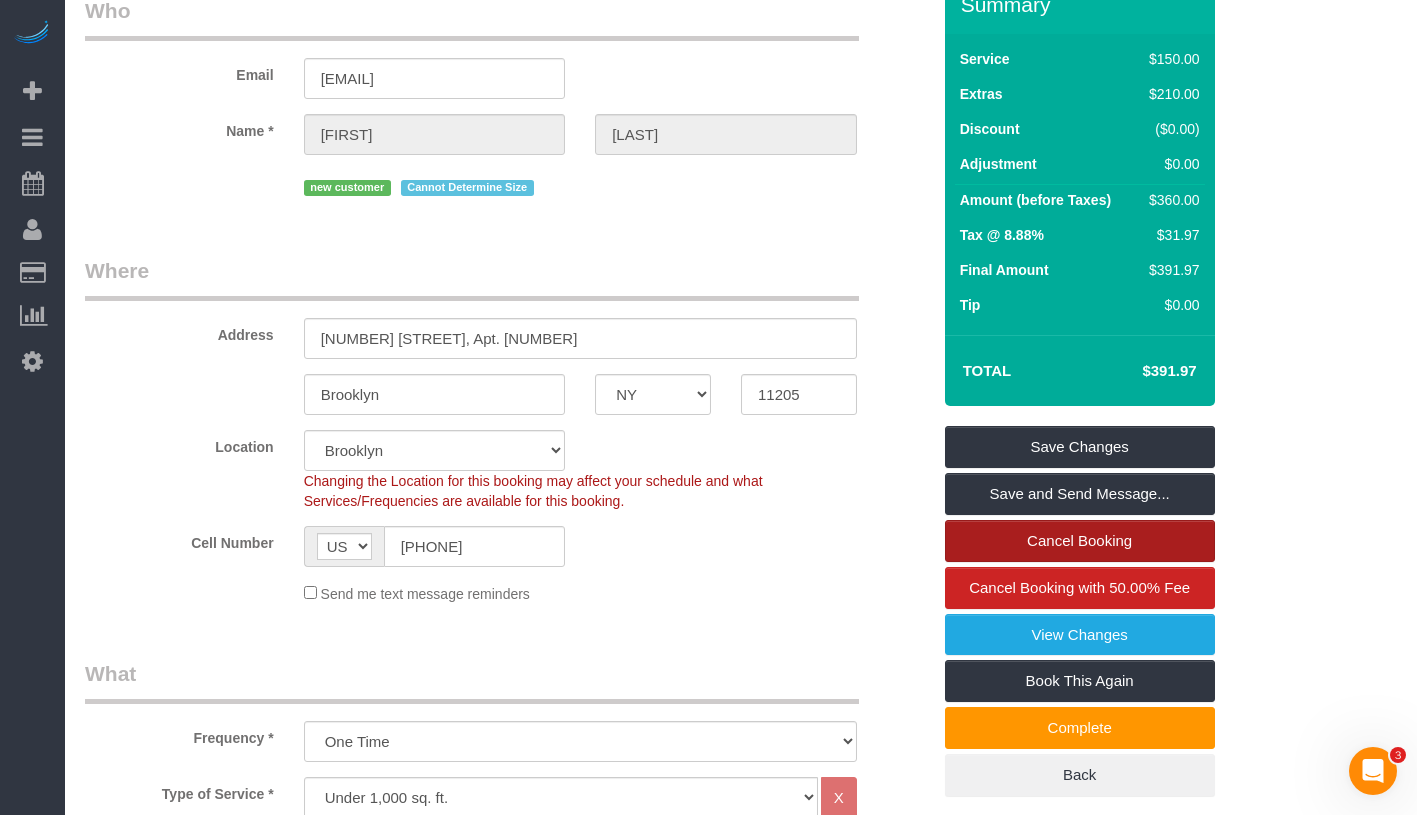 scroll, scrollTop: 0, scrollLeft: 0, axis: both 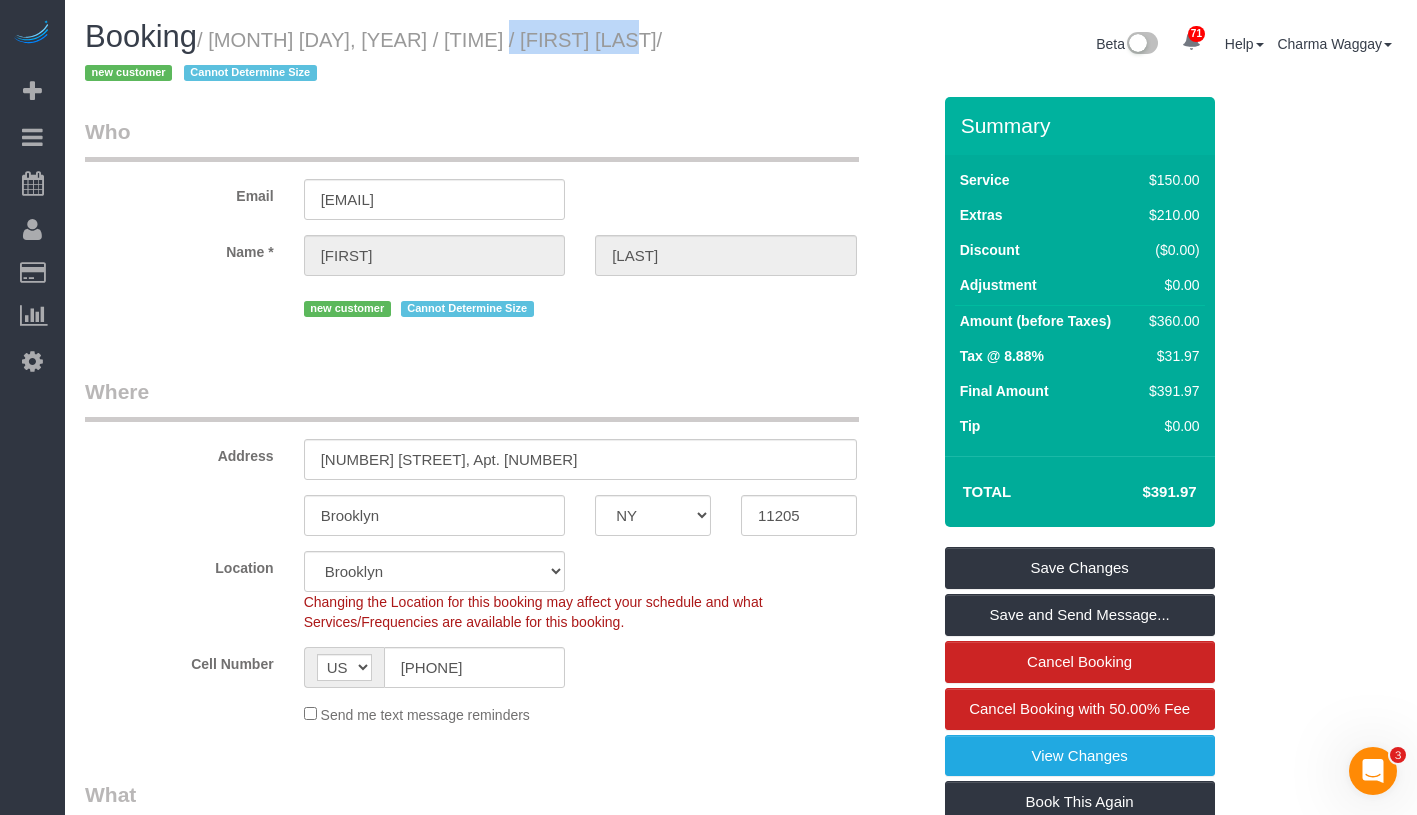 drag, startPoint x: 480, startPoint y: 43, endPoint x: 609, endPoint y: 47, distance: 129.062 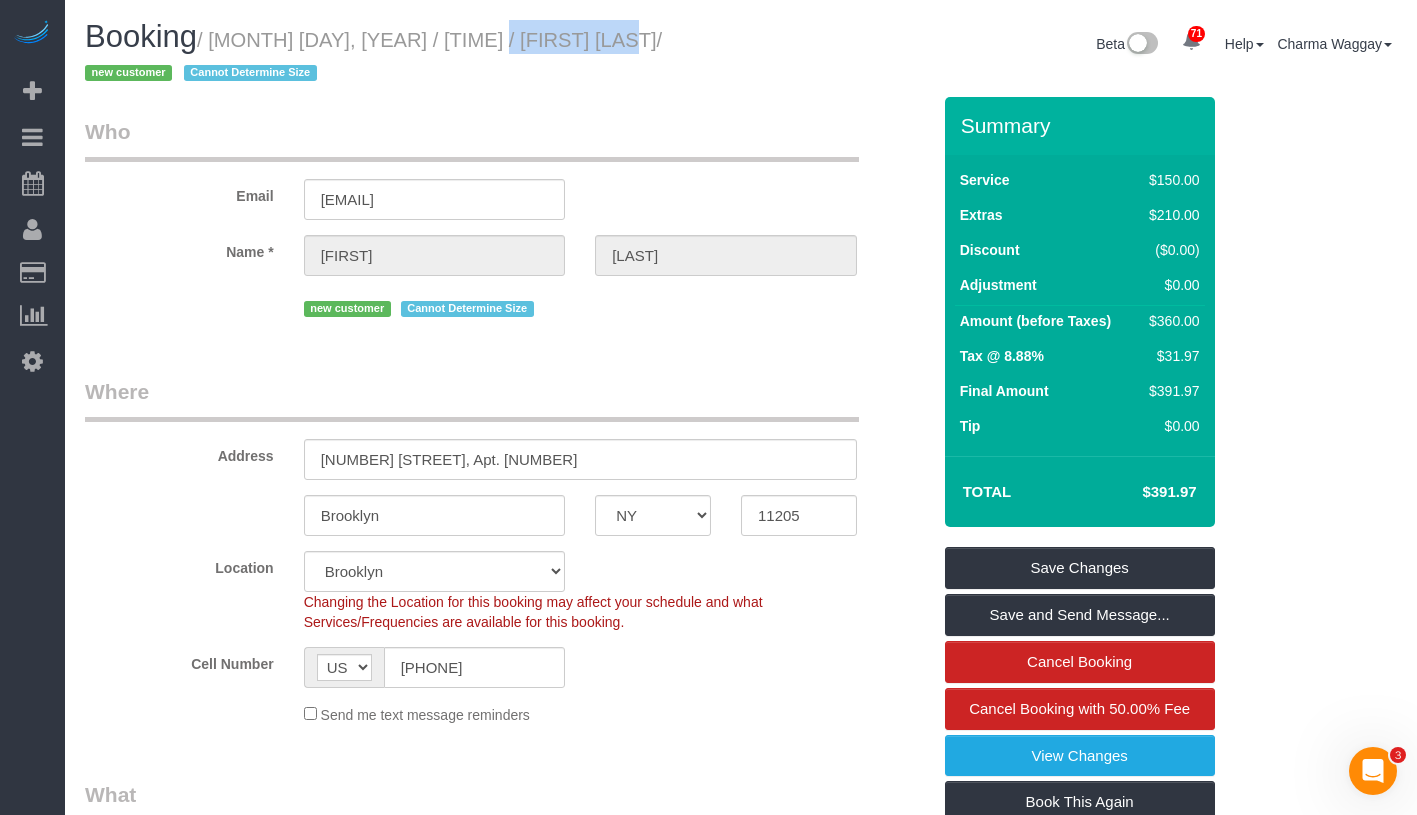 click on "/ August 03, 2025 / 9:00AM / Tynesha Finlay
/
new customer
Cannot Determine Size" at bounding box center [373, 57] 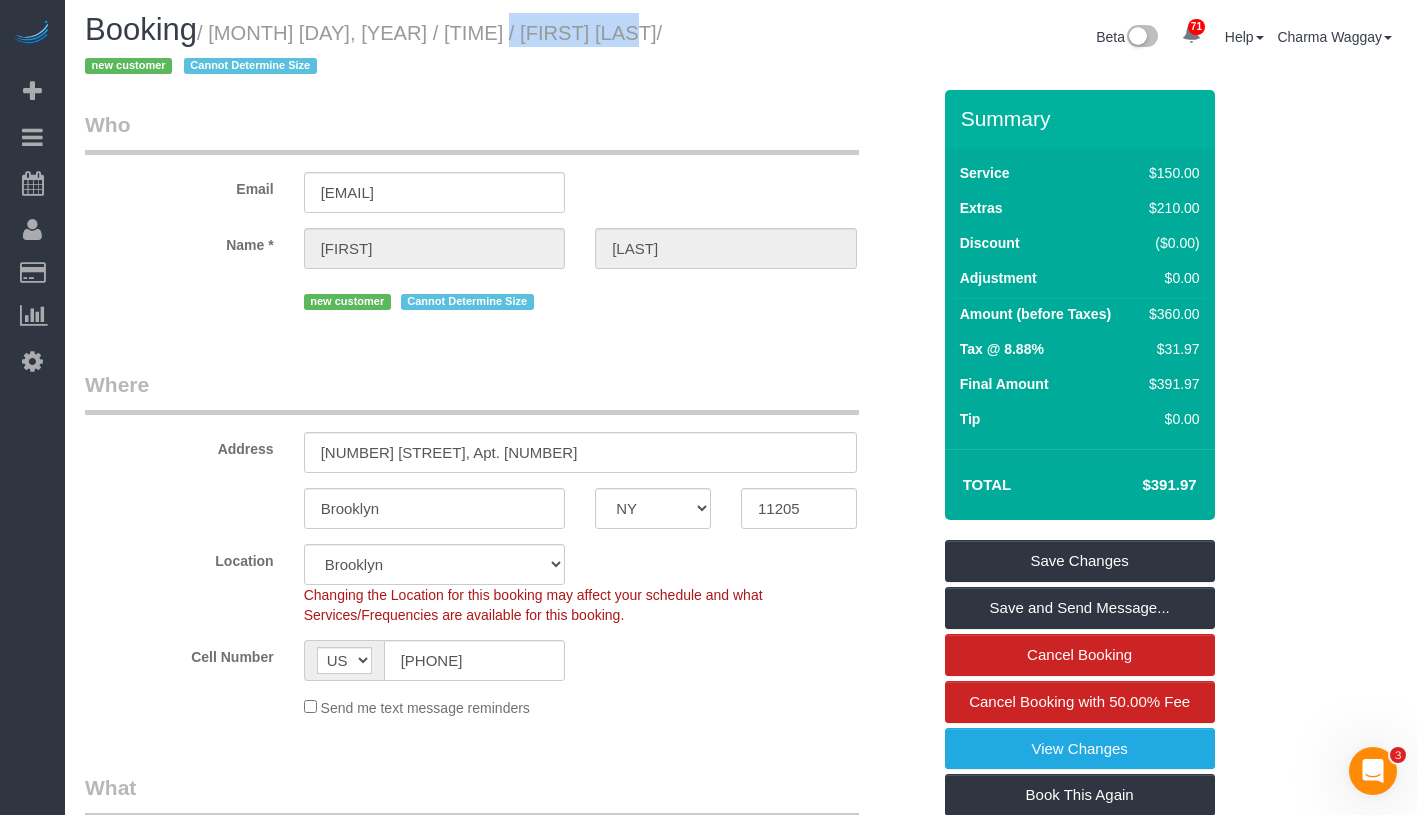 scroll, scrollTop: 0, scrollLeft: 0, axis: both 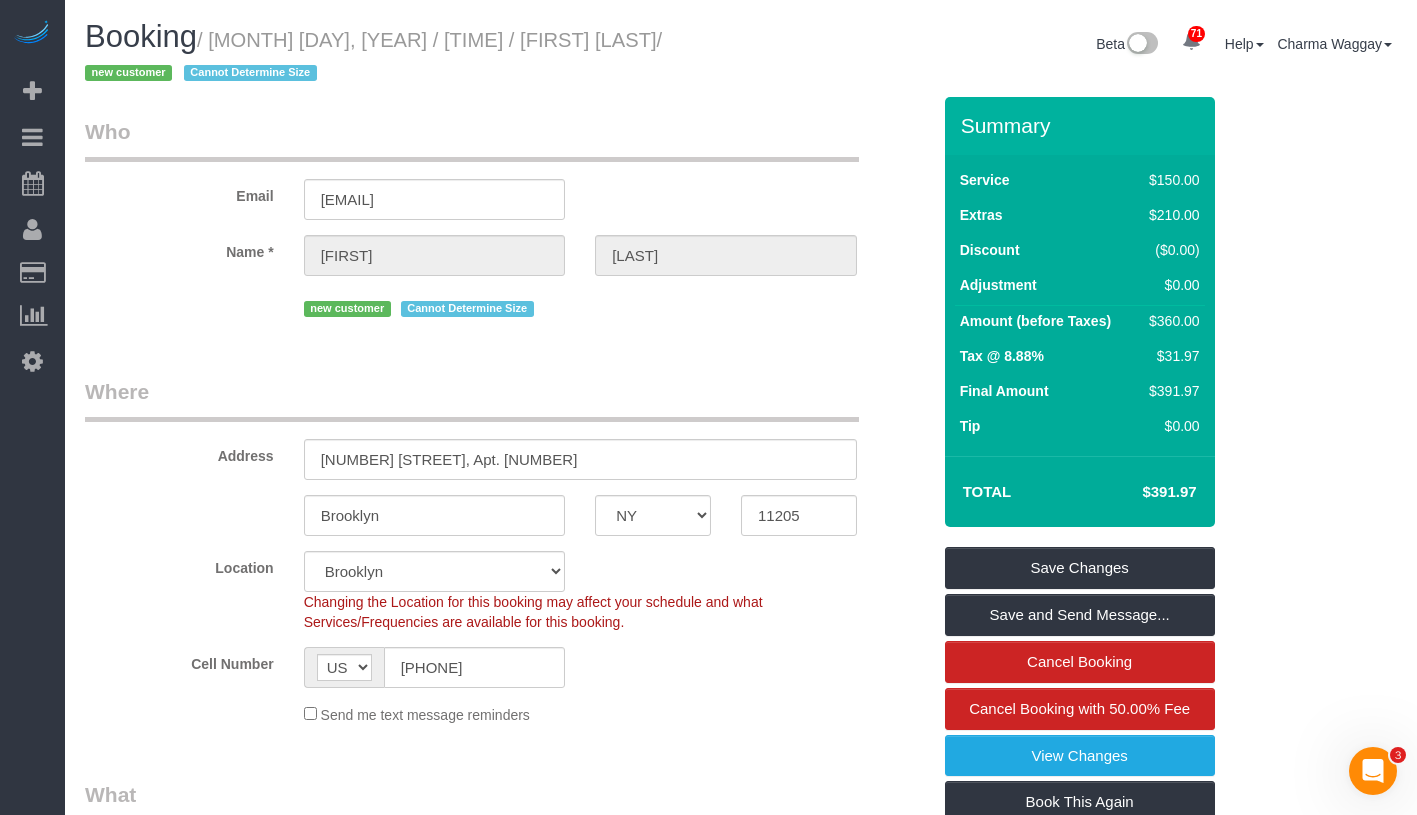 click on "Who
Email
tfinlay09@gmail.com
Name *
Tynesha
Finlay
new customer
Cannot Determine Size
Where
Address
7 Clermont, Apt. 3G
Brooklyn
AK
AL
AR
AZ
CA
CO
CT
DC
DE
FL
GA
HI
IA
ID
IL
IN
KS
KY
LA
MA
MD
ME
MI
MN
MO
MS
MT" at bounding box center (741, 1766) 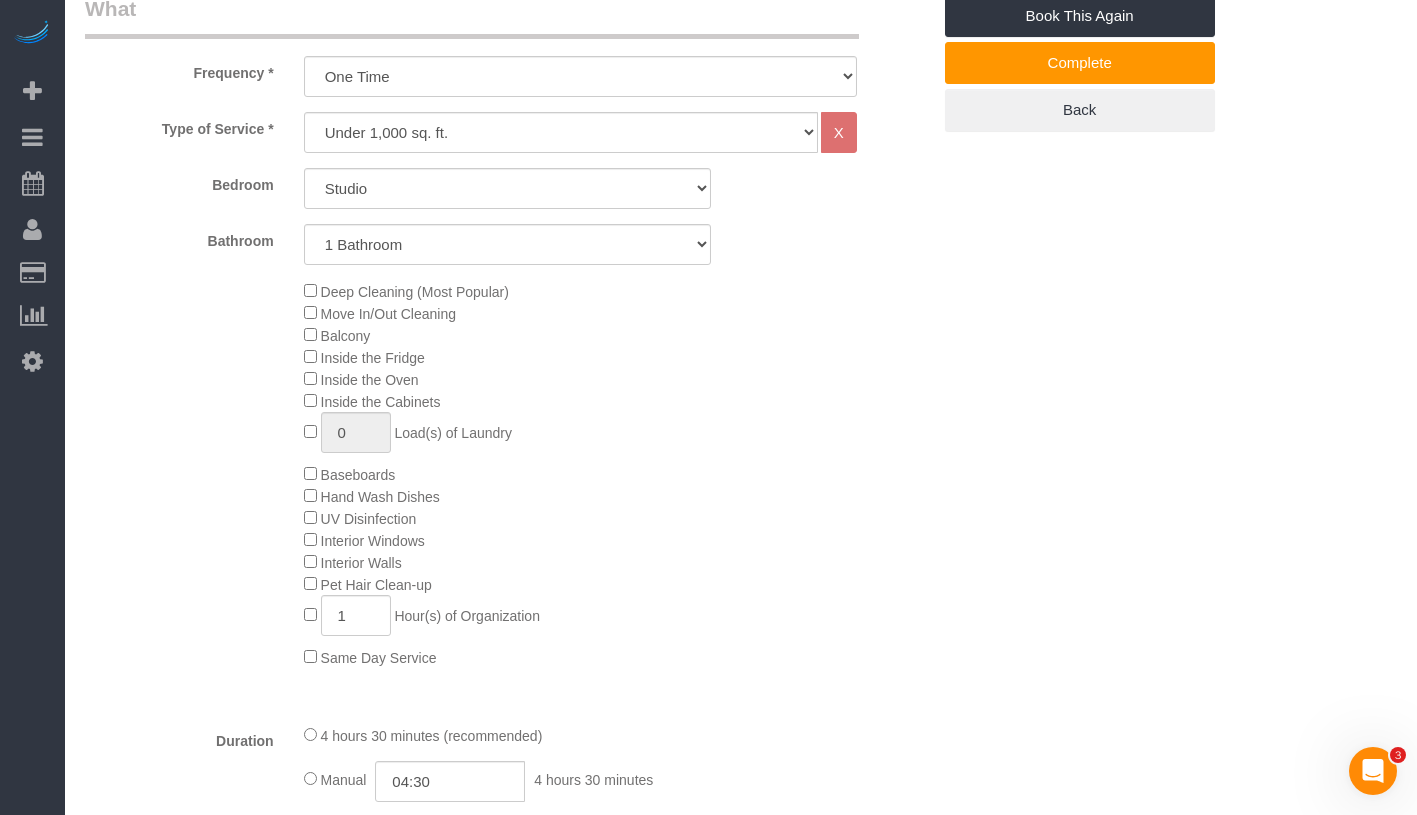 scroll, scrollTop: 868, scrollLeft: 0, axis: vertical 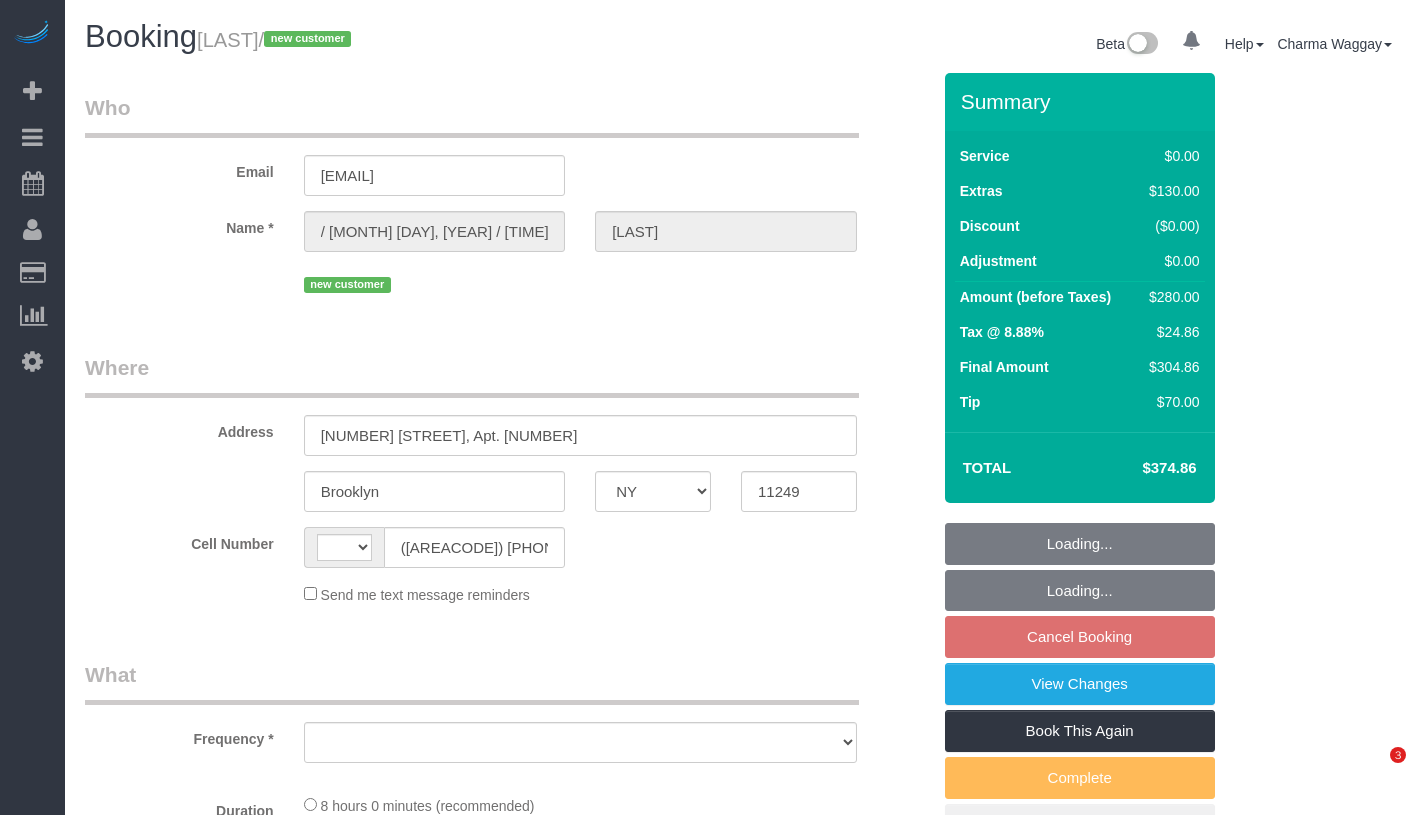 select on "NY" 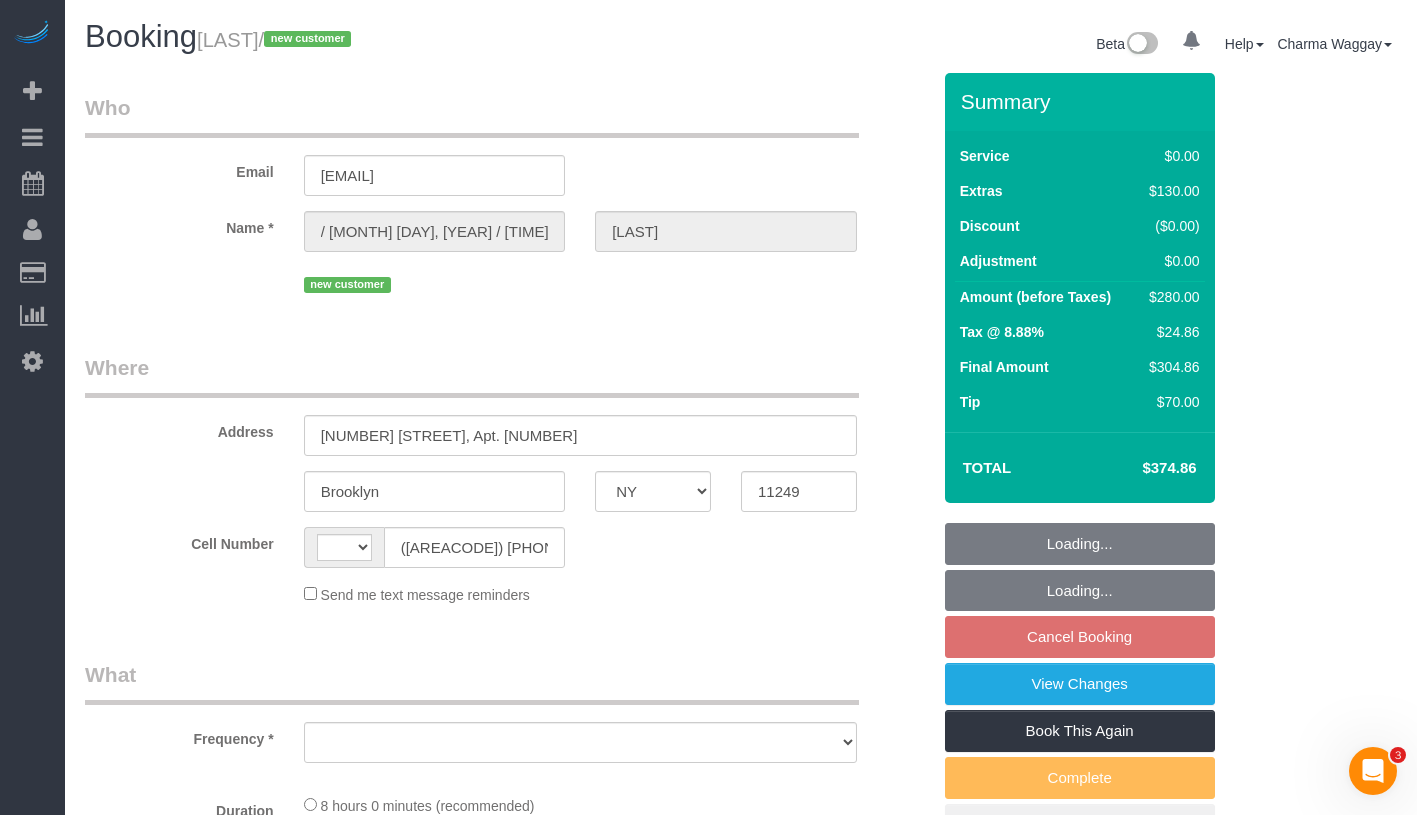 scroll, scrollTop: 0, scrollLeft: 0, axis: both 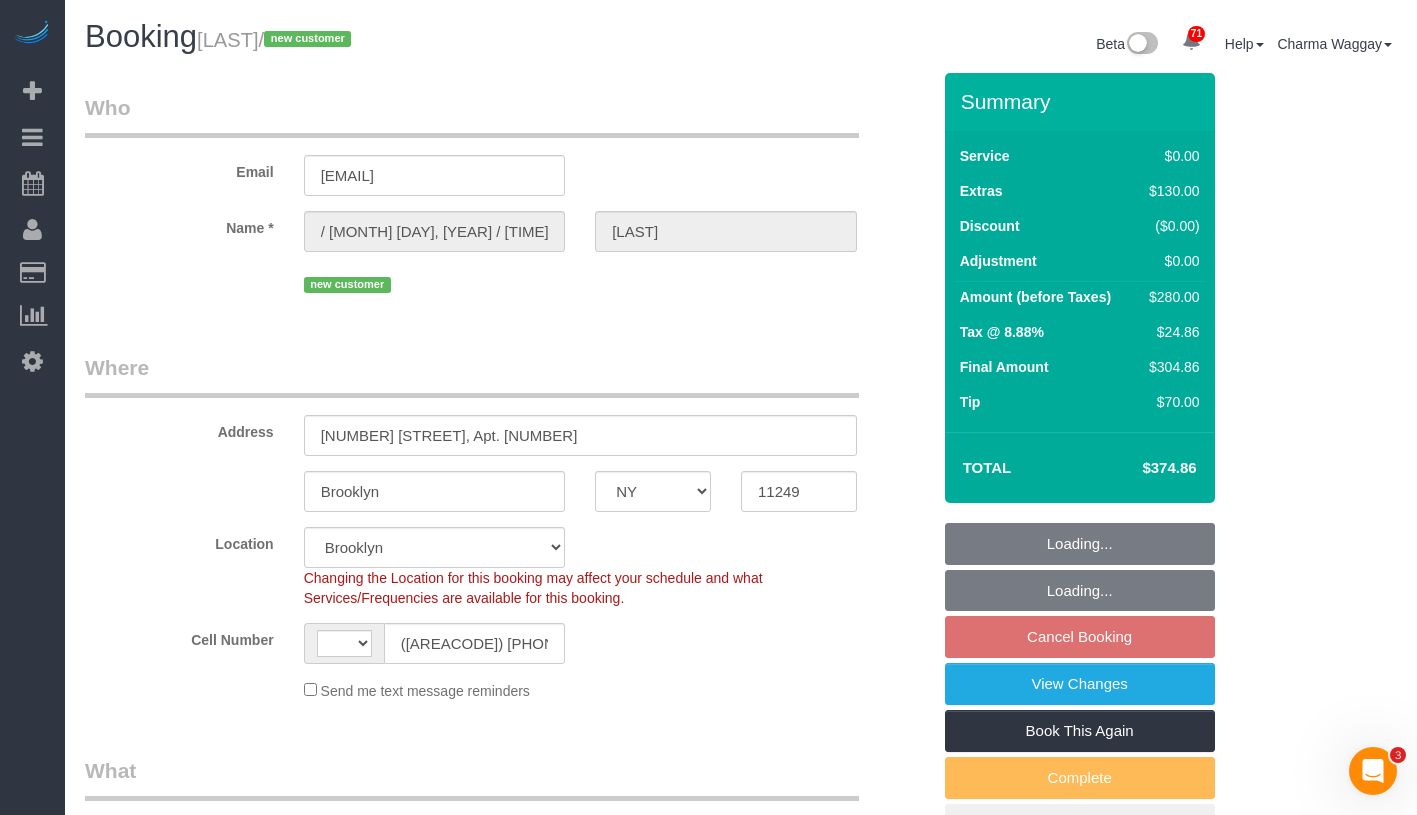 select on "string:US" 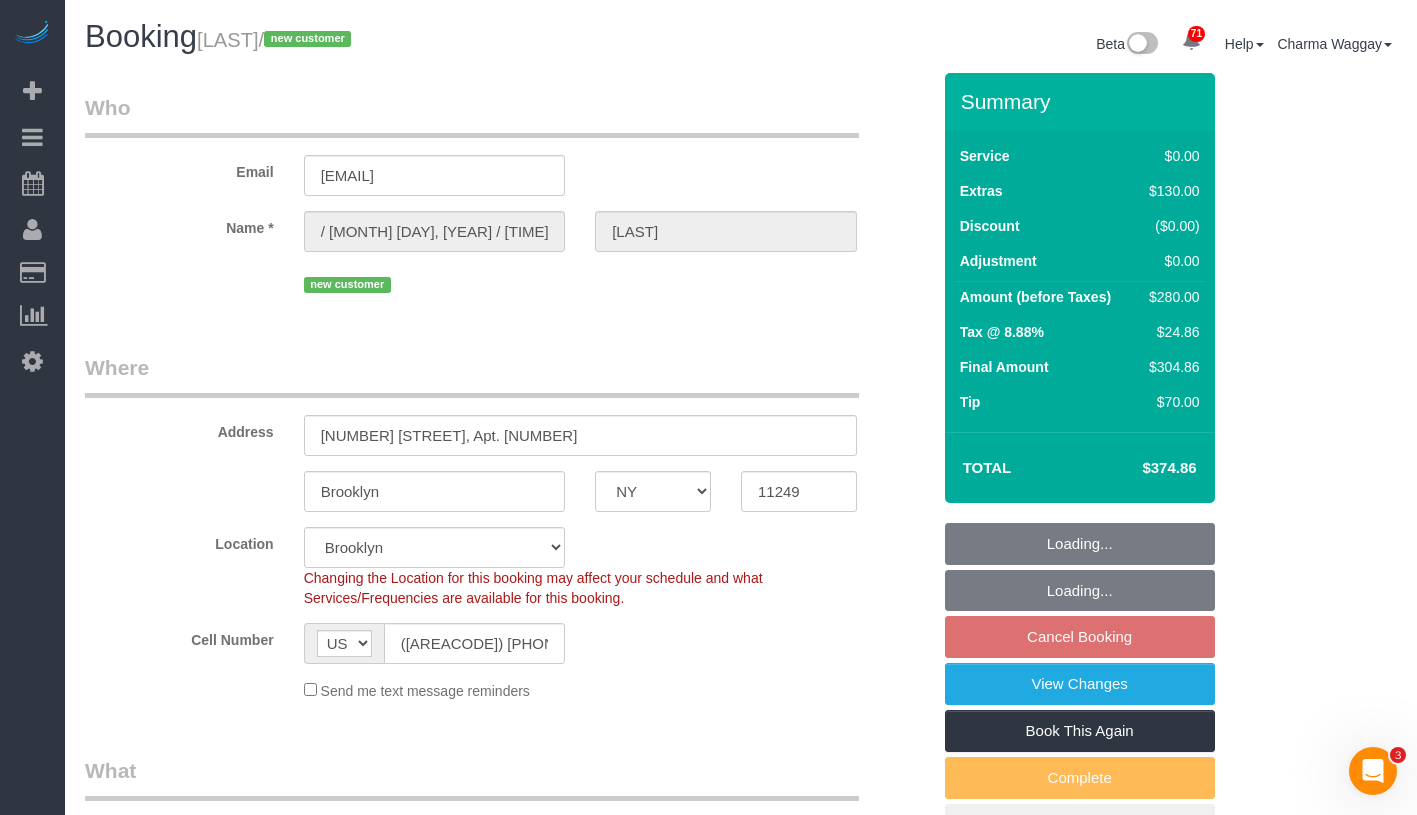 select on "object:1104" 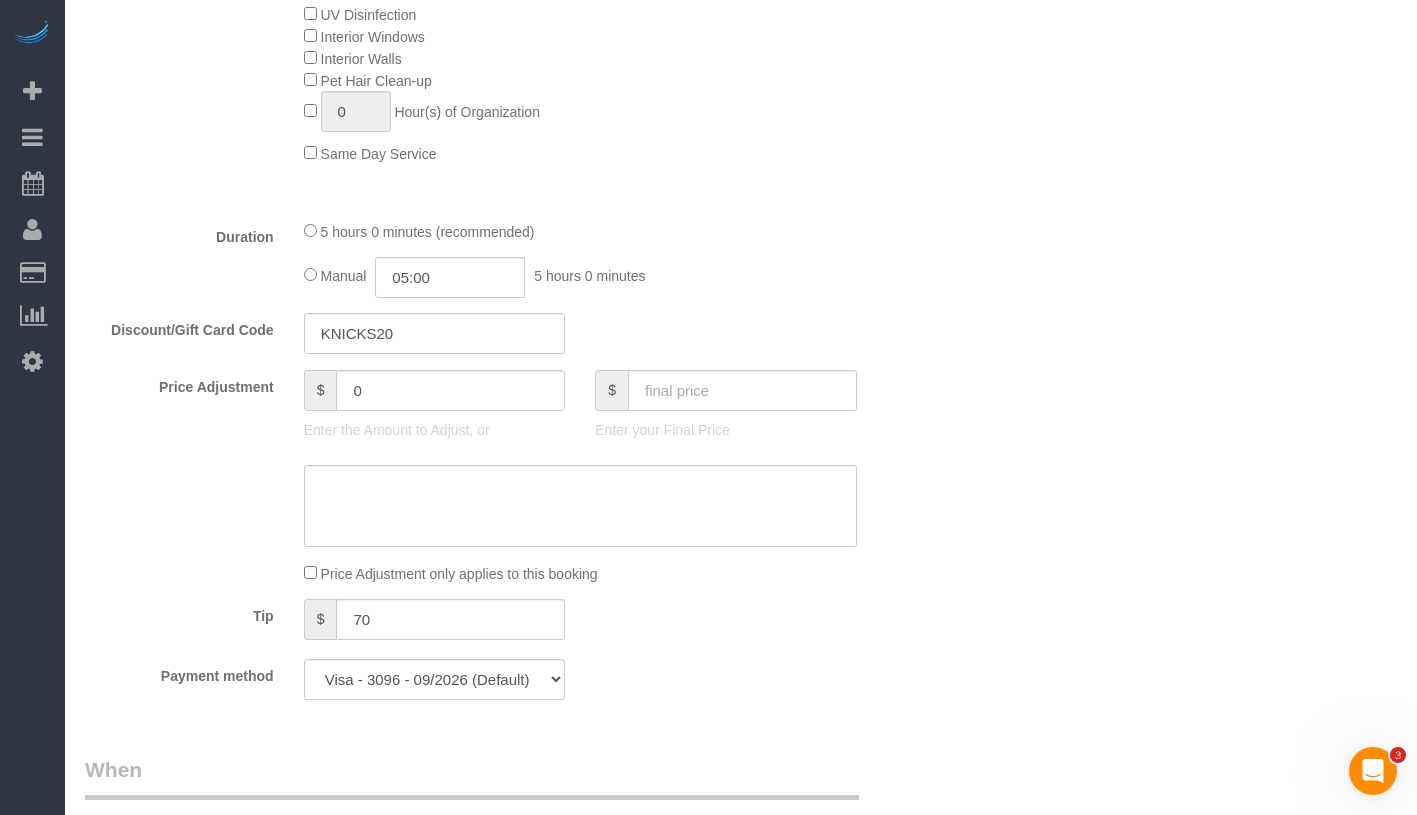 scroll, scrollTop: 1405, scrollLeft: 0, axis: vertical 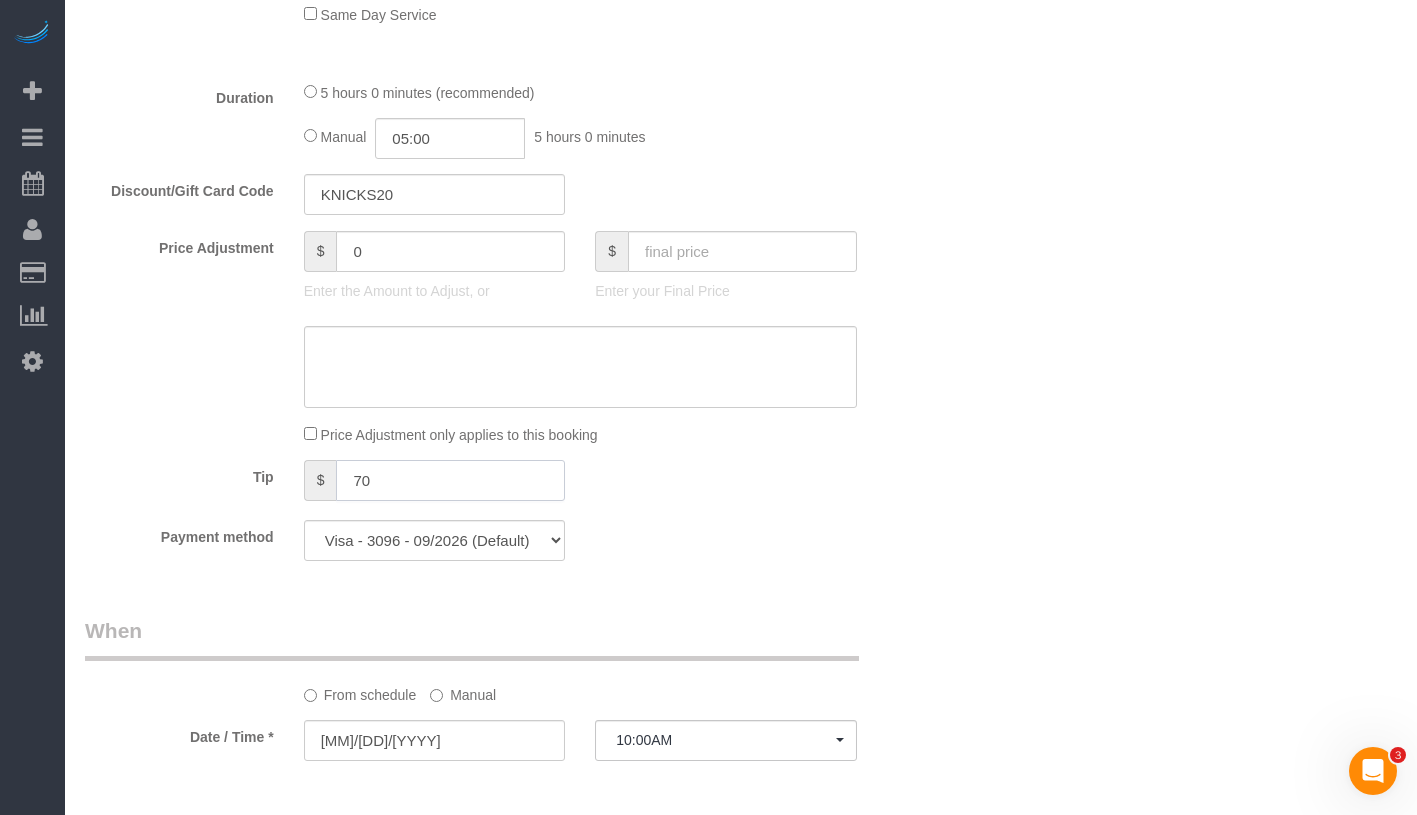 drag, startPoint x: 388, startPoint y: 503, endPoint x: 399, endPoint y: 497, distance: 12.529964 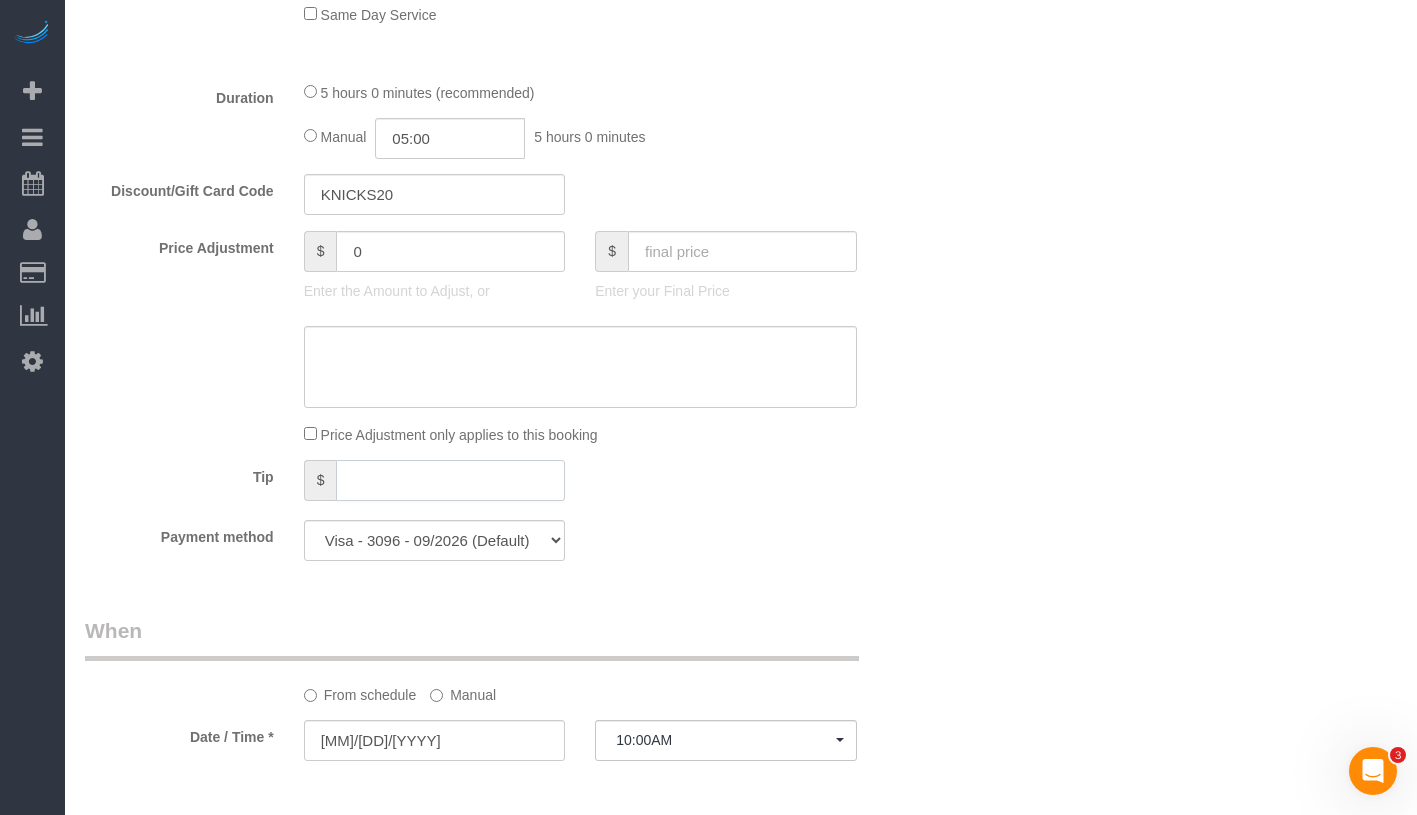 type on "70" 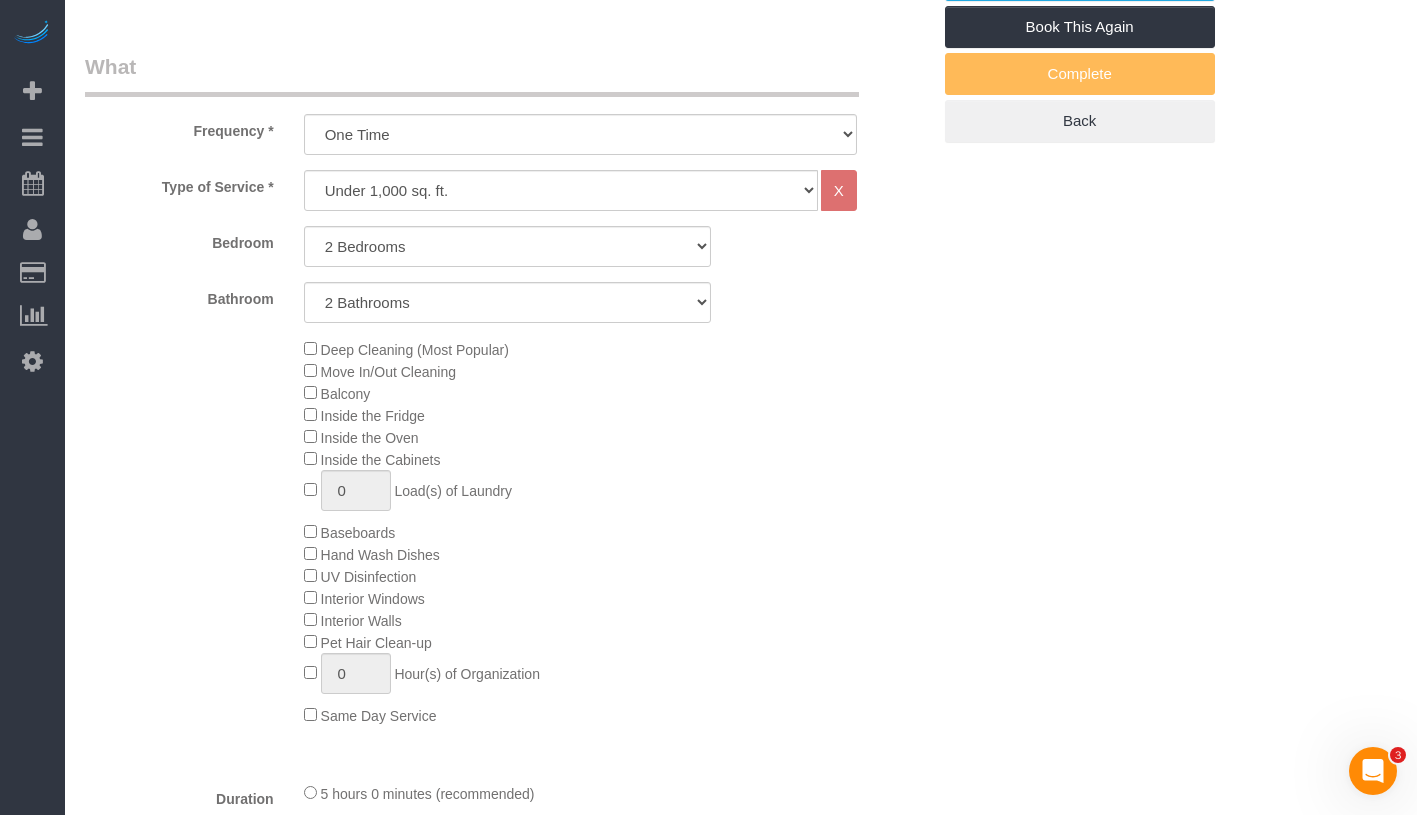 scroll, scrollTop: 590, scrollLeft: 0, axis: vertical 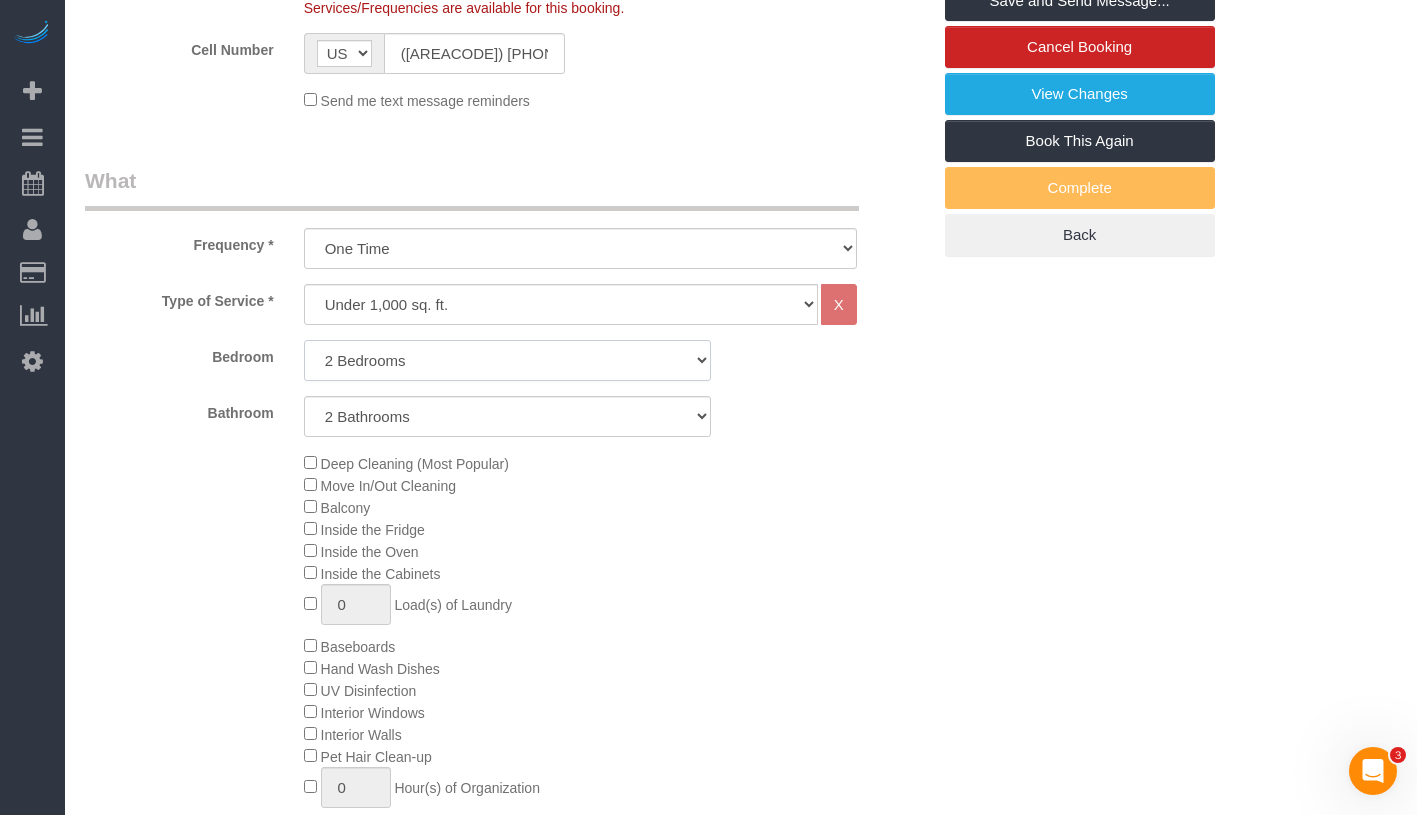 click on "Studio
1 Bedroom
2 Bedrooms
3 Bedrooms" 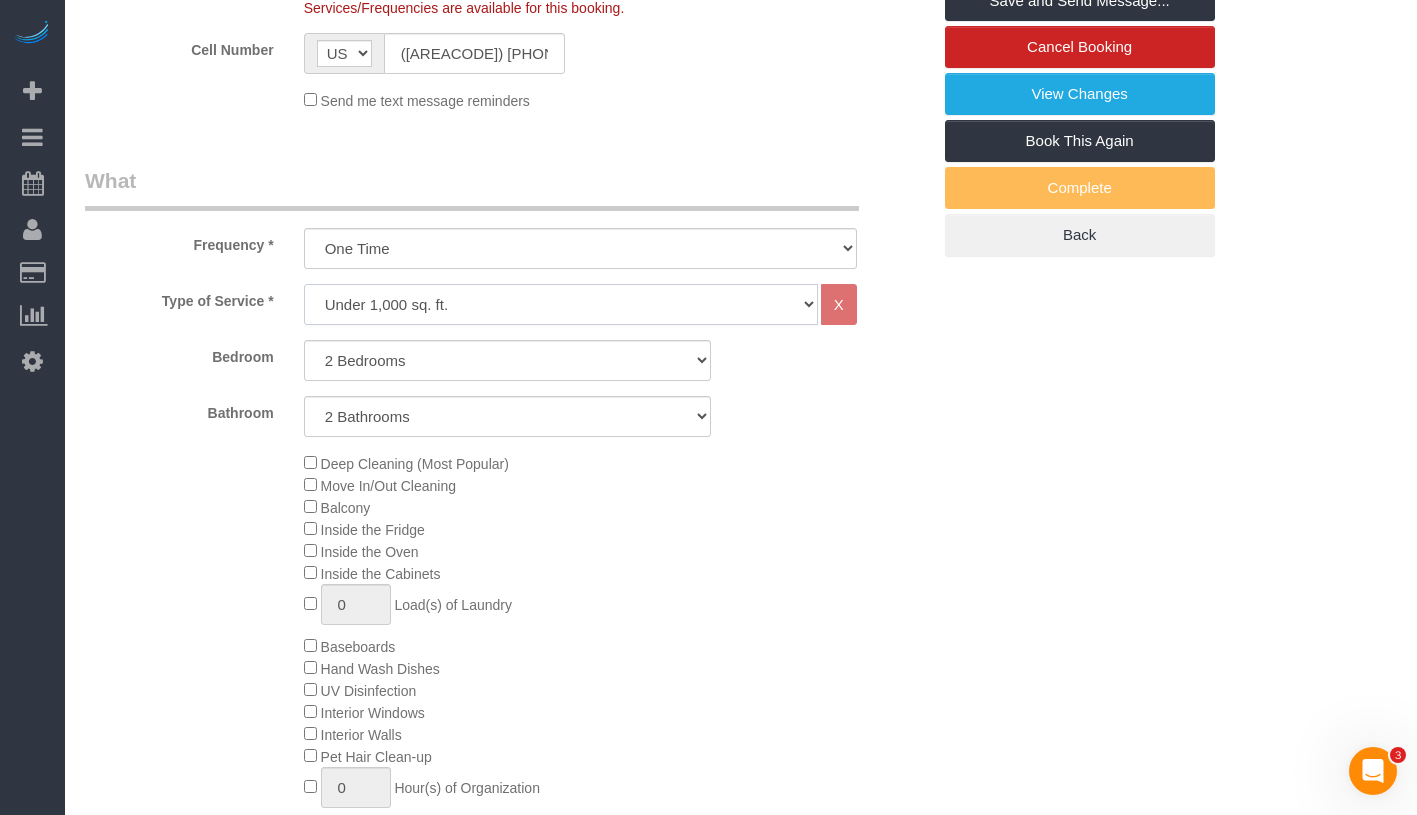 click on "Under 1,000 sq. ft. 1,001 - 1,500 sq. ft. 1,500+ sq. ft. Custom Cleaning Office Cleaning Airbnb Cleaning Post Construction Cleaning RE-CLEAN Hourly Rate - 8.0 Hourly Rate - 7.5 Late Cancellation - Invoice Purposes Hourly Rate (30% OFF) Bungalow Living Hello Alfred - Standard Cleaning Hello Alfred - Hourly Rate TULU - Standard Cleaning TULU - Hourly Rate Hourly Rate (15% OFF) Hourly Rate (20% OFF) Hourly Rate (25% OFF) Hourly Rate (22.5% OFF) Charity Clean Outsite - Hourly Rate Floor Cleaning 100/hr 140/hr Upholstery Cleaning Hourly Rate (Comped Cleaning) Power Washing Carpet/Rug Cleaning Floor Cleaning - 25% OFF Couch Cleaning Partnership Flat Rate Pricing Partnership Hourly Rate Staff Office Hours" 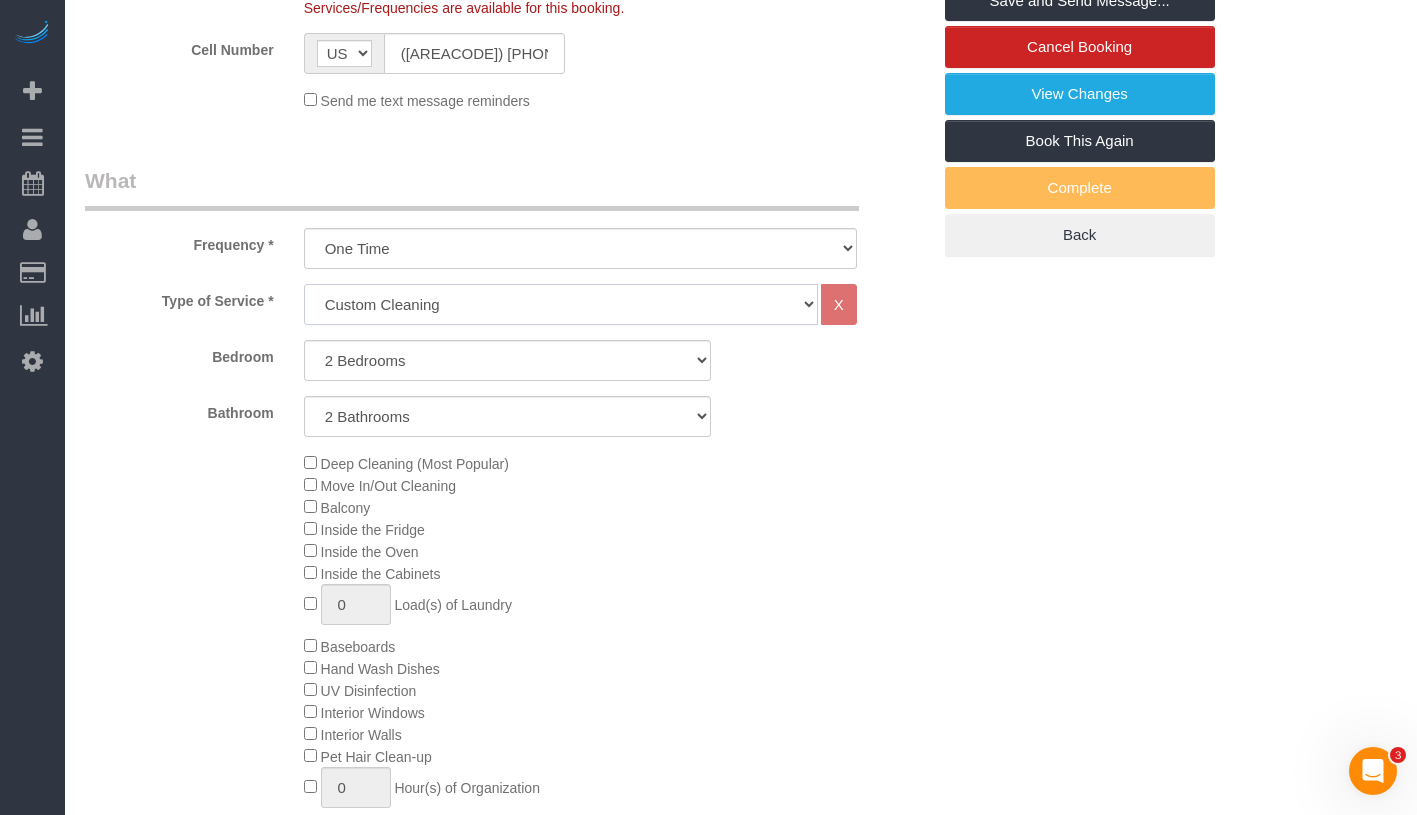 select on "1" 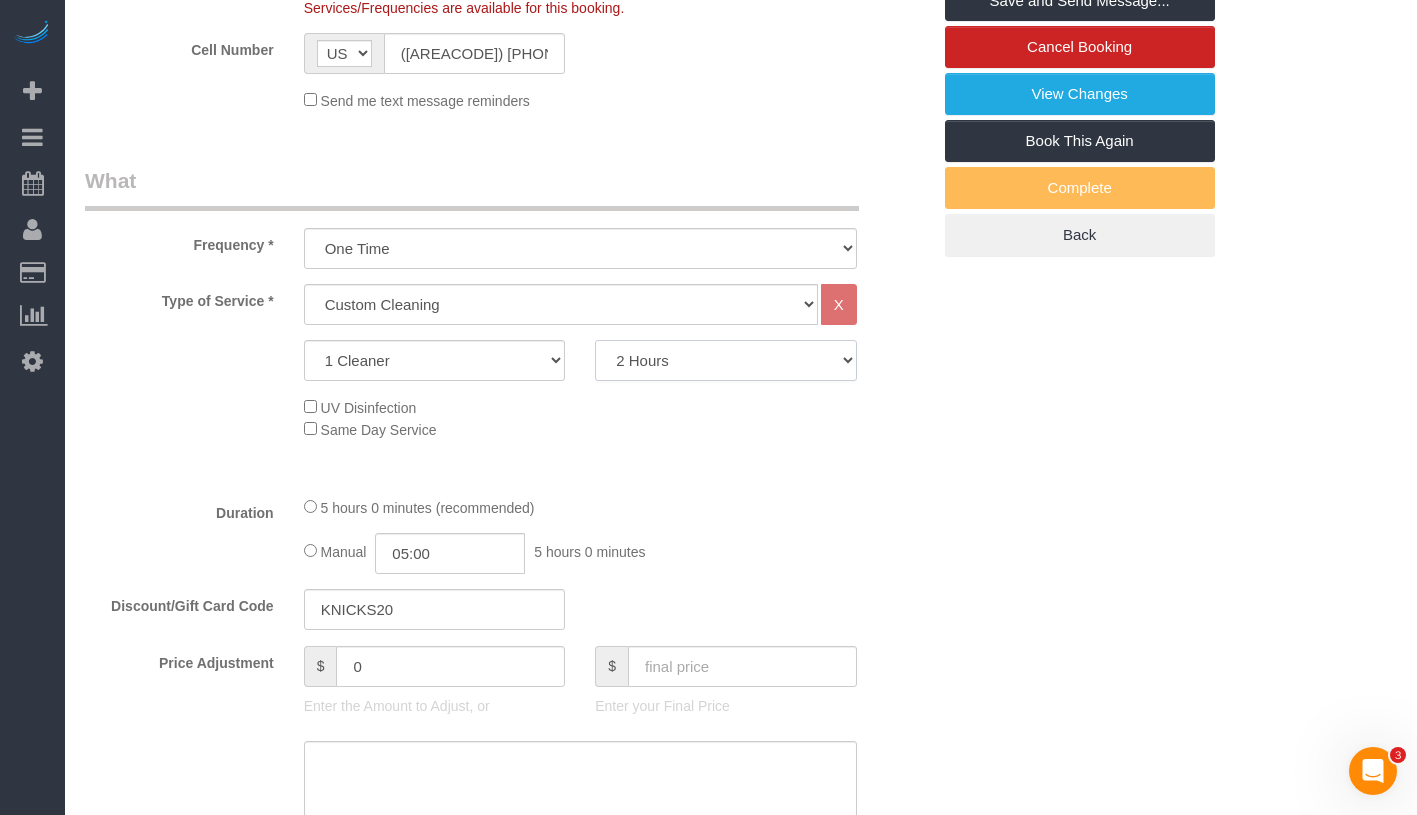 click on "2 Hours
2.5 Hours
3 Hours
3.5 Hours
4 Hours
4.5 Hours
5 Hours
5.5 Hours
6 Hours
6.5 Hours
7 Hours
7.5 Hours
8 Hours
8.5 Hours
9 Hours
9.5 Hours
10 Hours
10.5 Hours
11 Hours
11.5 Hours
12 Hours
12.5 Hours
13 Hours
13.5 Hours
14 Hours
14.5 Hours
15 Hours
15.5 Hours
16 Hours
16.5 Hours" 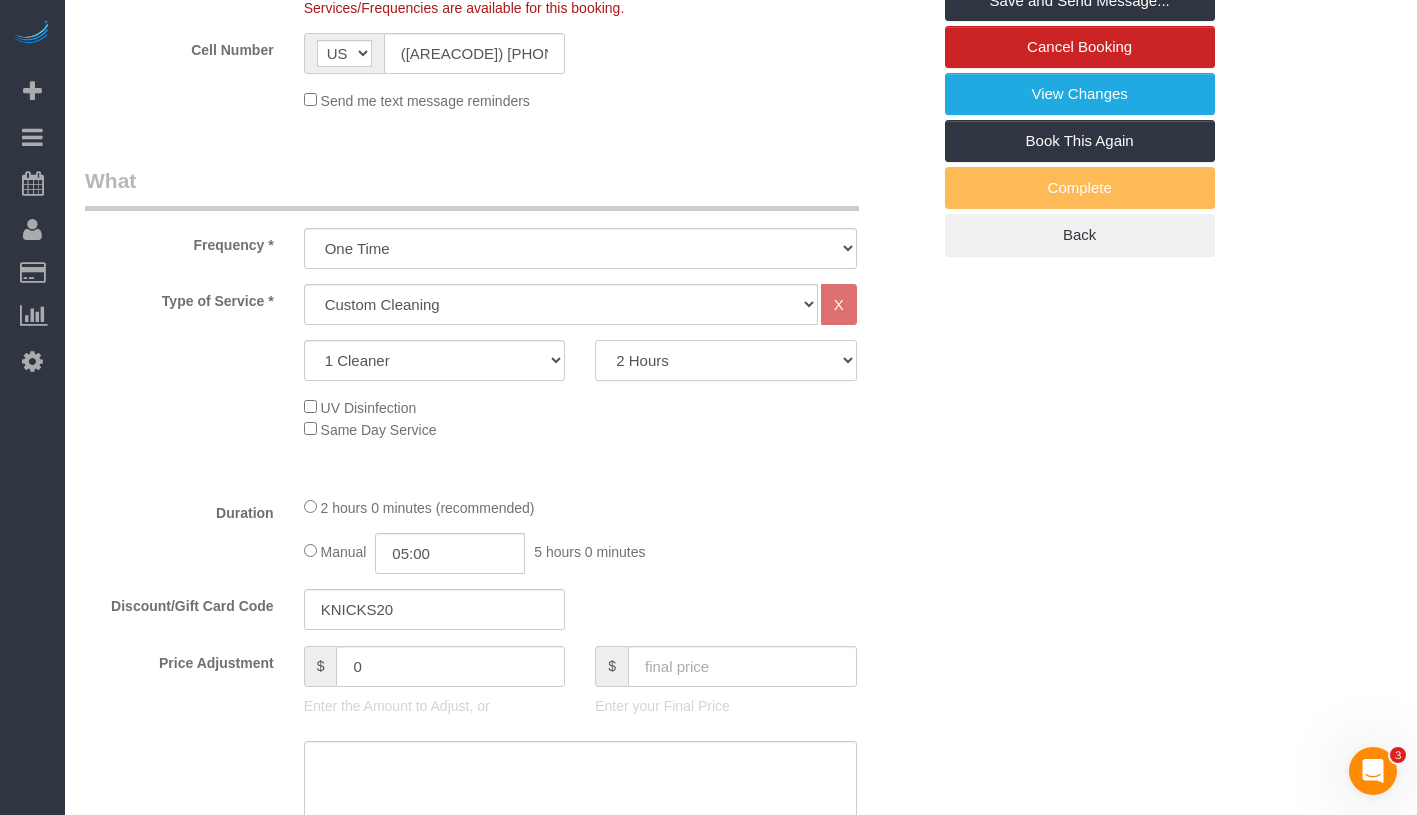 select on "360" 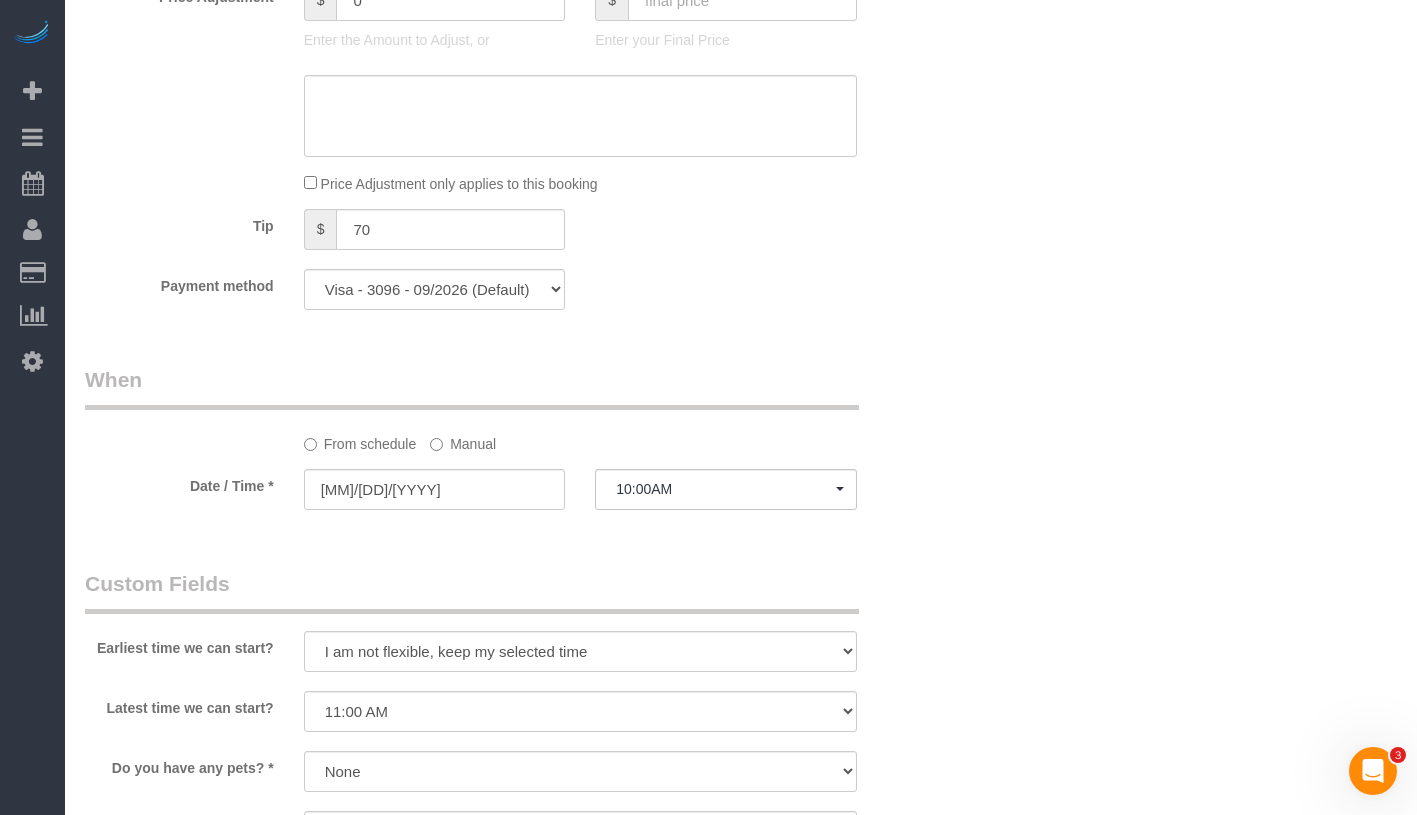scroll, scrollTop: 873, scrollLeft: 0, axis: vertical 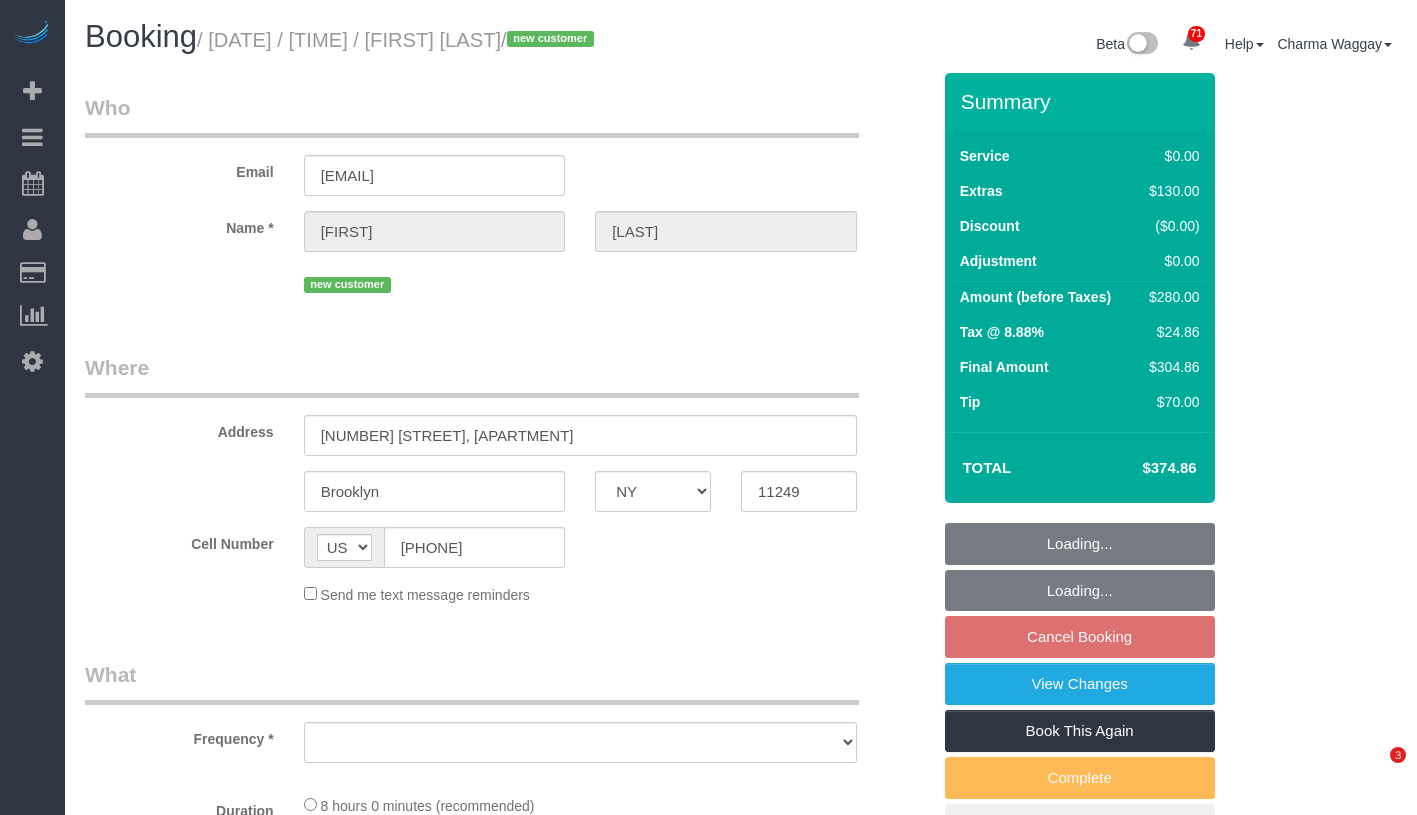 select on "NY" 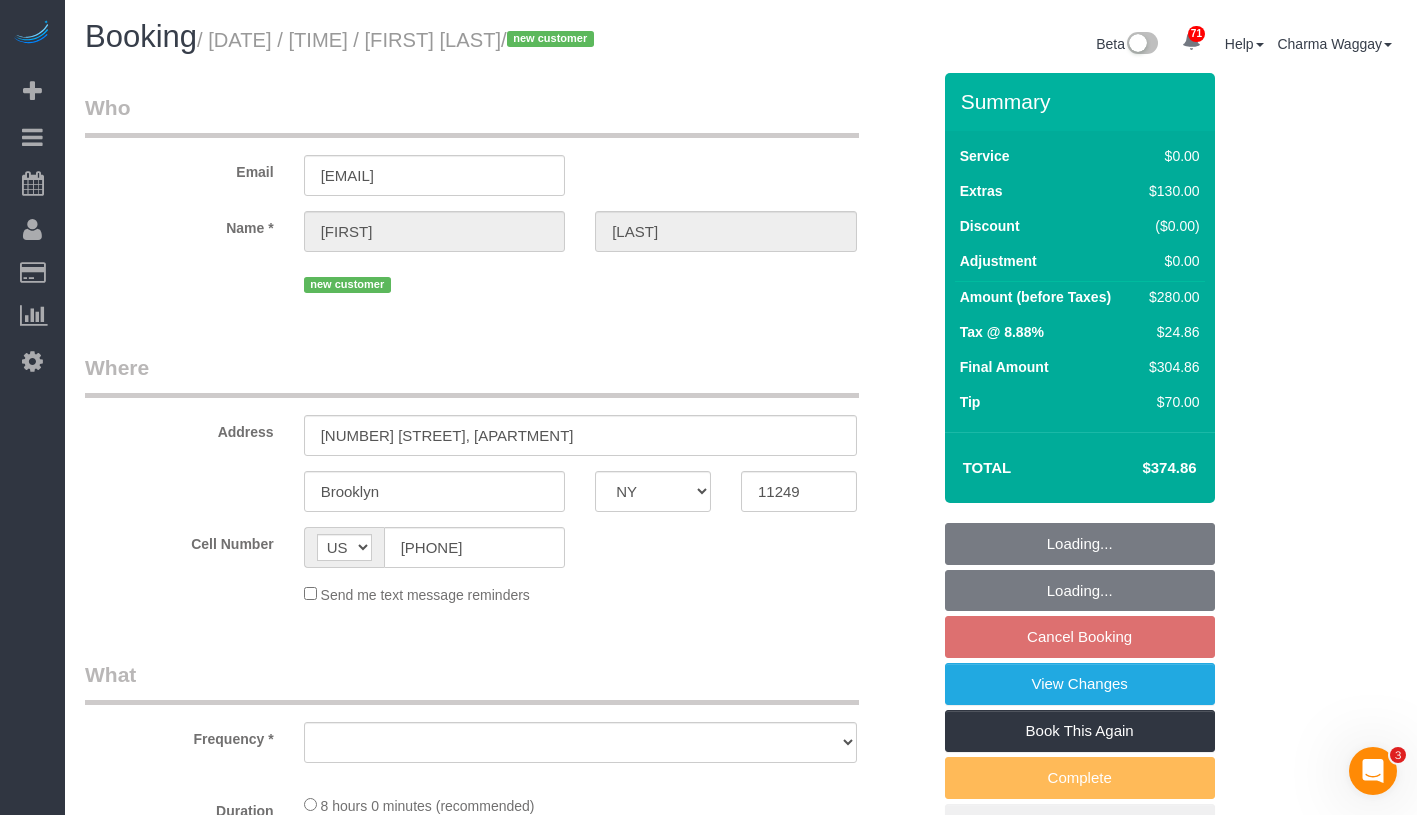 scroll, scrollTop: 0, scrollLeft: 0, axis: both 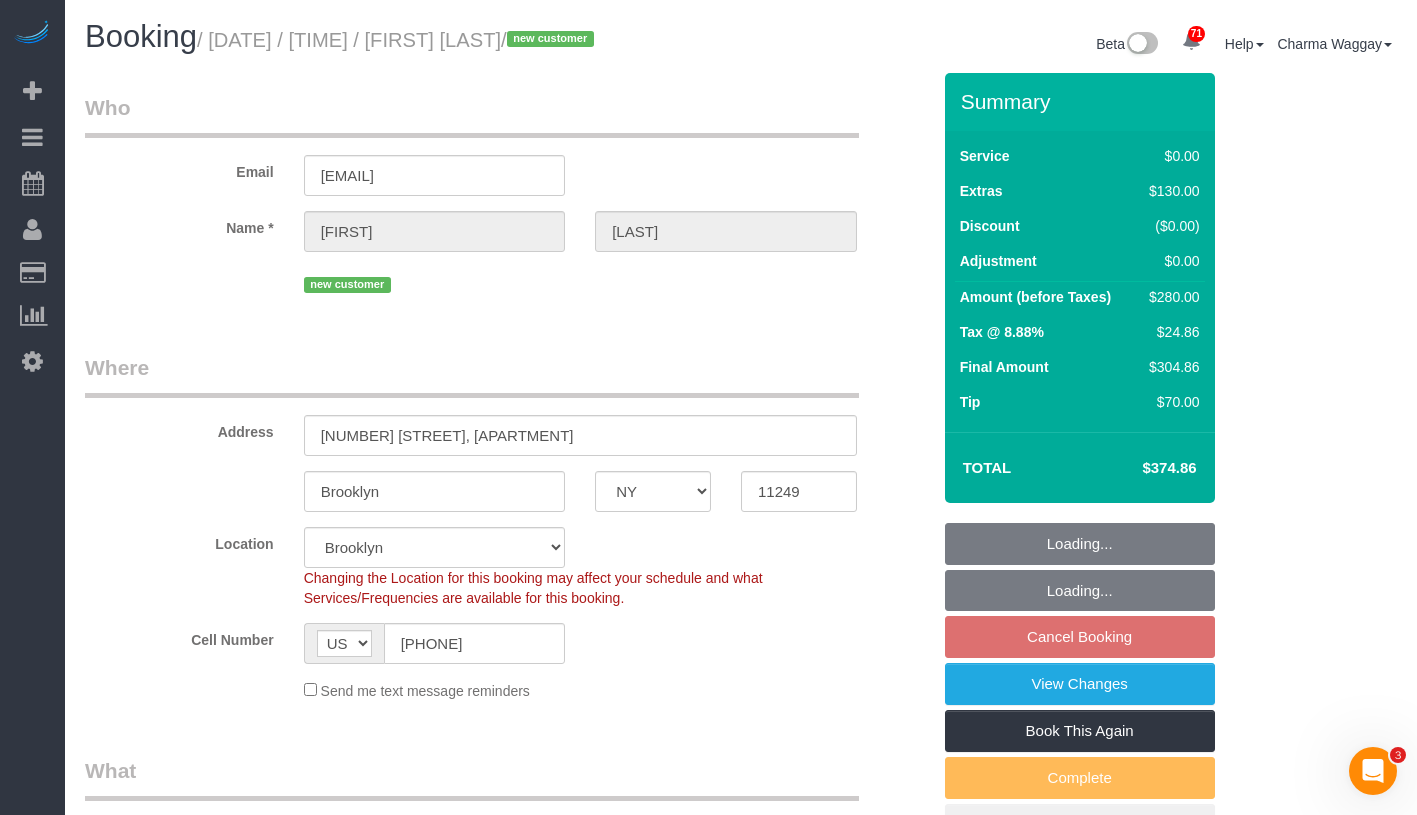 select on "object:960" 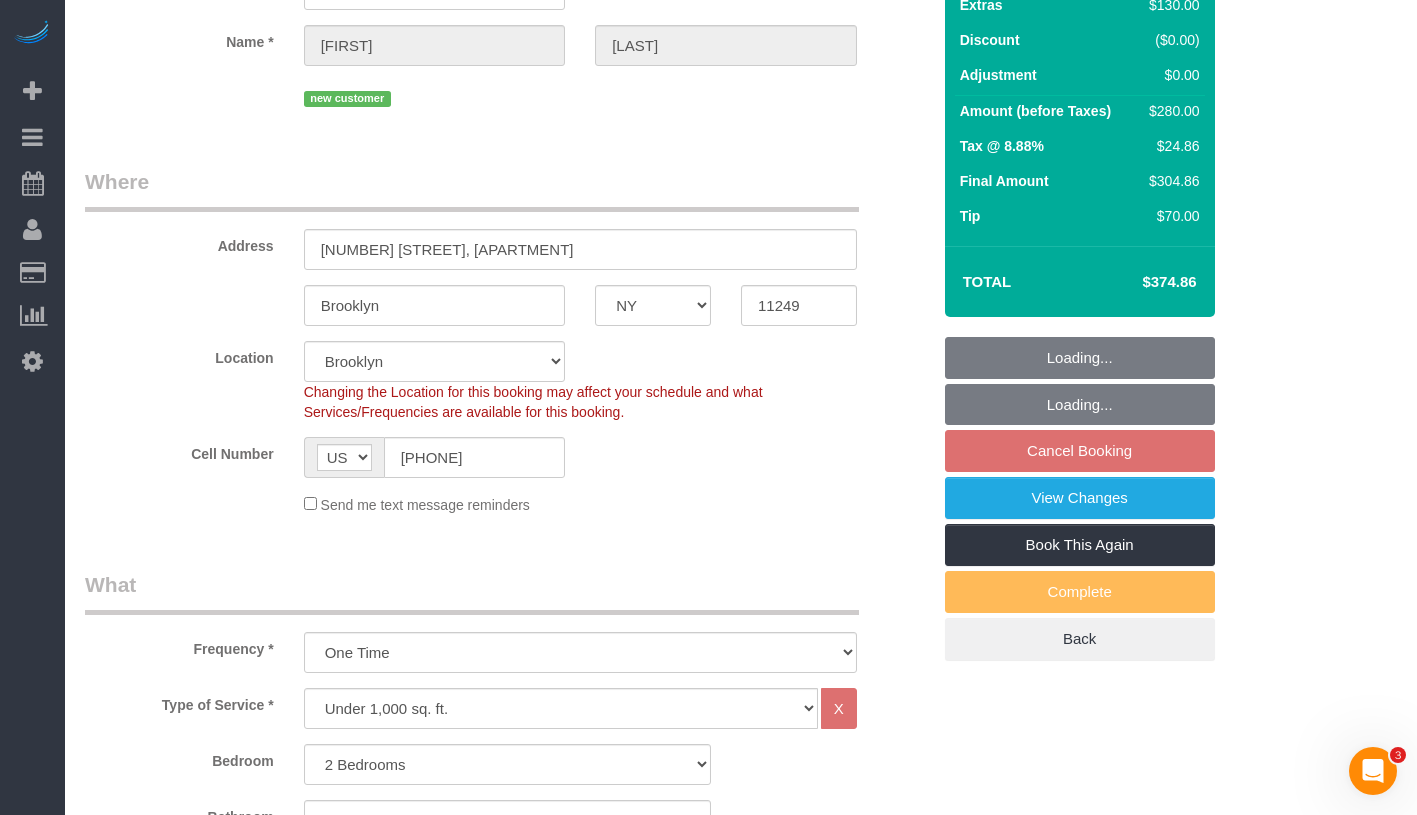 select on "2" 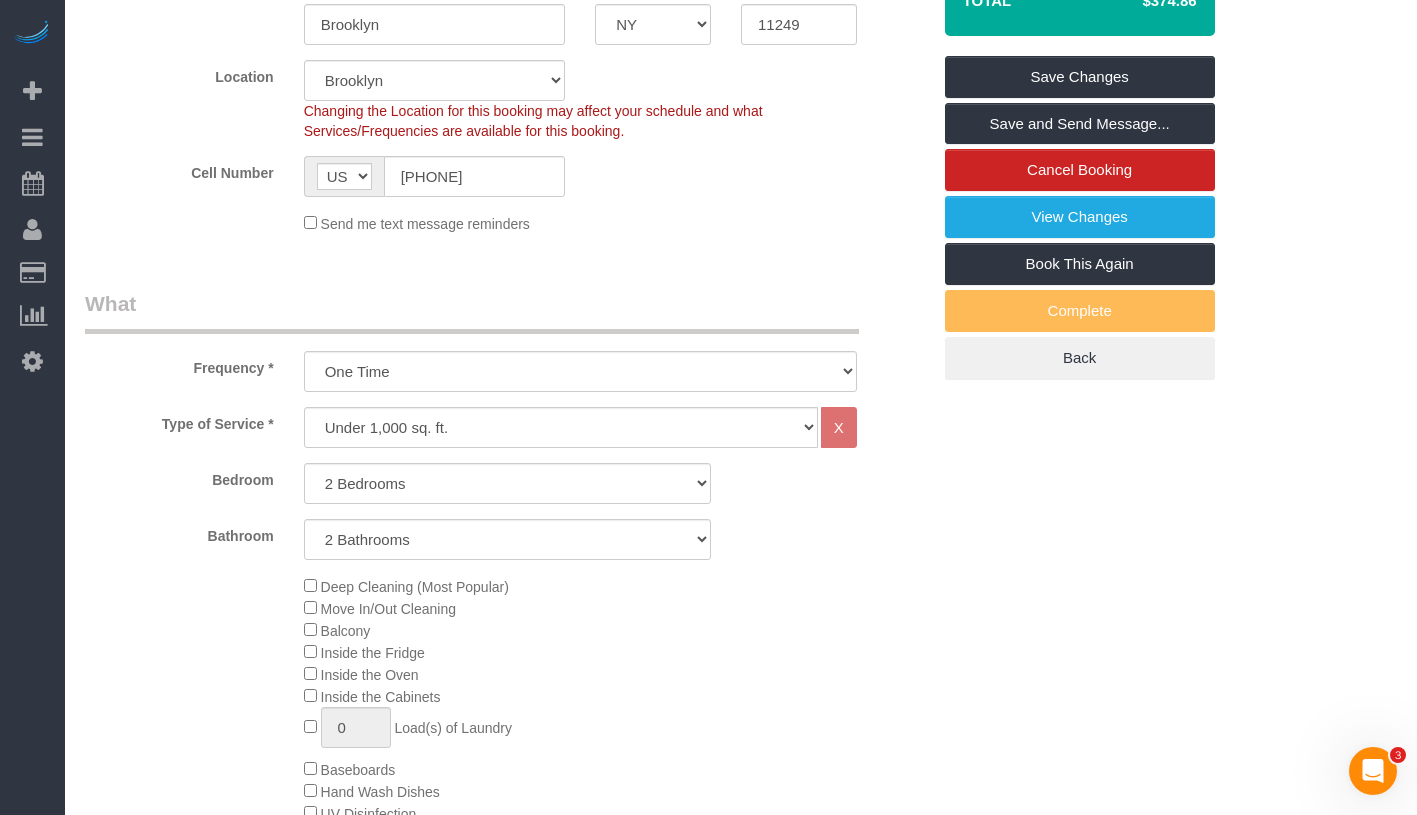 scroll, scrollTop: 444, scrollLeft: 0, axis: vertical 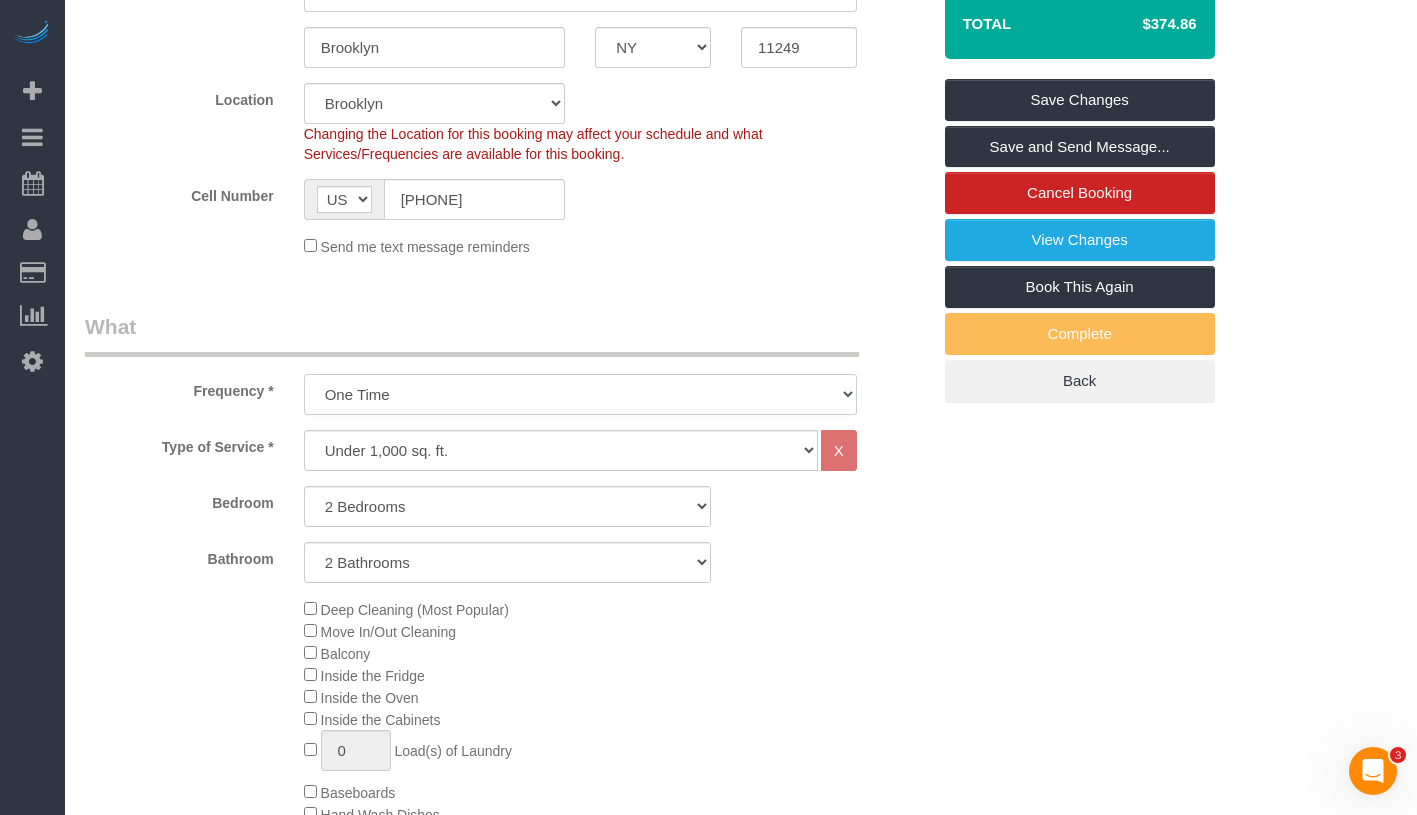 click on "One Time Weekly (20% Off) - 20.00% Every 2 Weeks (15% Off) - 15.00% Every 4 Weeks (10% Off) - 10.00%" at bounding box center [580, 394] 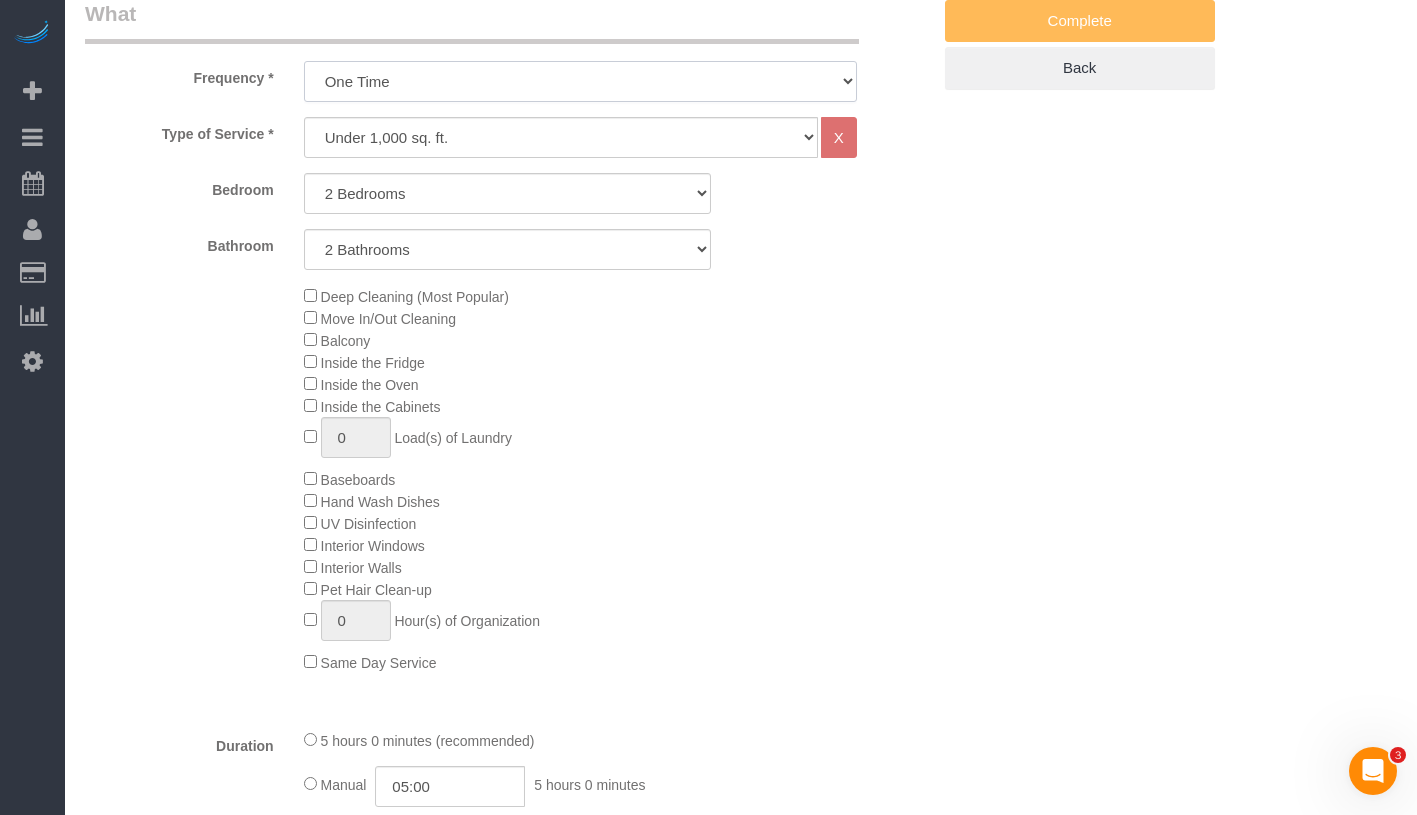 scroll, scrollTop: 882, scrollLeft: 0, axis: vertical 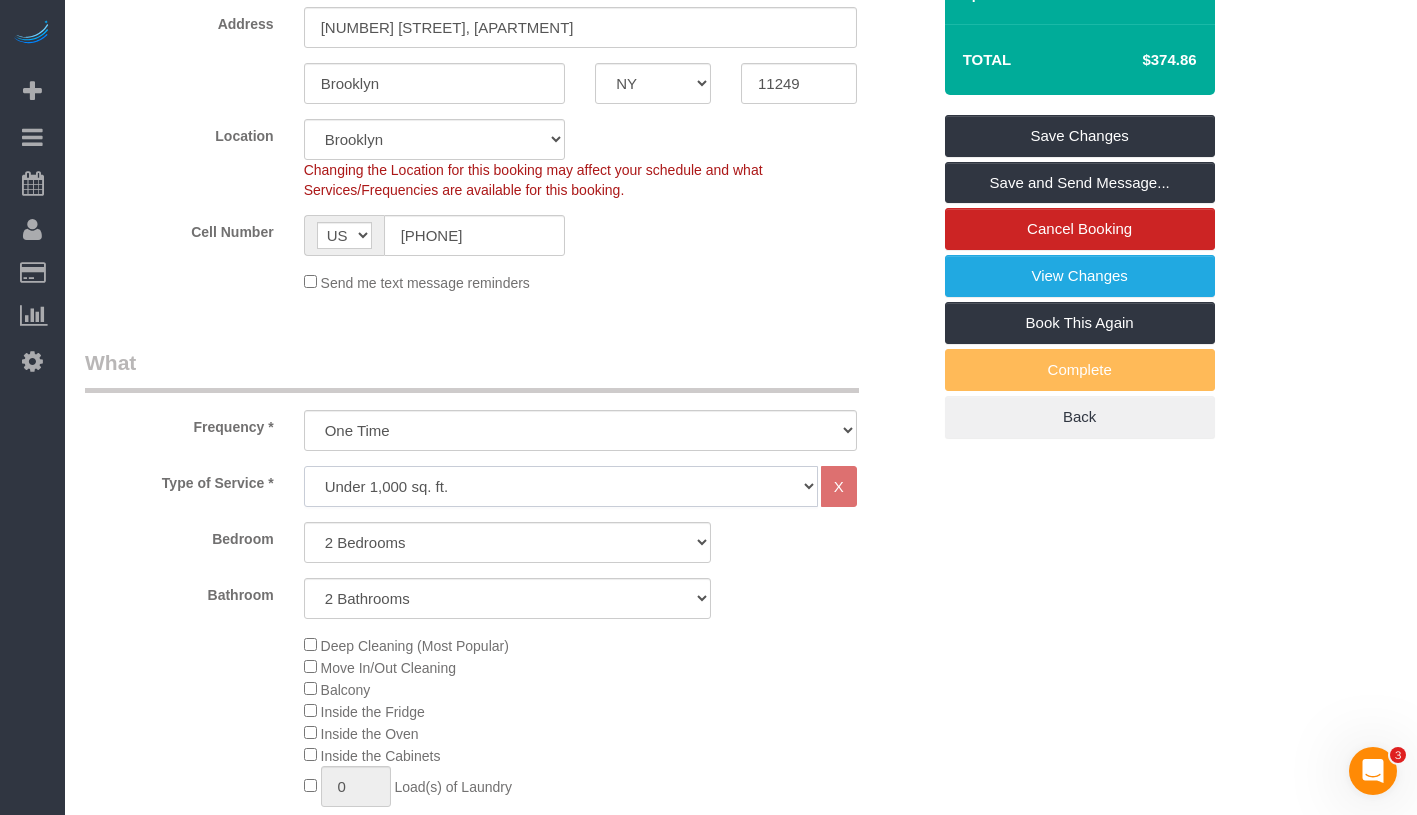 click on "Under 1,000 sq. ft. 1,001 - 1,500 sq. ft. 1,500+ sq. ft. Custom Cleaning Office Cleaning Airbnb Cleaning Post Construction Cleaning RE-CLEAN Hourly Rate - 8.0 Hourly Rate - 7.5 Late Cancellation - Invoice Purposes Hourly Rate (30% OFF) Bungalow Living Hello Alfred - Standard Cleaning Hello Alfred - Hourly Rate TULU - Standard Cleaning TULU - Hourly Rate Hourly Rate (15% OFF) Hourly Rate (20% OFF) Hourly Rate (25% OFF) Hourly Rate (22.5% OFF) Charity Clean Outsite - Hourly Rate Floor Cleaning 100/hr 140/hr Upholstery Cleaning Hourly Rate (Comped Cleaning) Power Washing Carpet/Rug Cleaning Floor Cleaning - 25% OFF Couch Cleaning Partnership Flat Rate Pricing Partnership Hourly Rate Staff Office Hours" 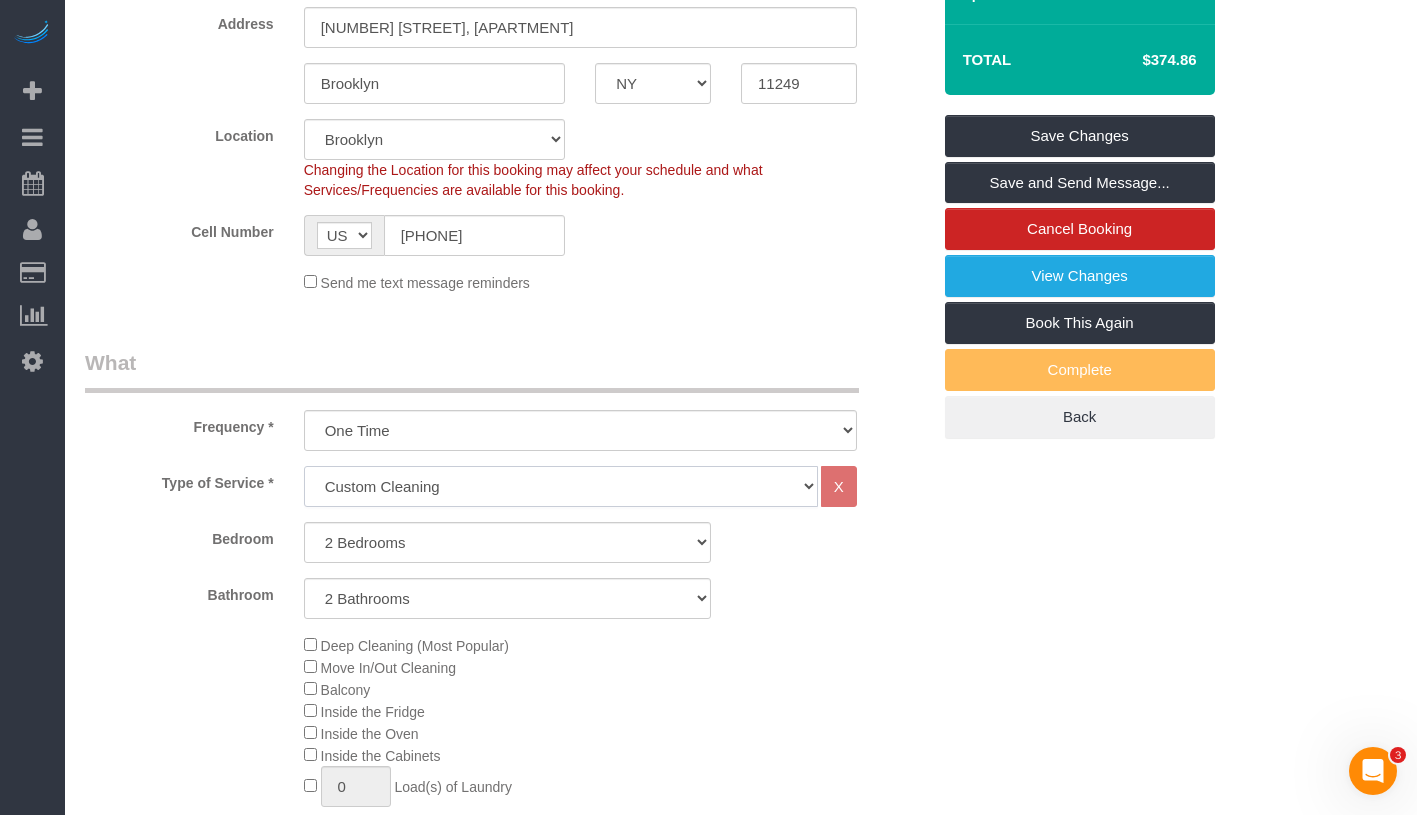 select on "1" 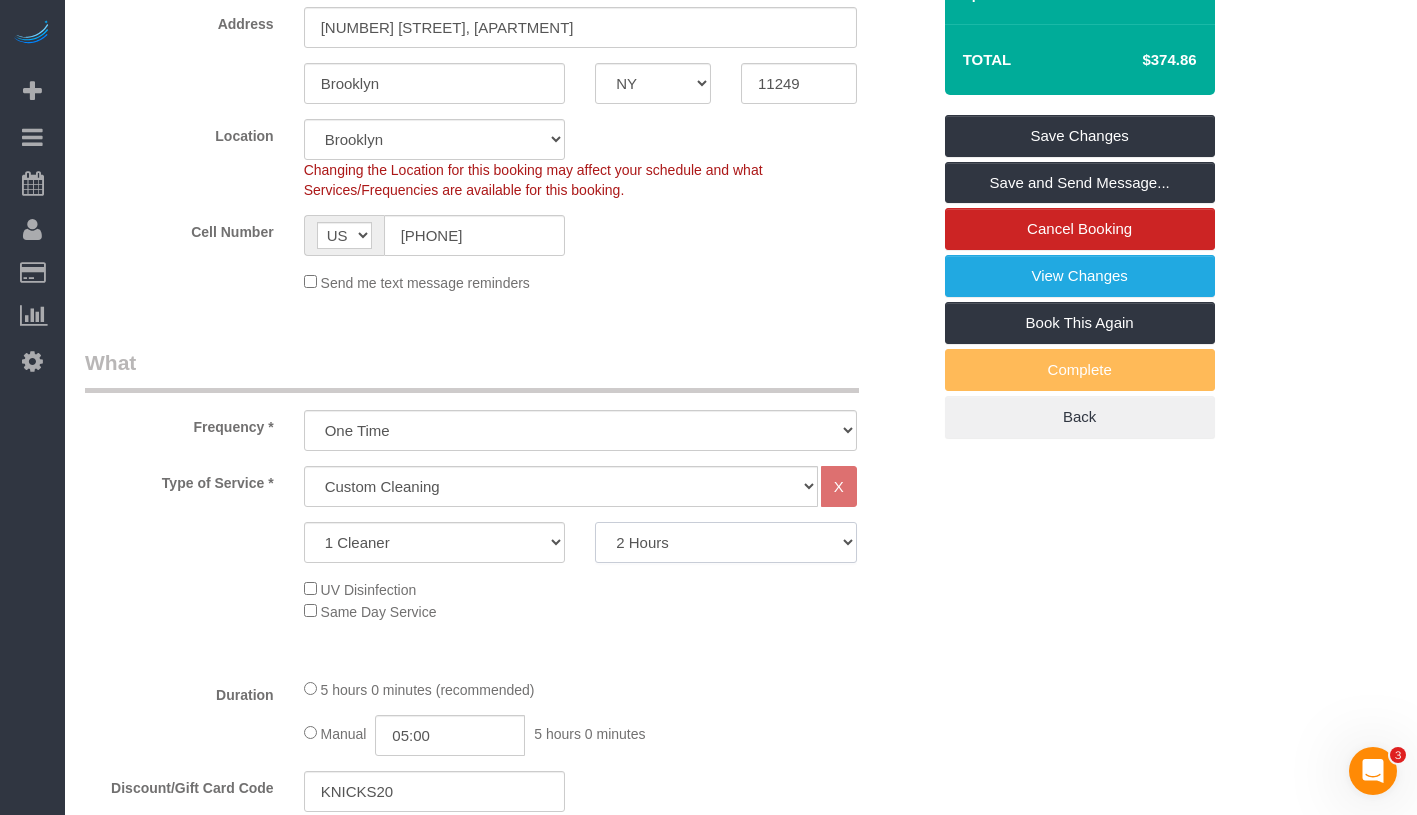click on "2 Hours
2.5 Hours
3 Hours
3.5 Hours
4 Hours
4.5 Hours
5 Hours
5.5 Hours
6 Hours
6.5 Hours
7 Hours
7.5 Hours
8 Hours
8.5 Hours
9 Hours
9.5 Hours
10 Hours
10.5 Hours
11 Hours
11.5 Hours
12 Hours
12.5 Hours
13 Hours
13.5 Hours
14 Hours
14.5 Hours
15 Hours
15.5 Hours
16 Hours
16.5 Hours" 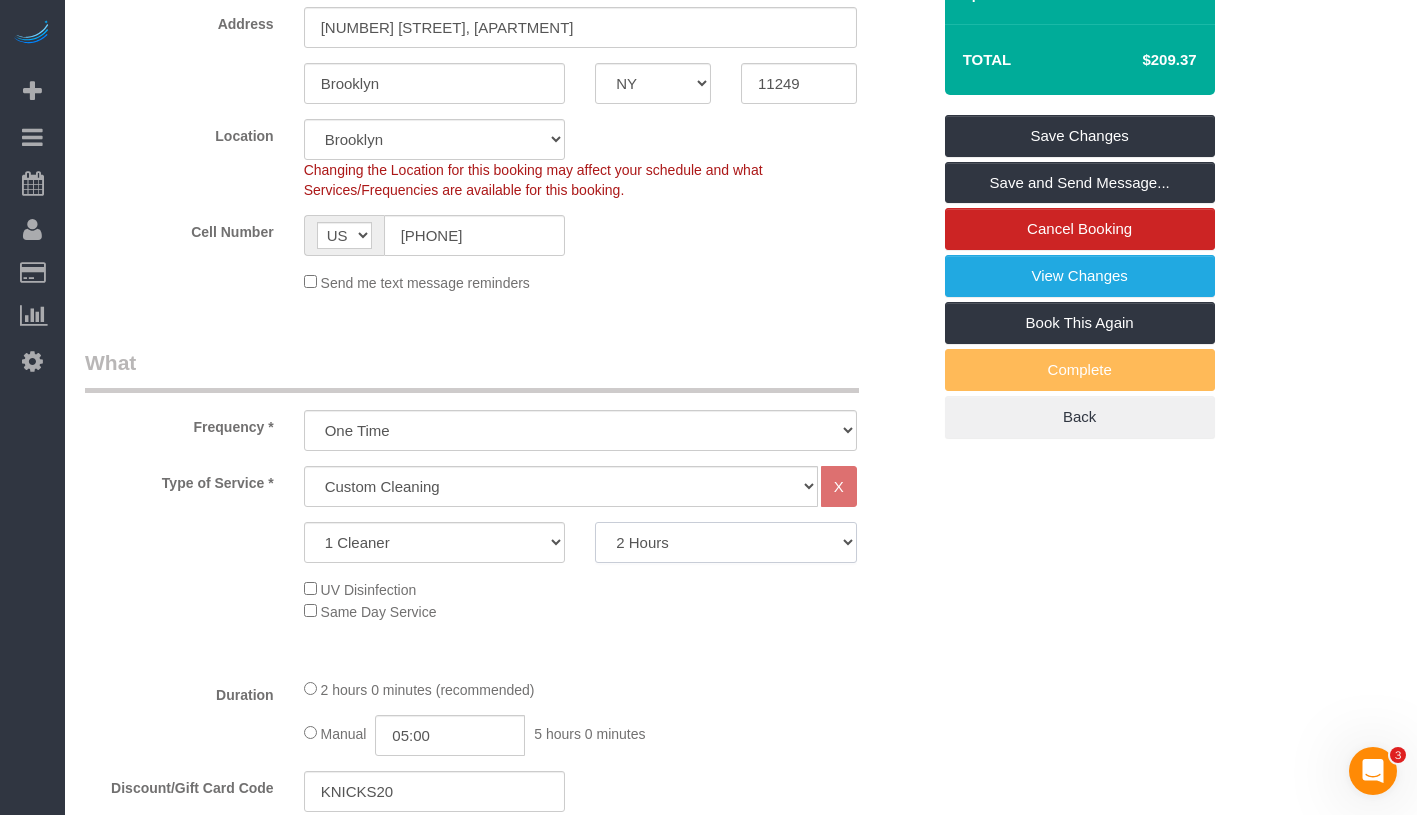 select on "330" 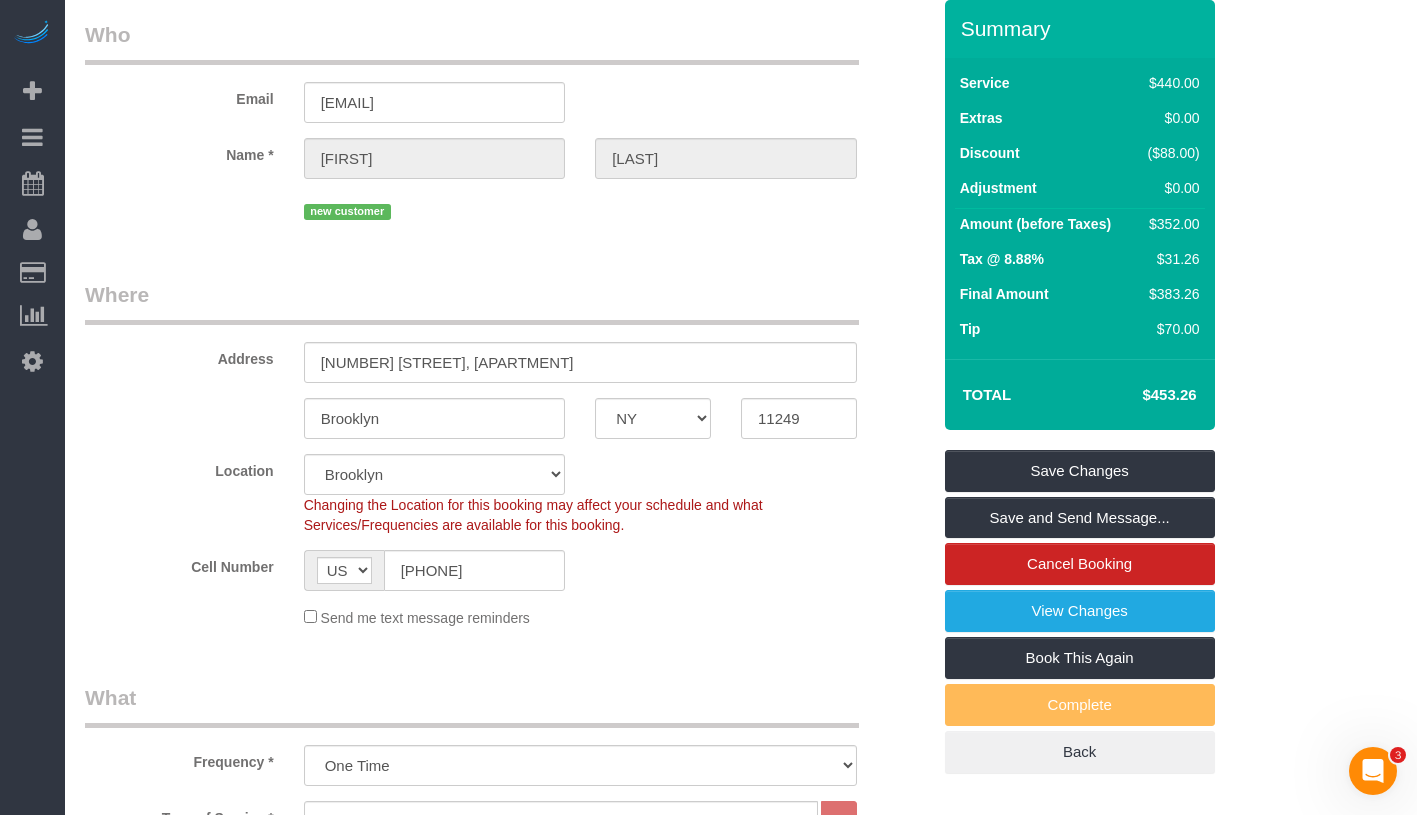 scroll, scrollTop: 0, scrollLeft: 0, axis: both 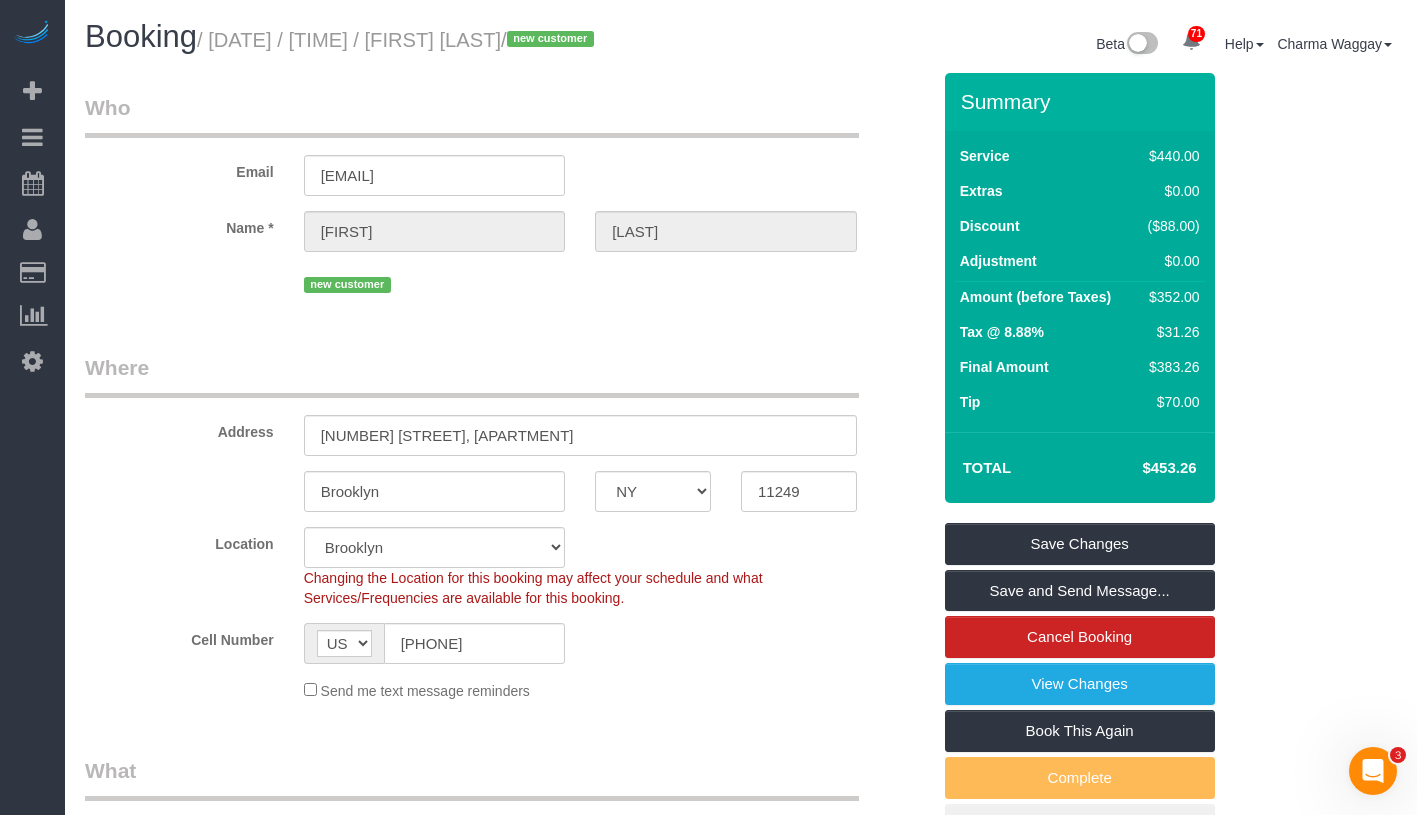 drag, startPoint x: 1133, startPoint y: 494, endPoint x: 1210, endPoint y: 490, distance: 77.10383 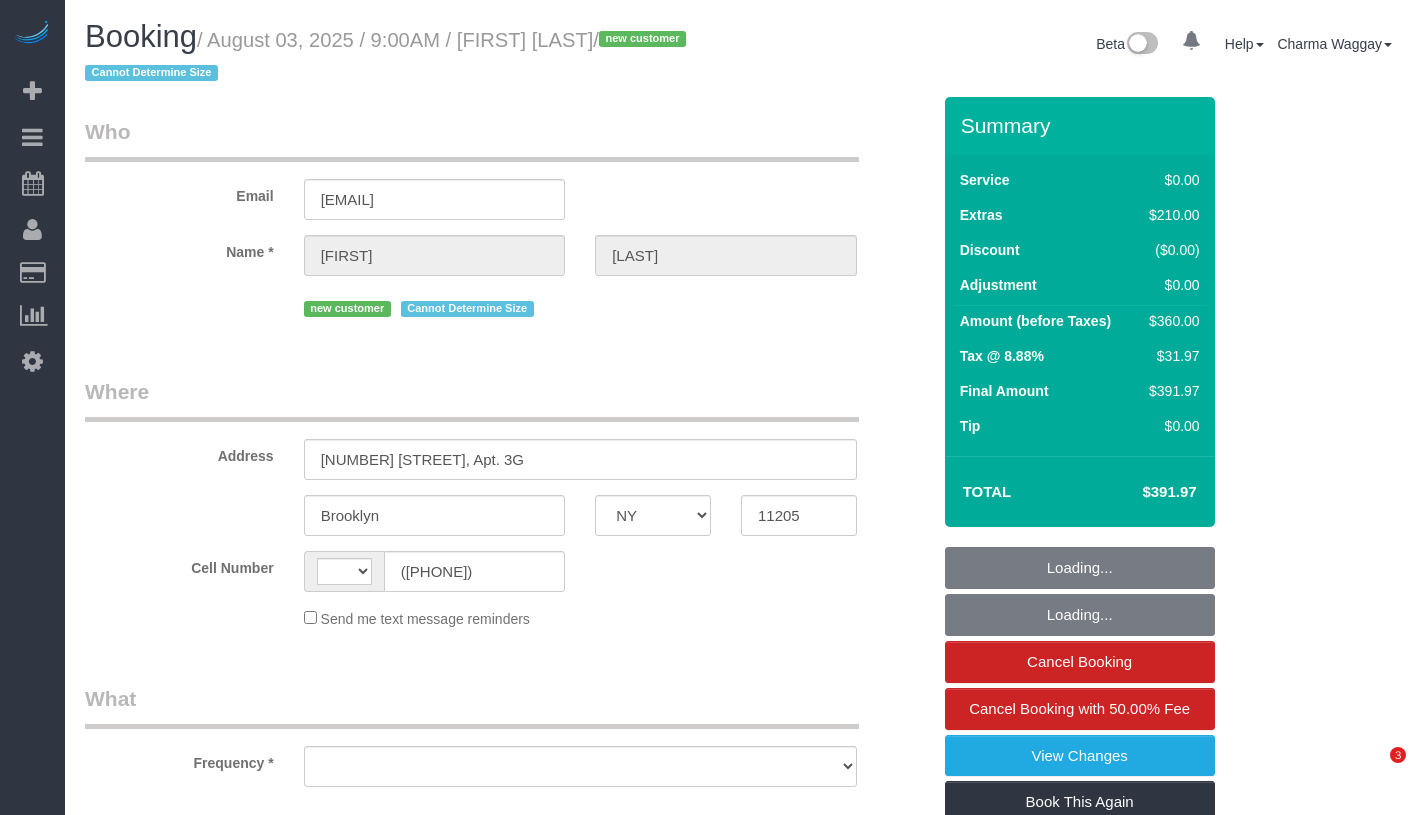 select on "NY" 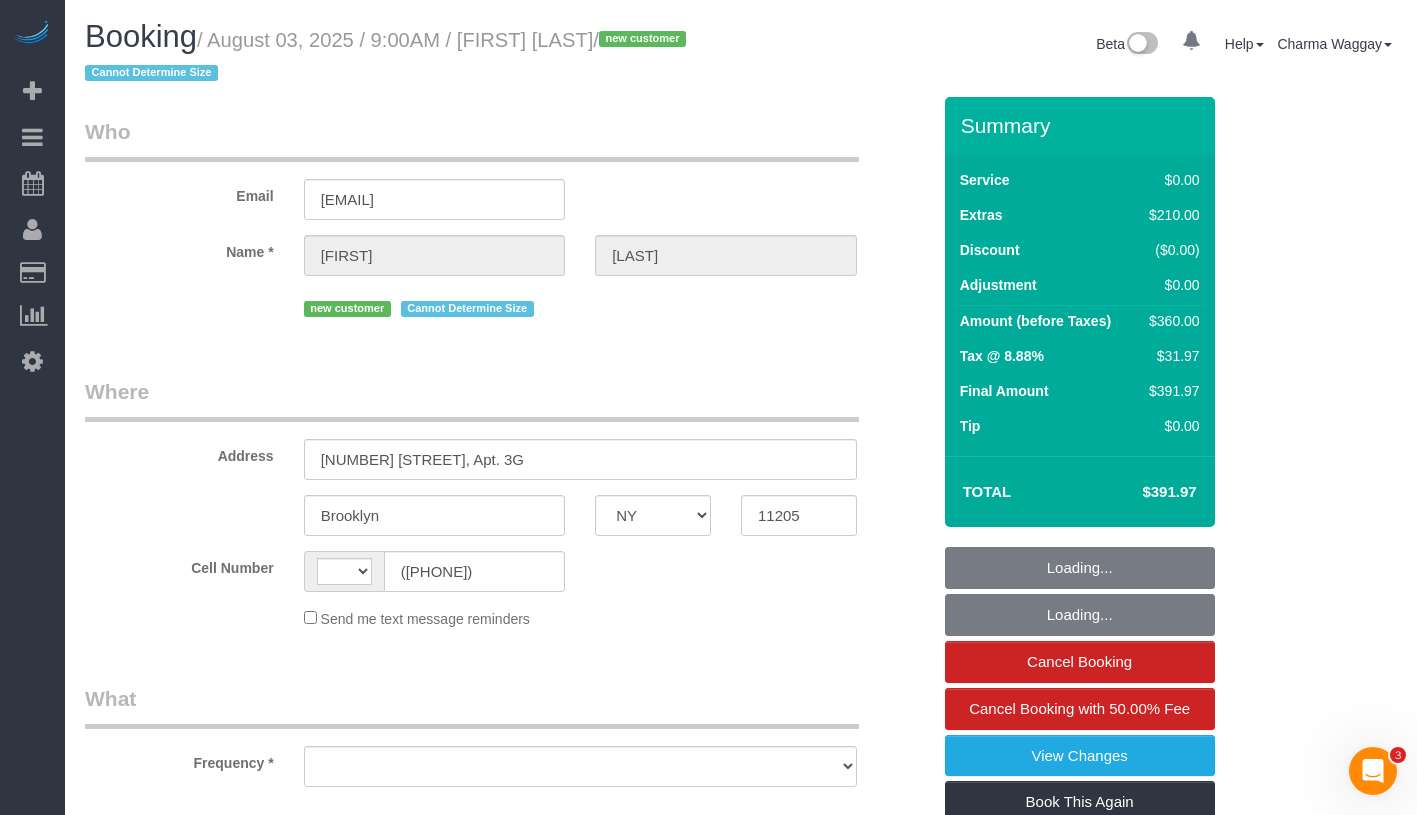 scroll, scrollTop: 0, scrollLeft: 0, axis: both 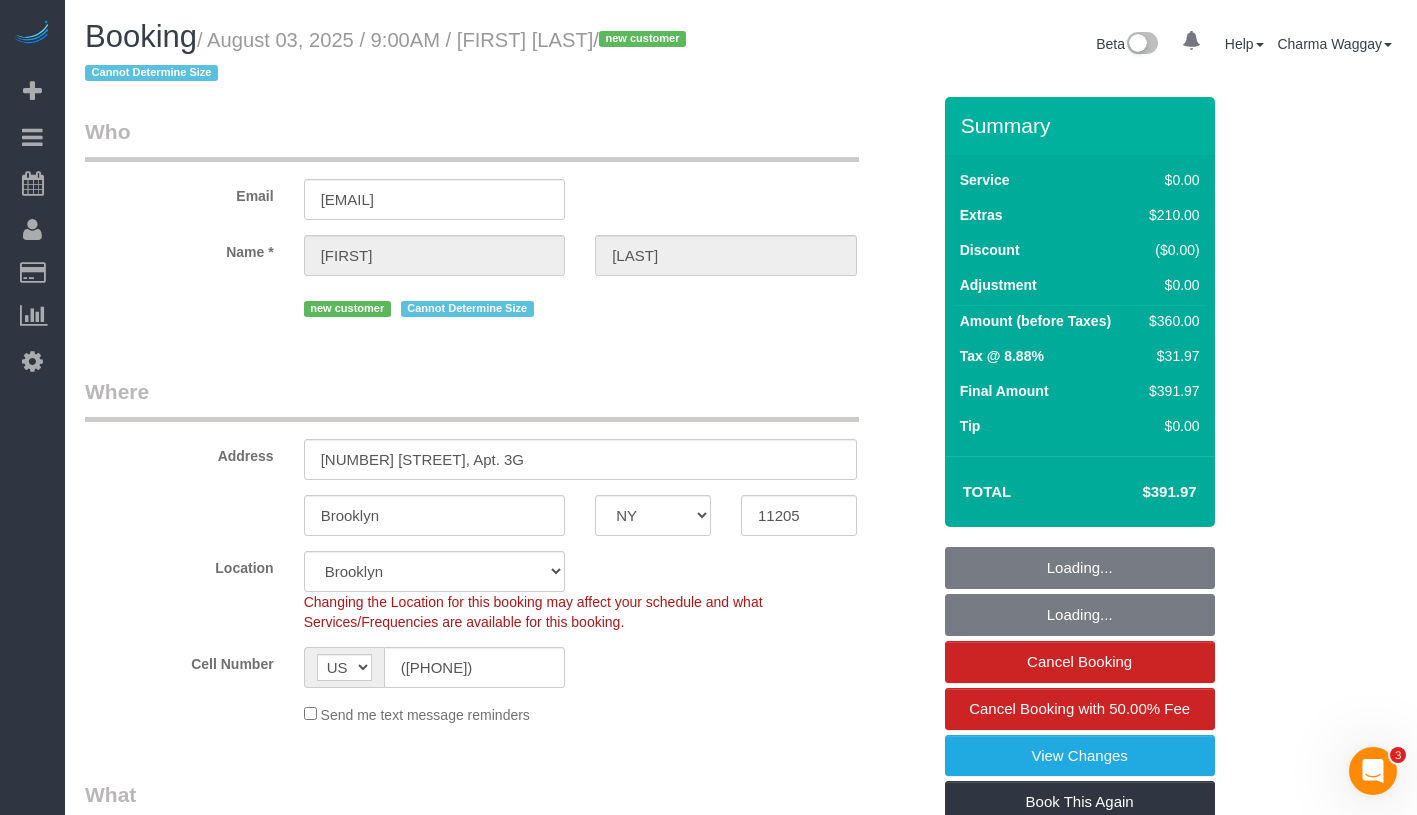 select on "string:stripe-pm_1RrCHp4VGloSiKo7IrfFdy4D" 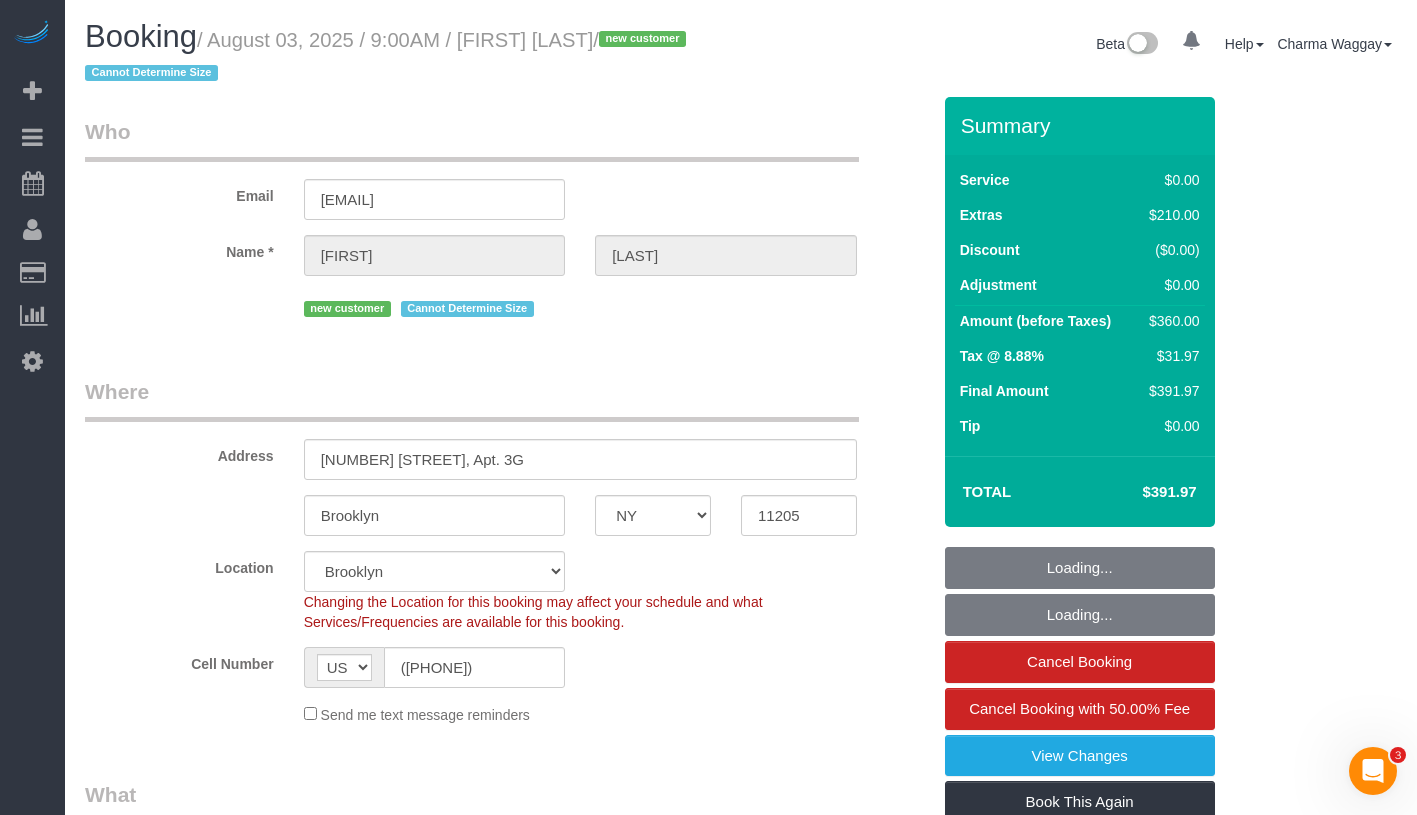 select on "spot1" 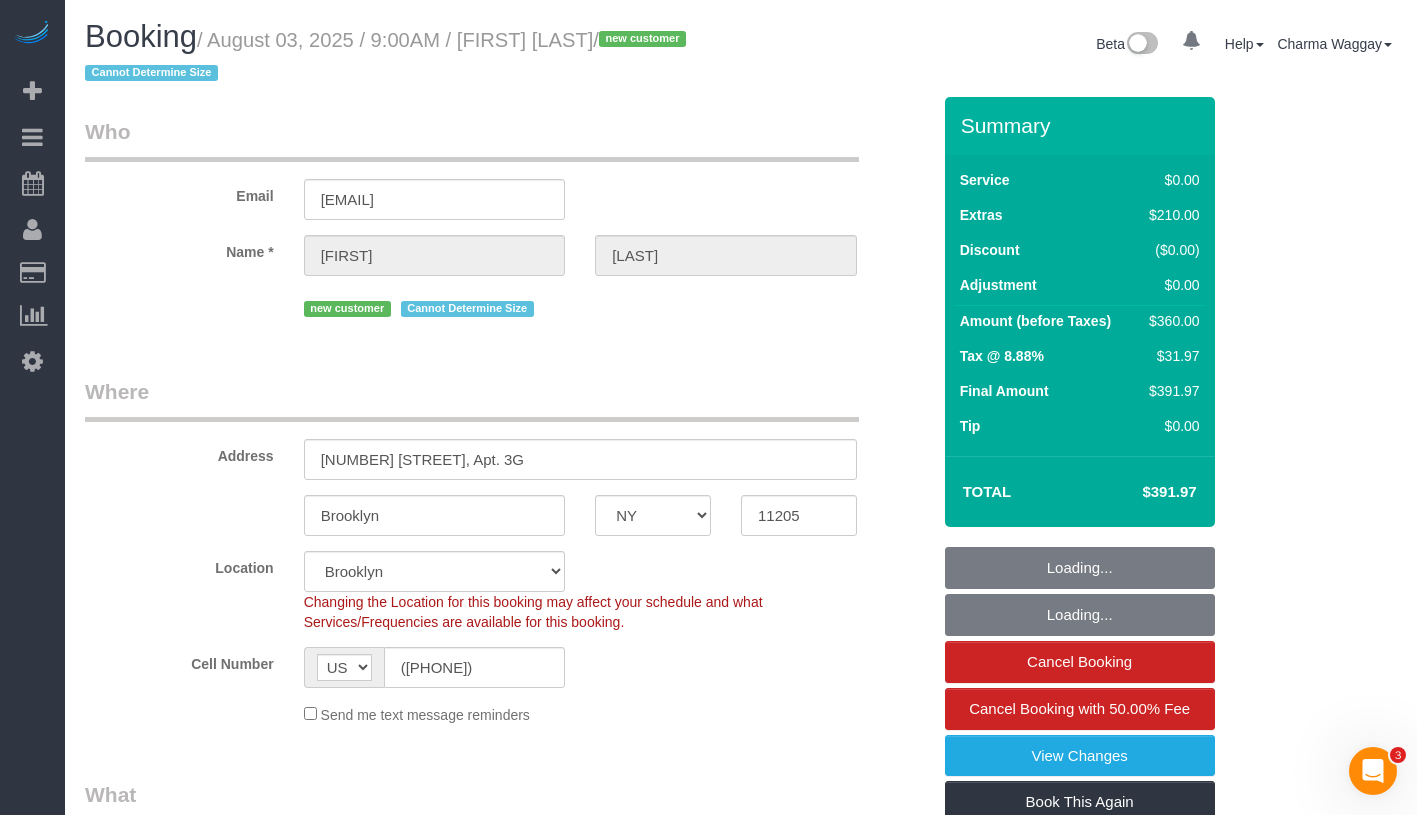 select on "number:90" 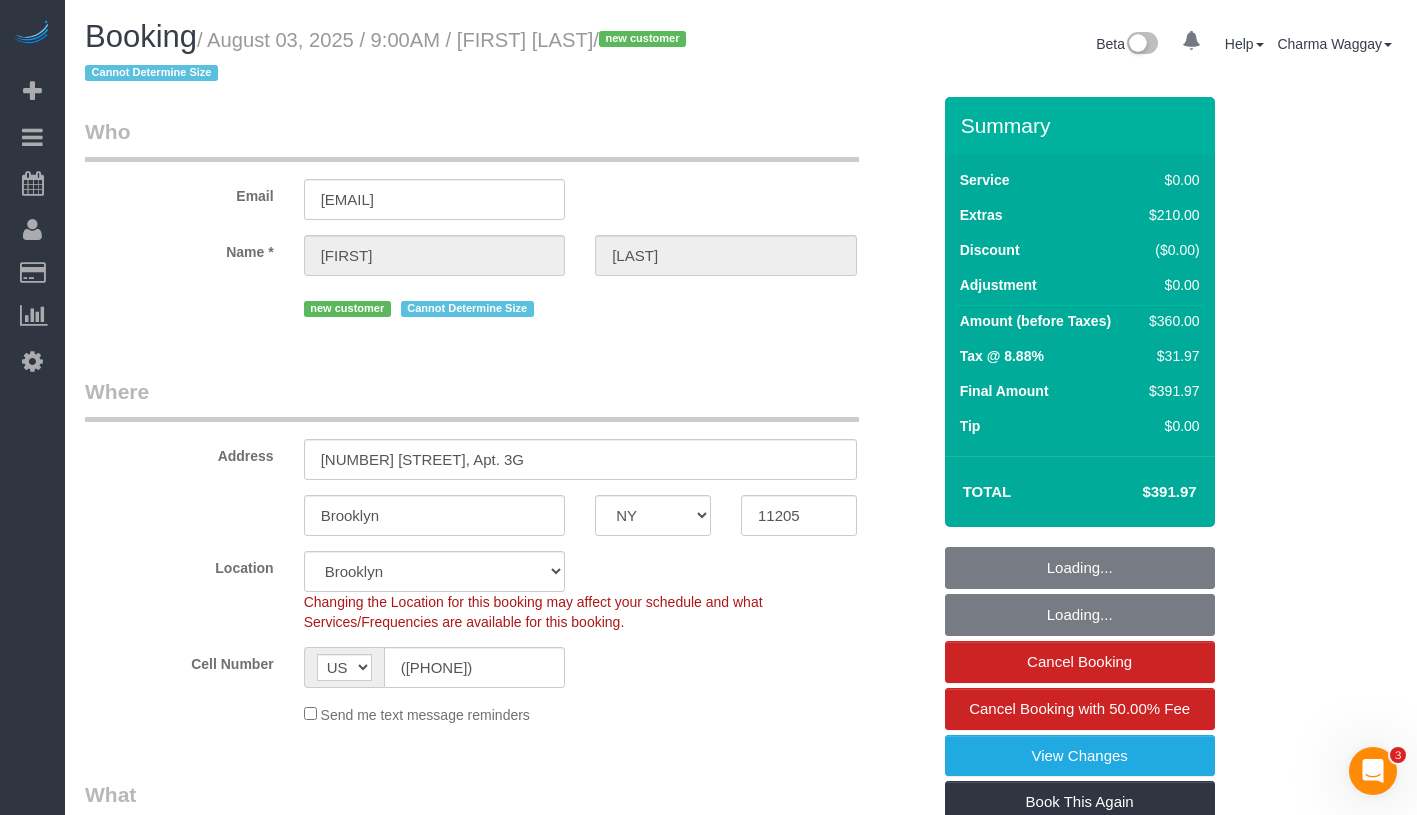 select on "number:5" 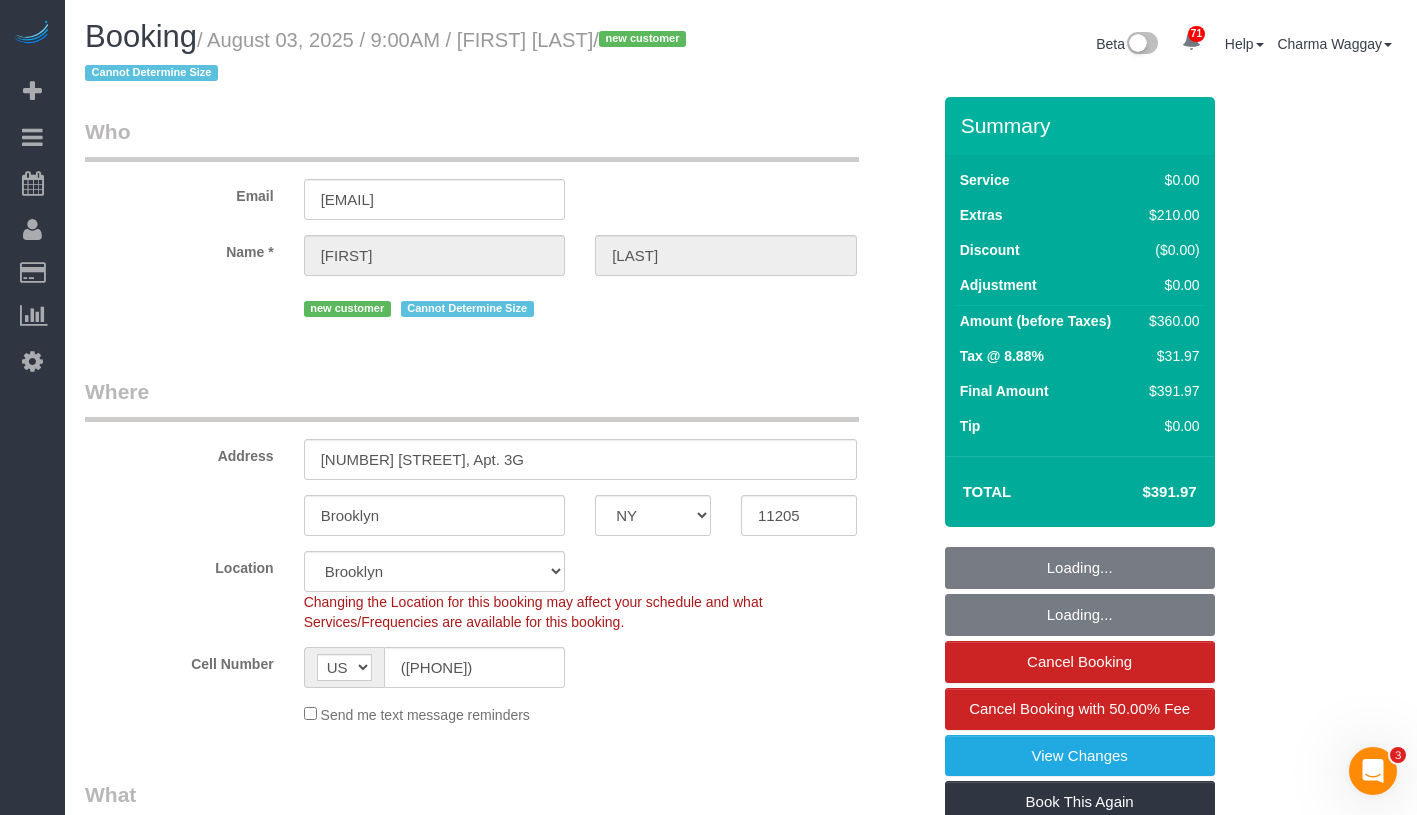 select on "object:979" 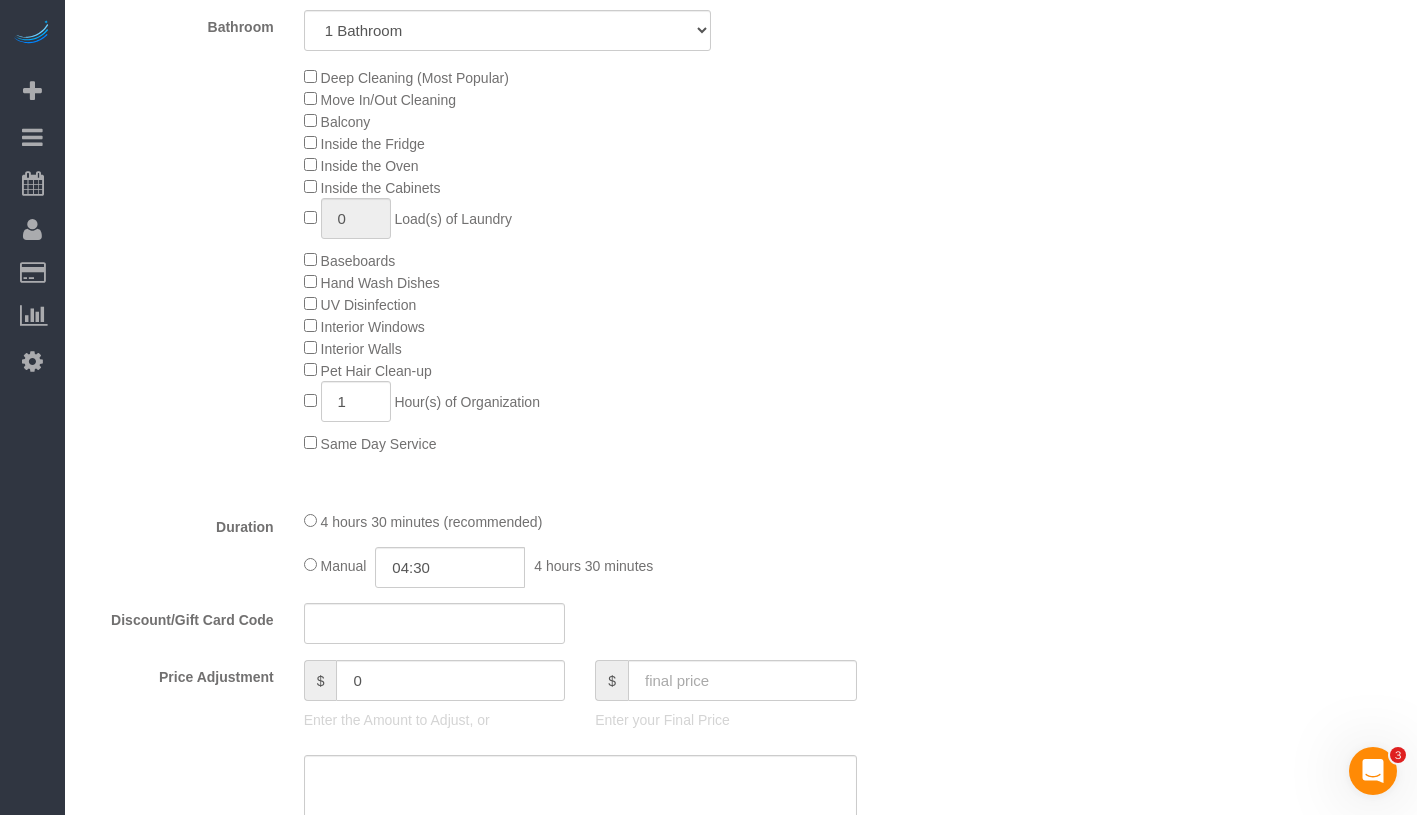 scroll, scrollTop: 1288, scrollLeft: 0, axis: vertical 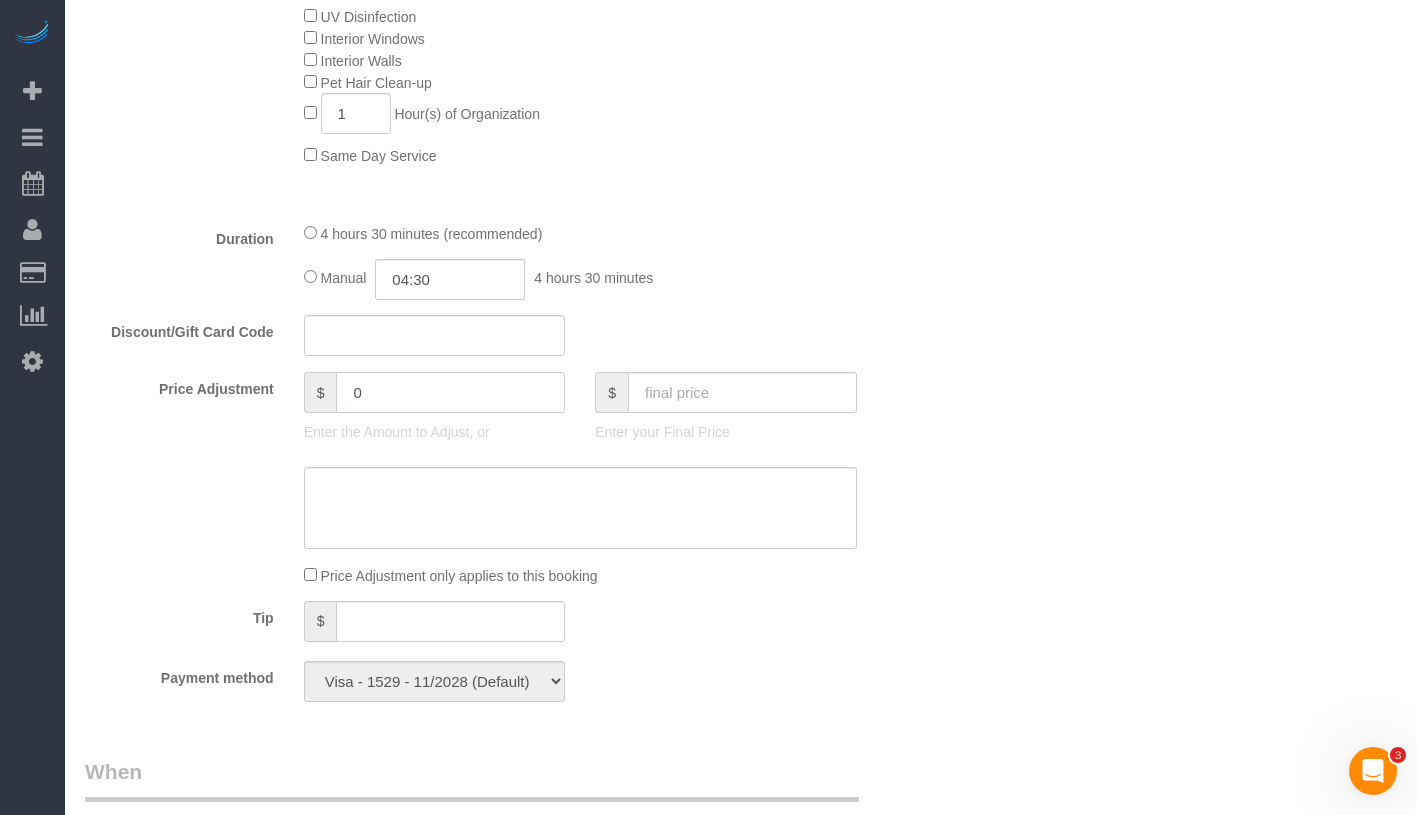 click on "0" 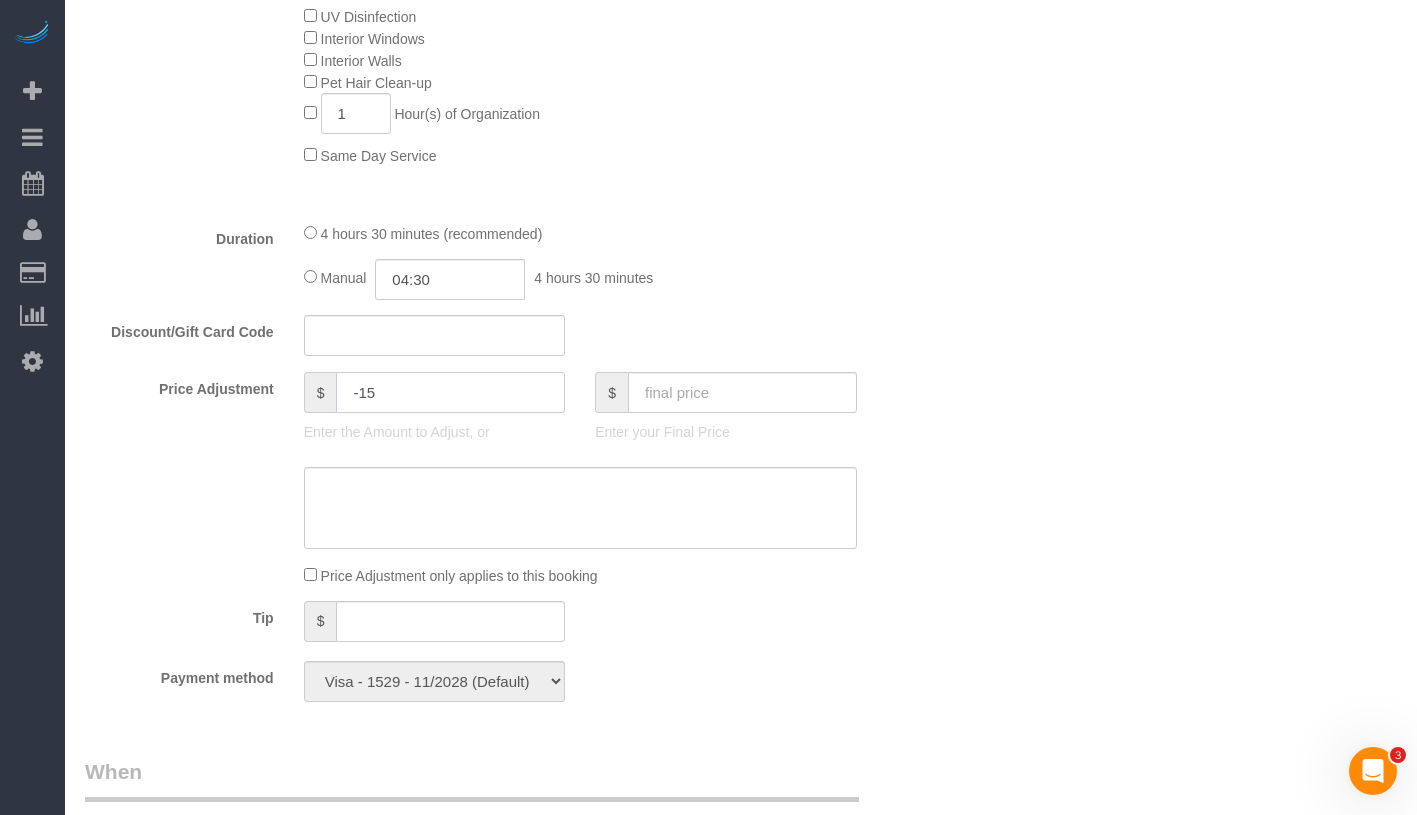 type on "-15" 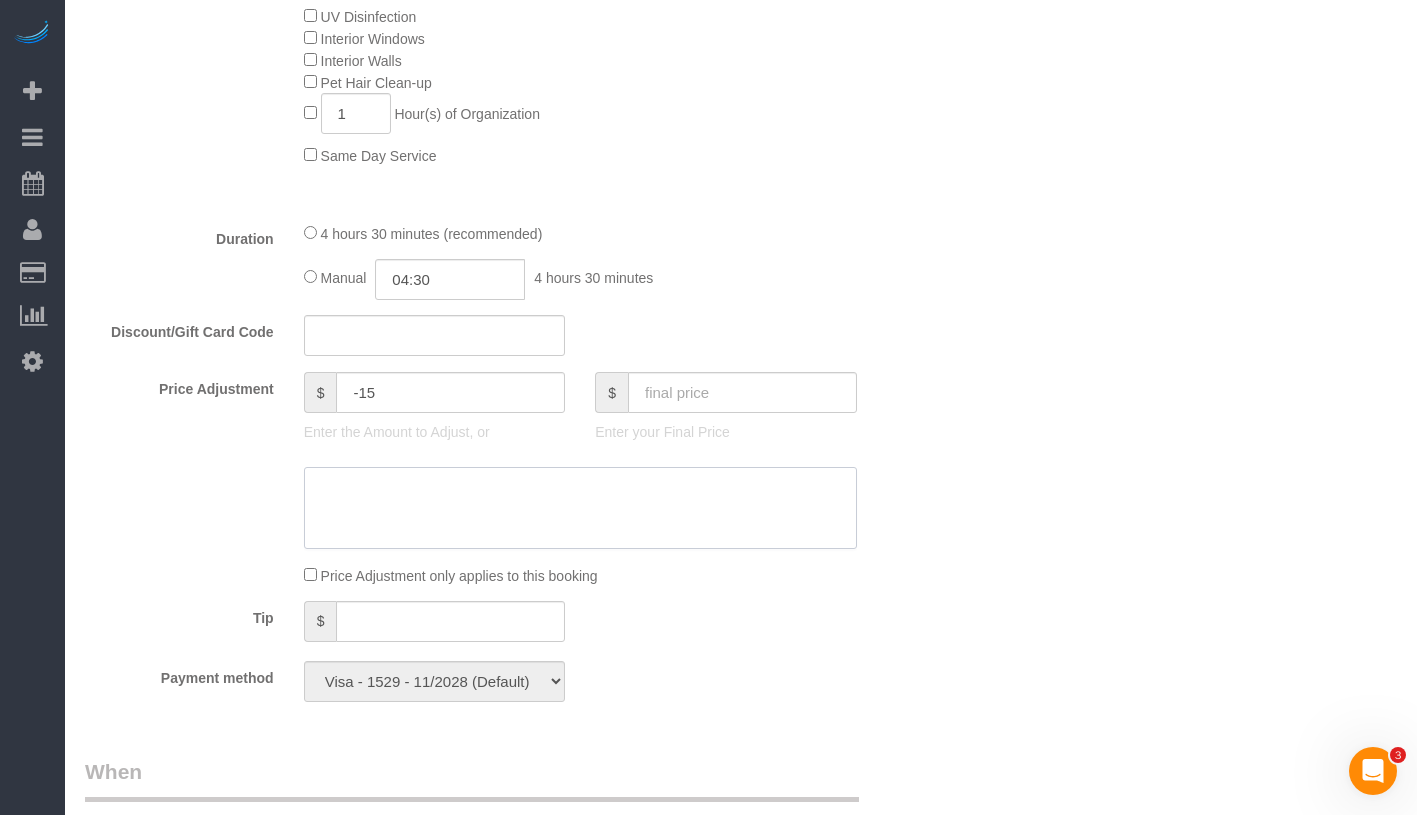 click 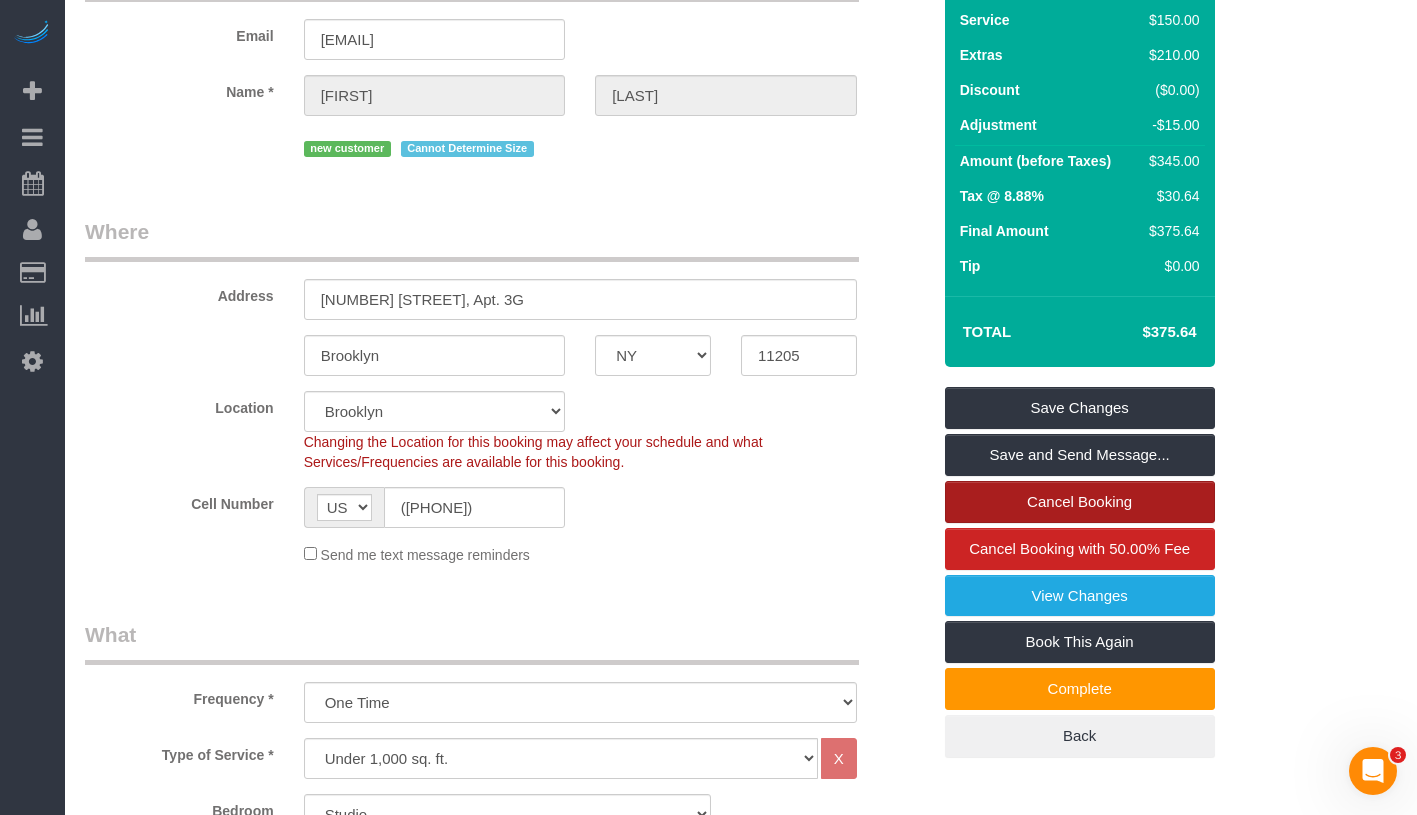 scroll, scrollTop: 0, scrollLeft: 0, axis: both 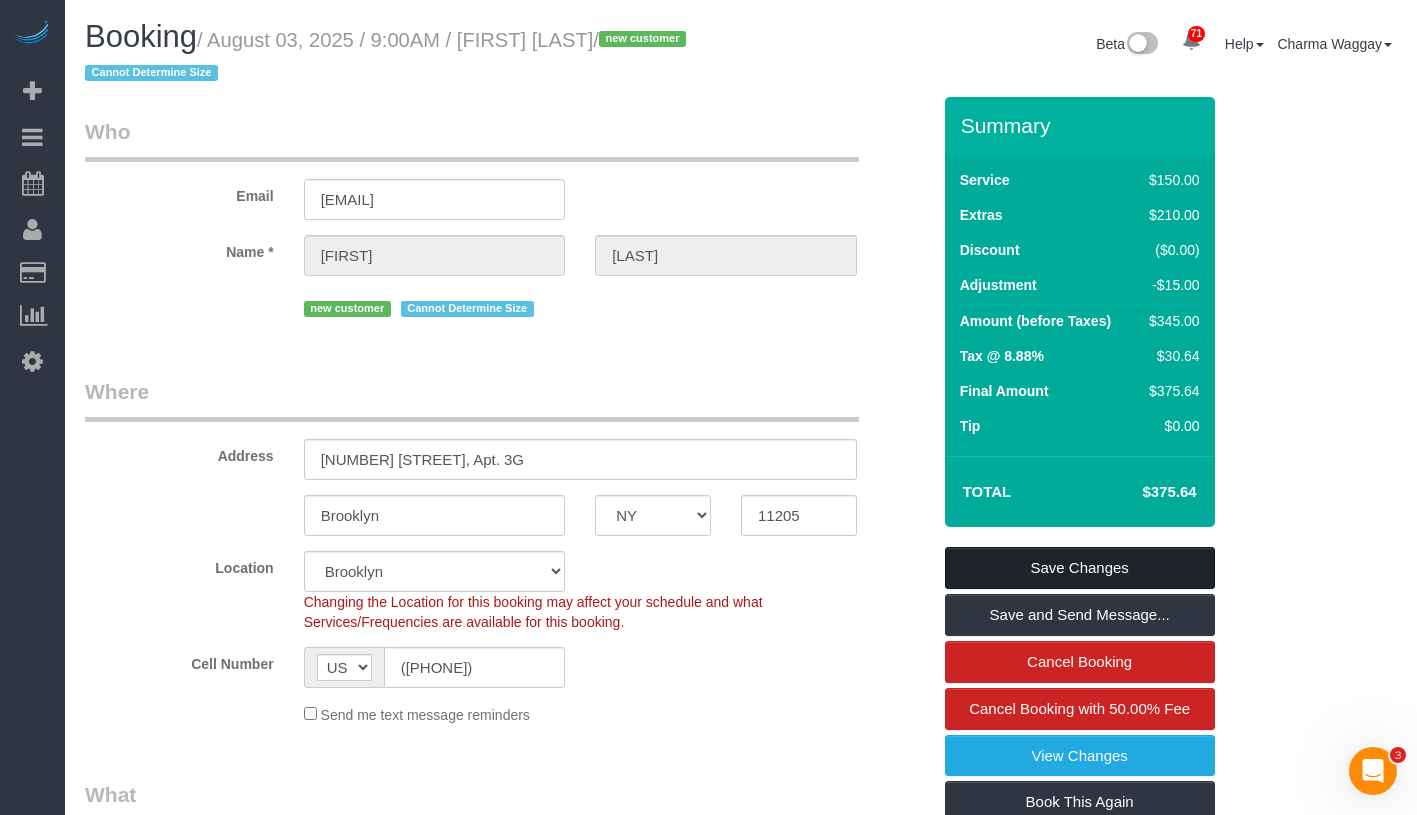 type on "Cleaner was late." 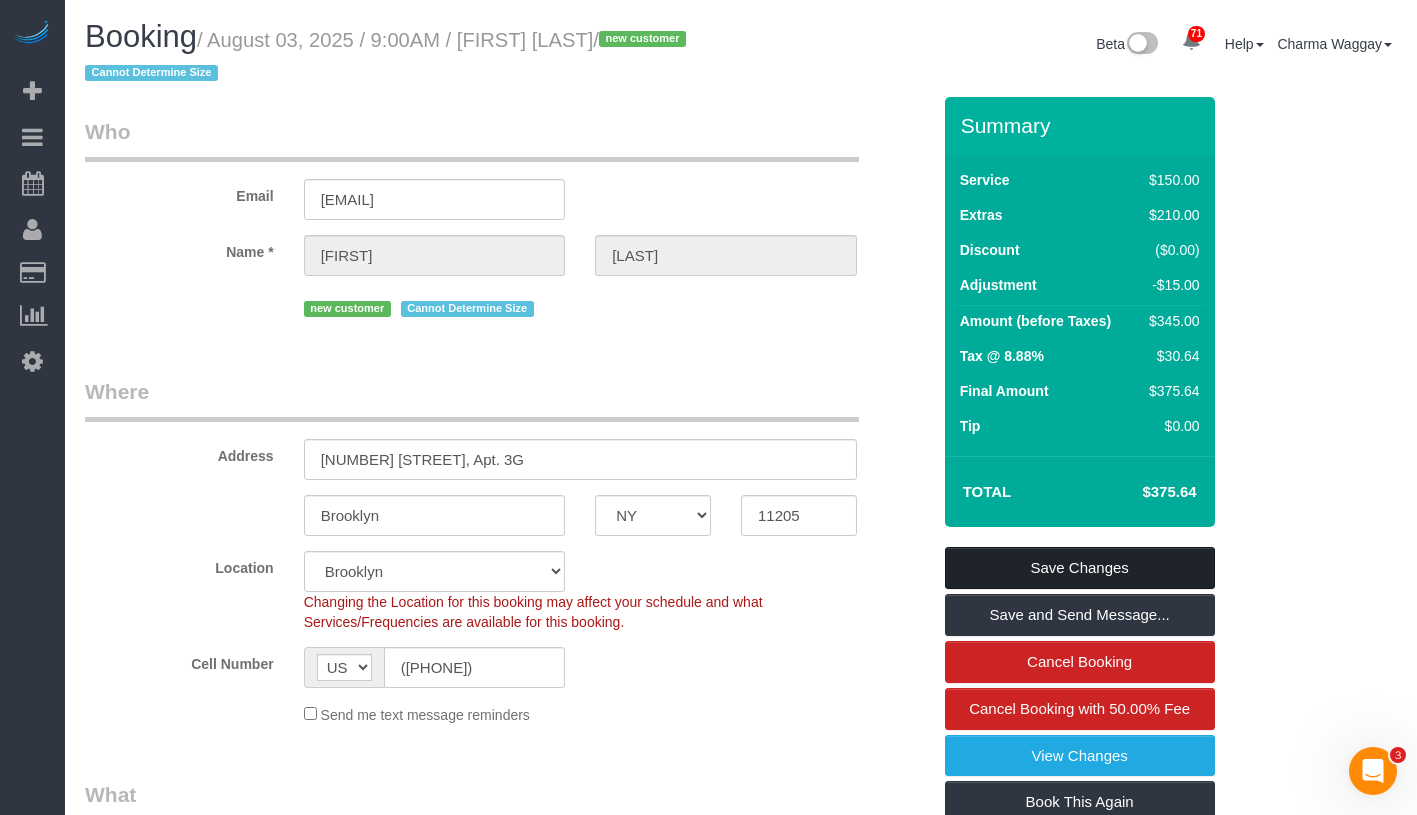 click on "Save Changes" at bounding box center [1080, 568] 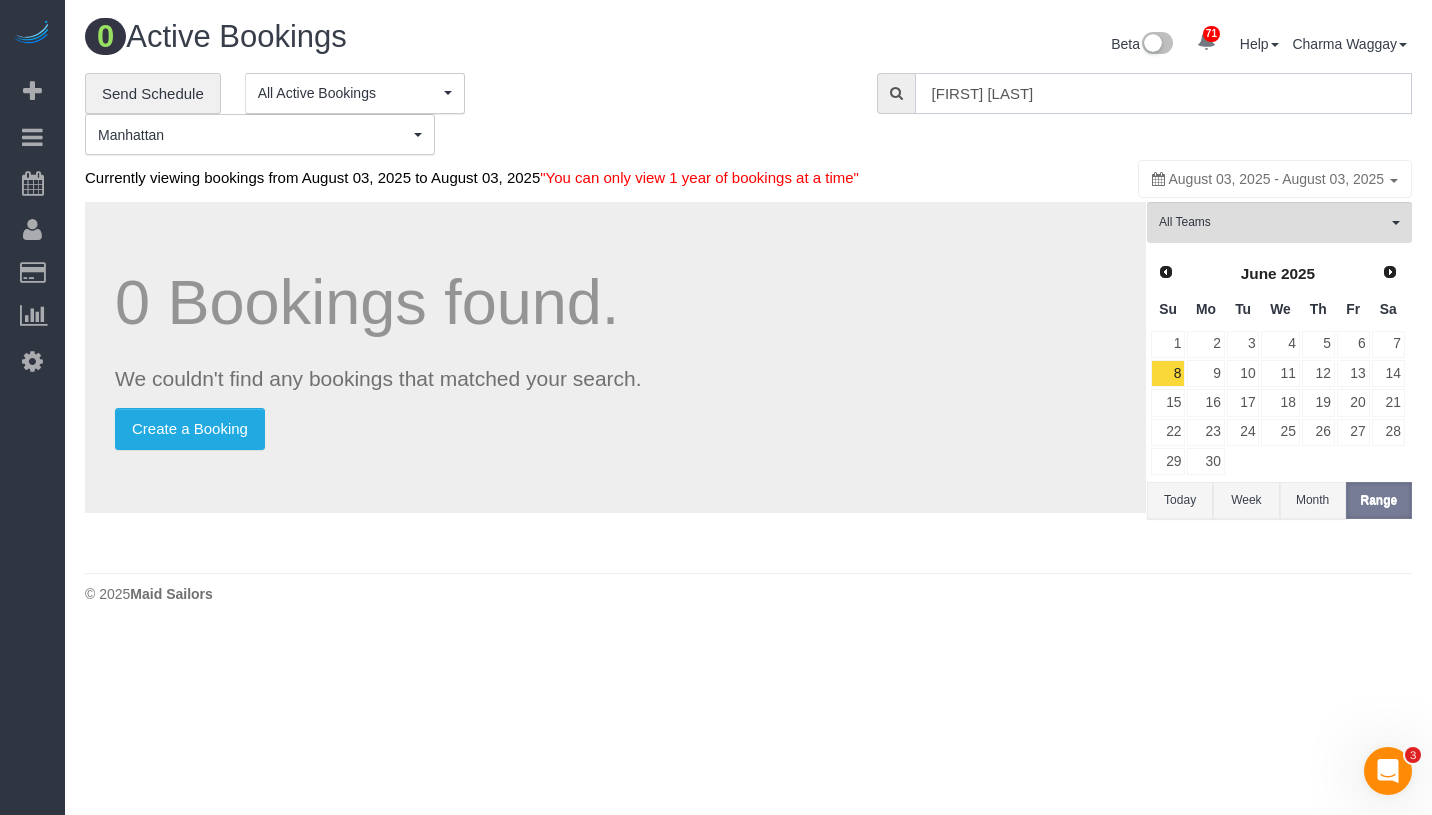 click on "Tynesha Finlay" at bounding box center [1163, 93] 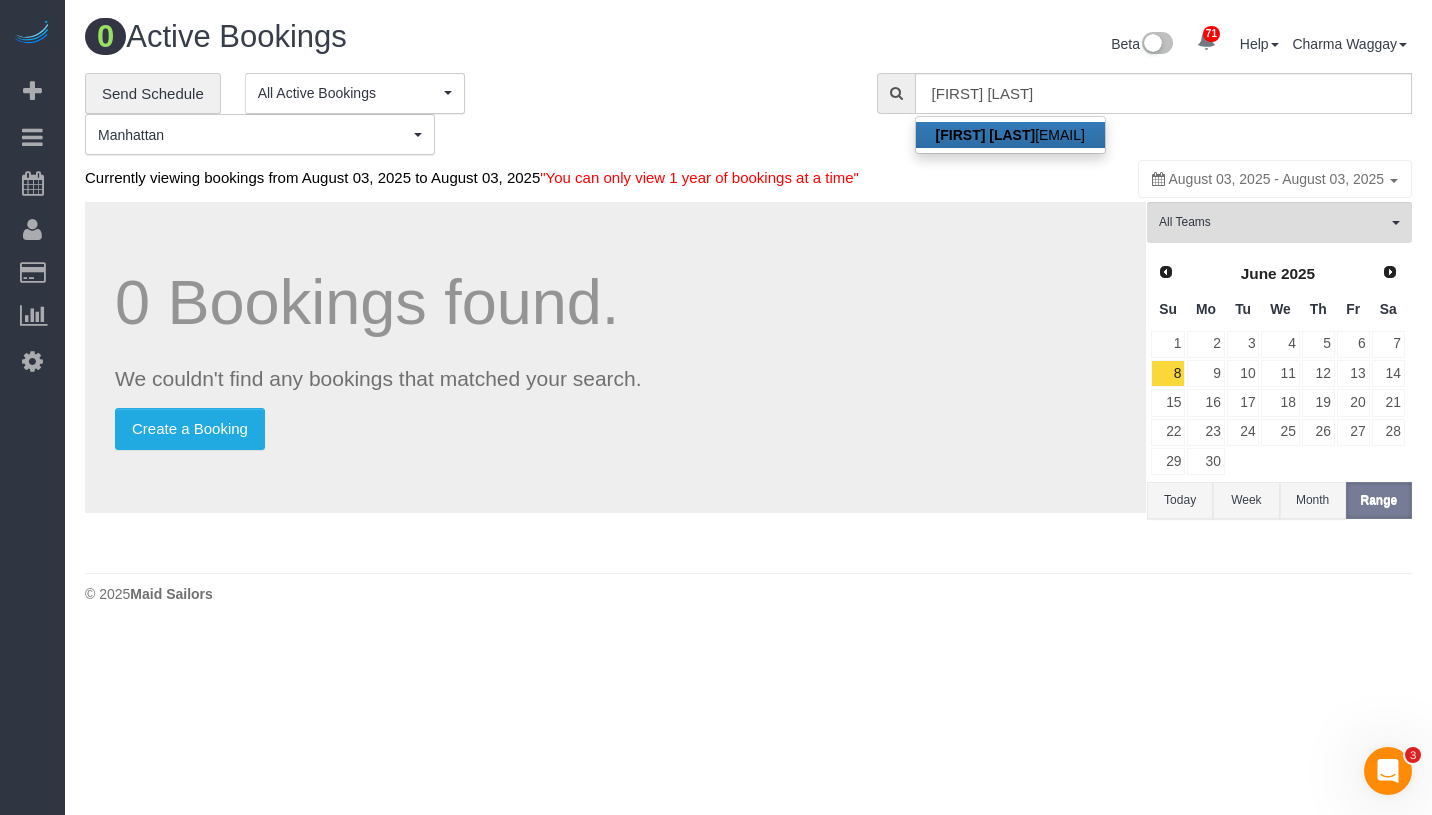 click on "Tynesha Finlay  - tfinlay09@gmail.com" at bounding box center [1010, 135] 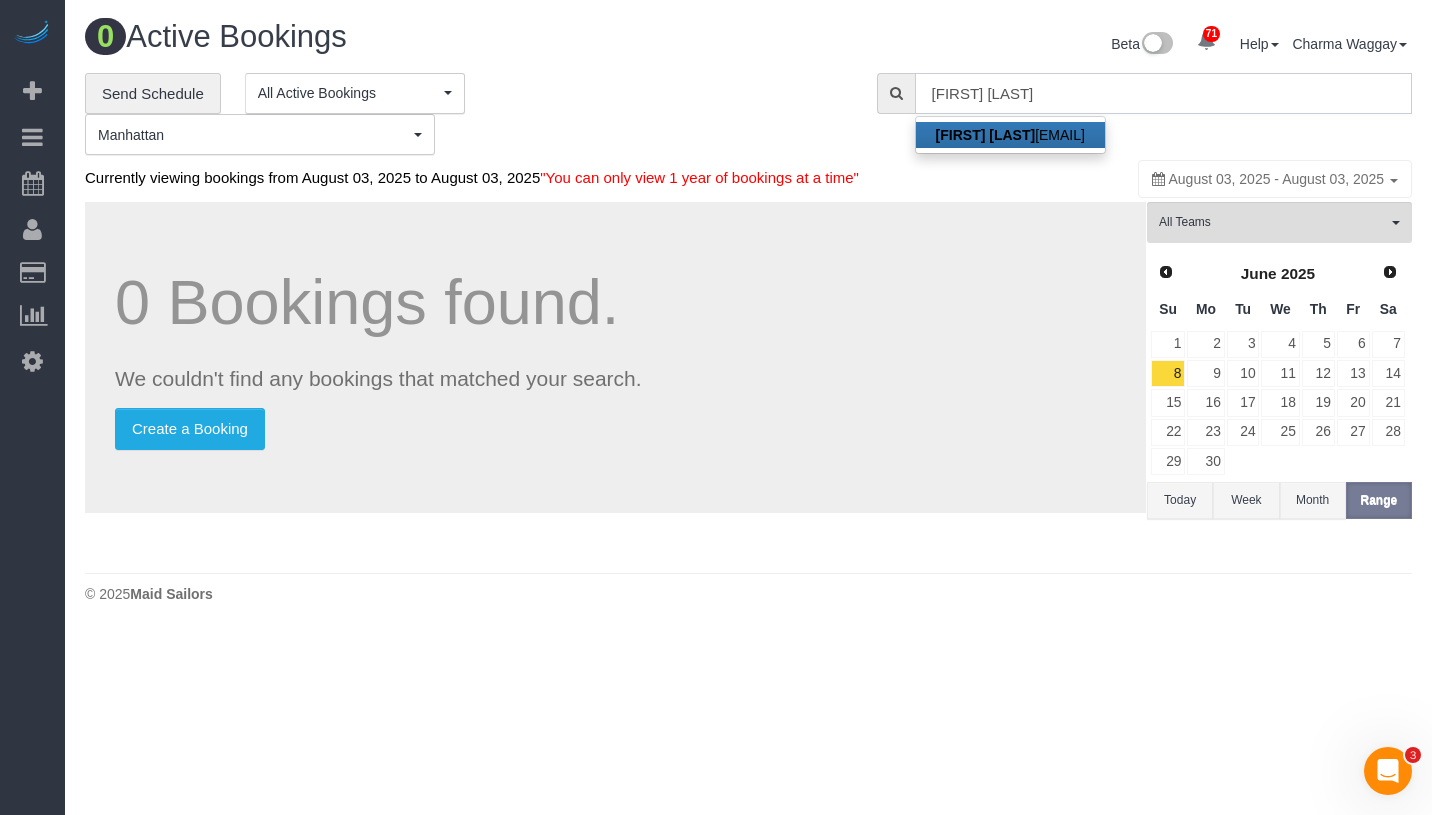 type on "tfinlay09@gmail.com" 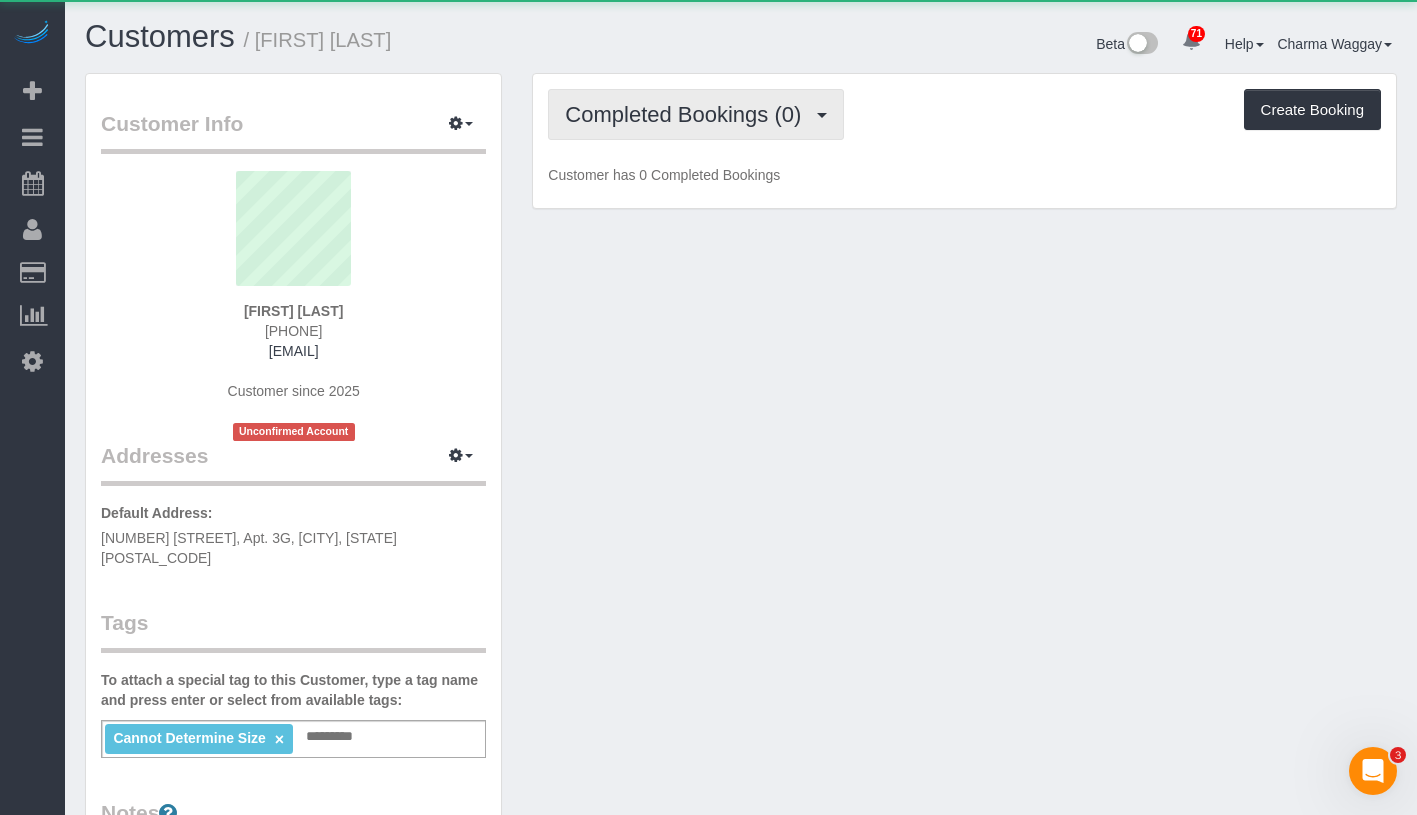 click on "Completed Bookings (0)" at bounding box center [688, 114] 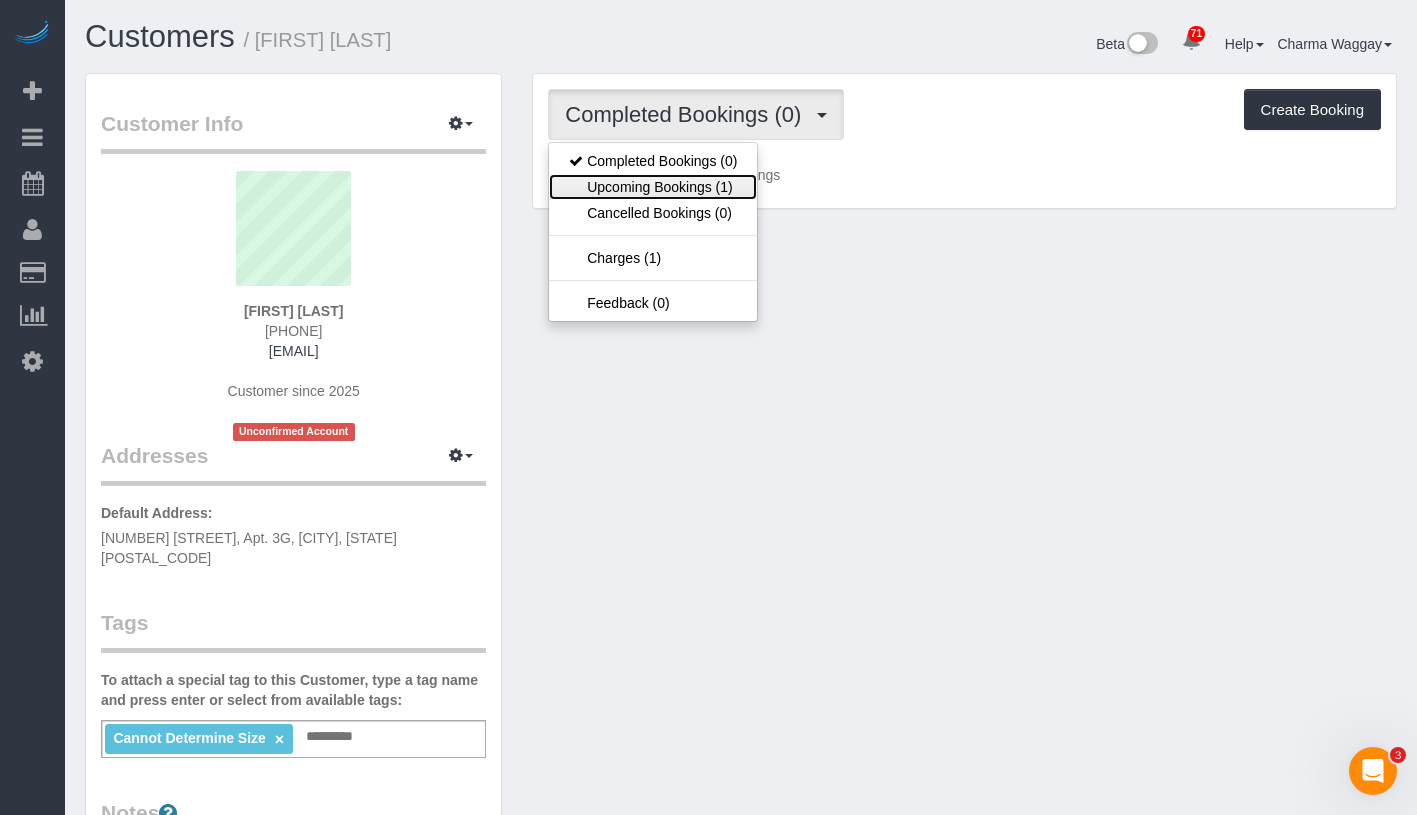 click on "Upcoming Bookings (1)" at bounding box center (653, 187) 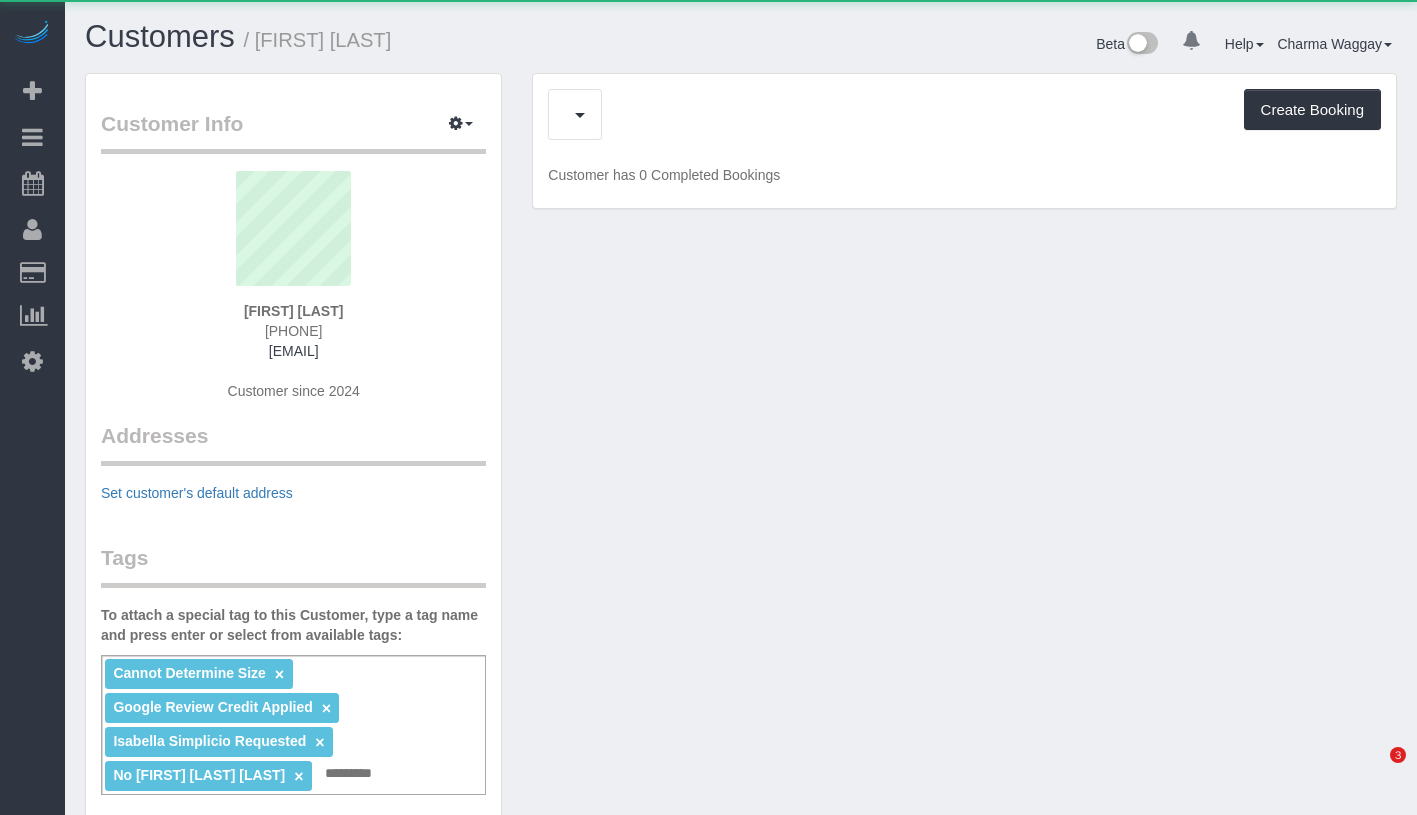 scroll, scrollTop: 0, scrollLeft: 0, axis: both 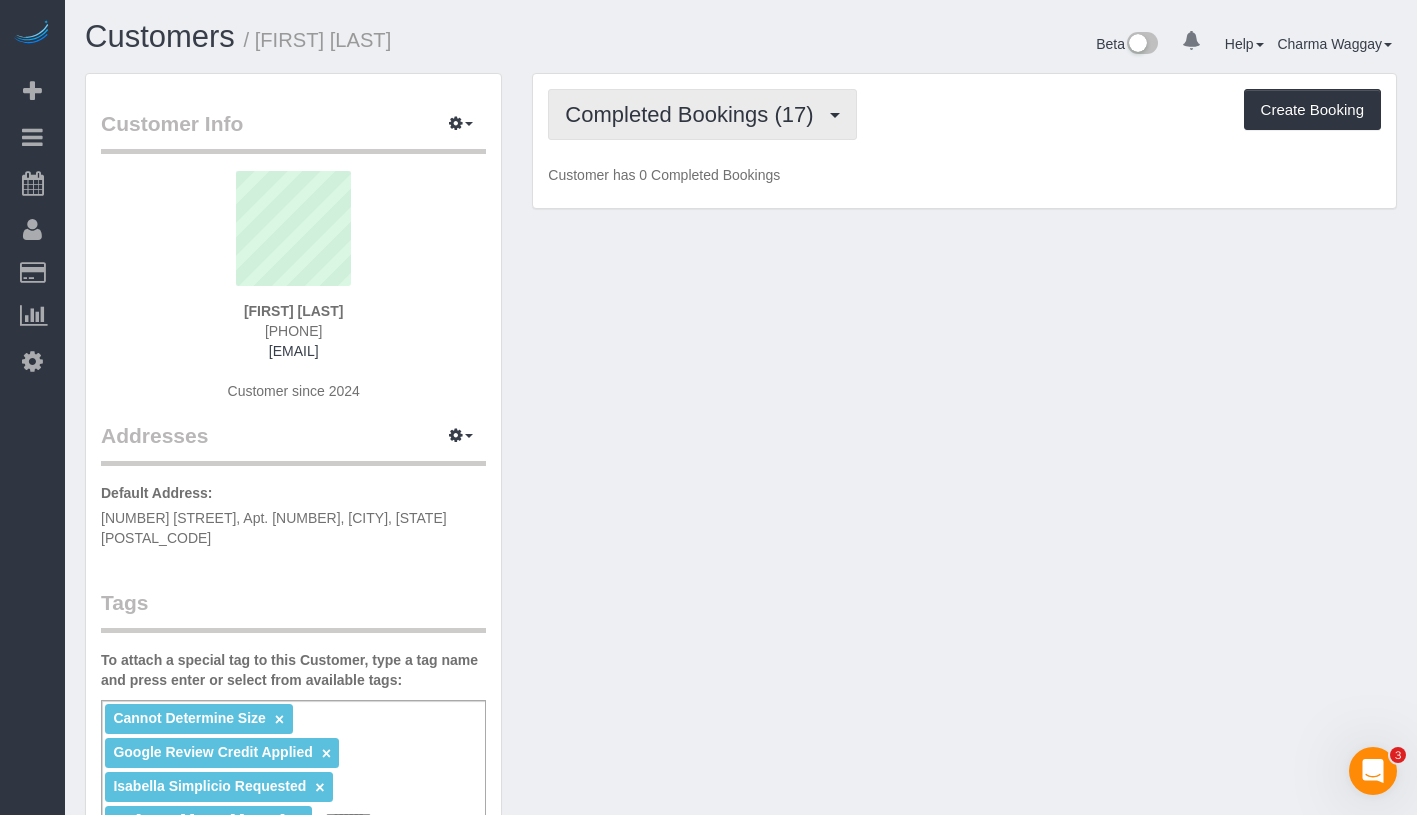click on "Completed Bookings (17)" at bounding box center [694, 114] 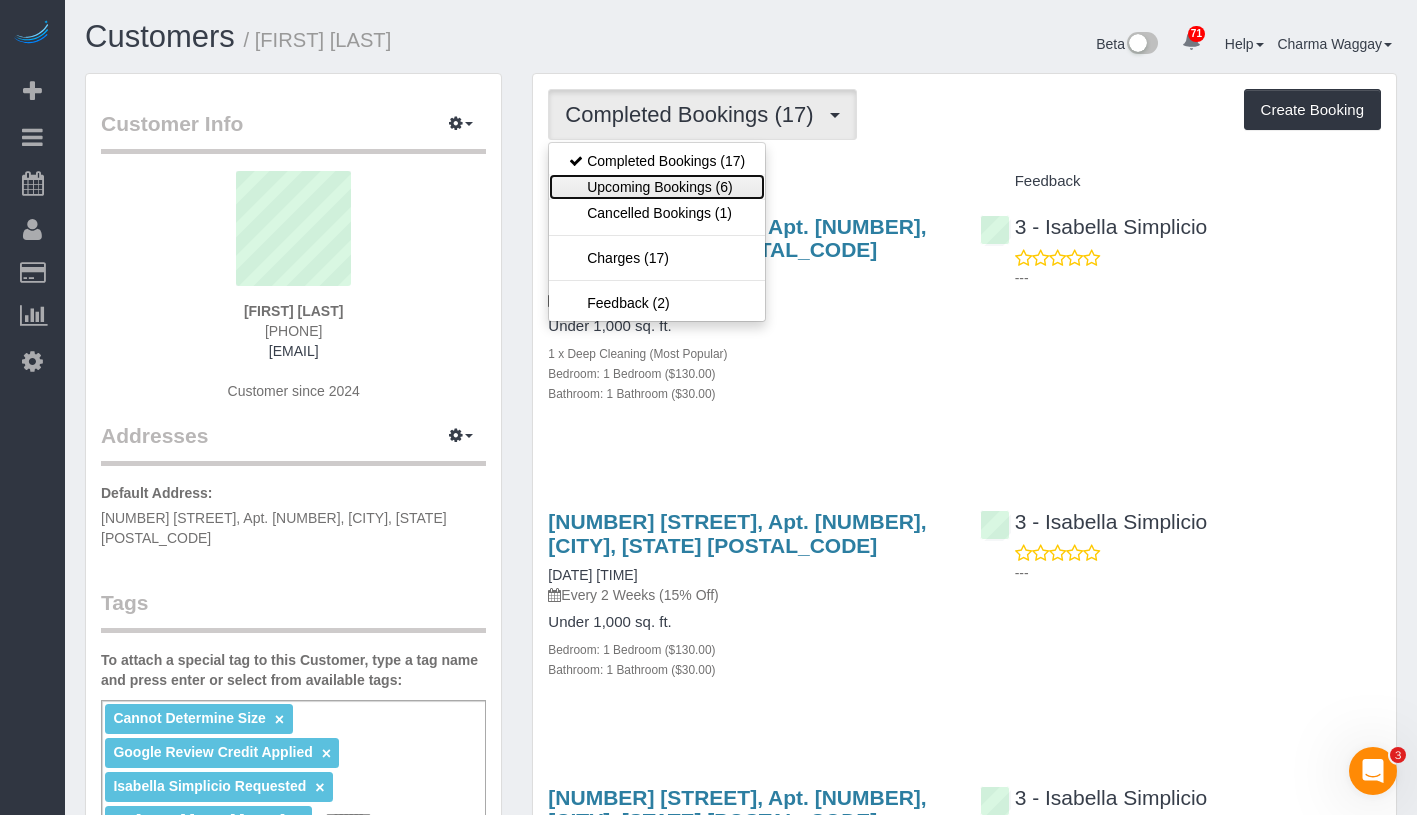 click on "Upcoming Bookings (6)" at bounding box center (657, 187) 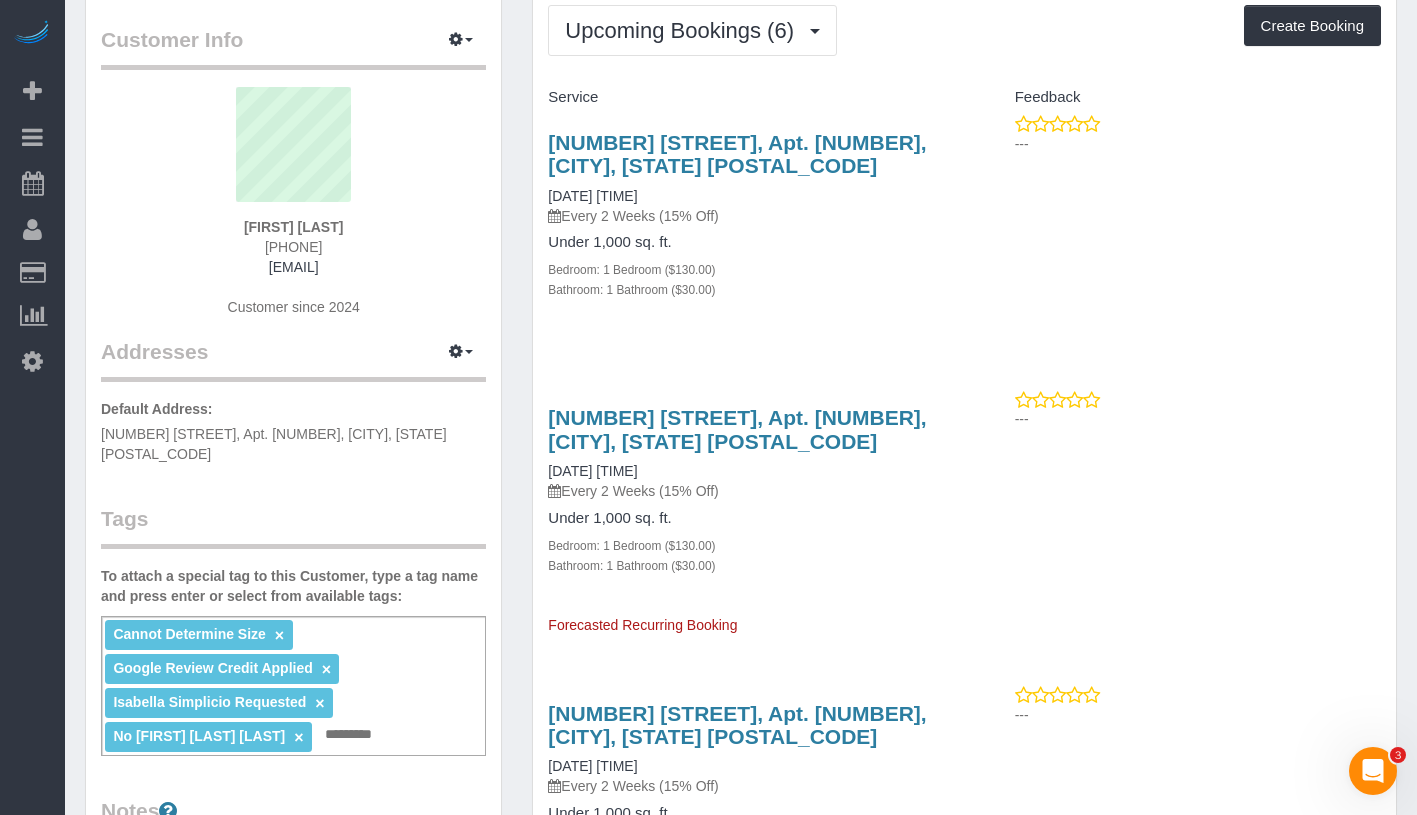 scroll, scrollTop: 0, scrollLeft: 0, axis: both 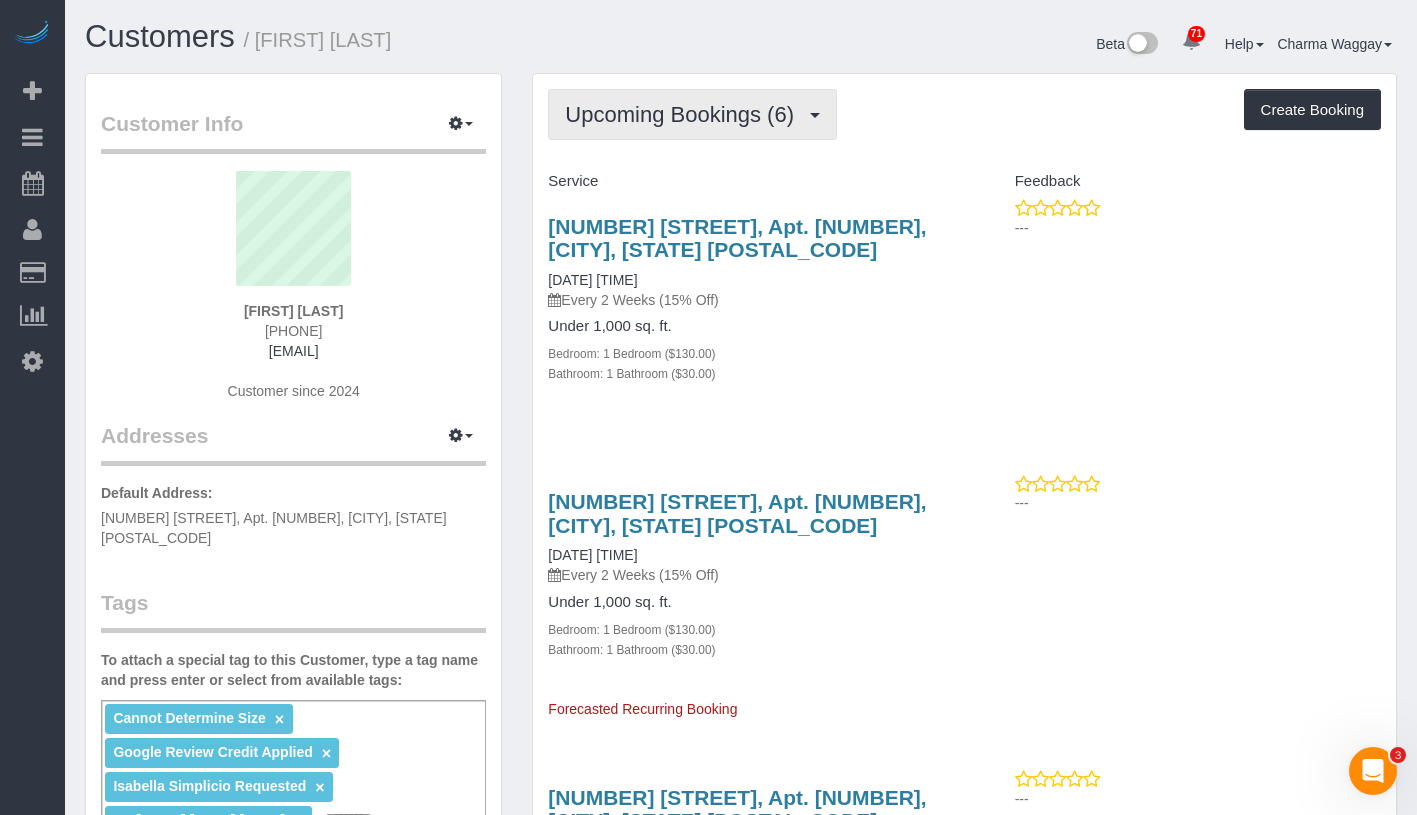 click on "Upcoming Bookings (6)" at bounding box center (692, 114) 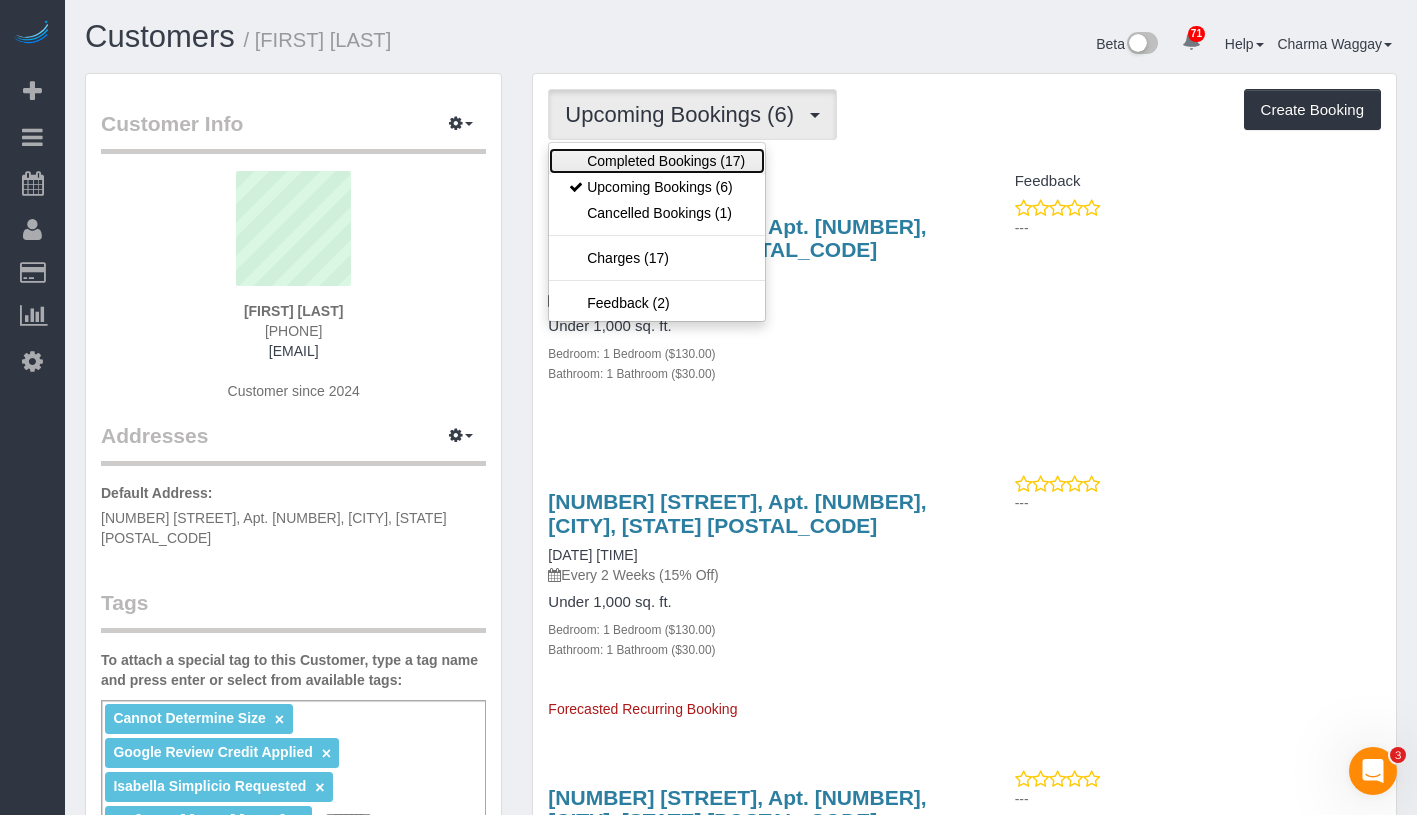 click on "Completed Bookings (17)" at bounding box center (657, 161) 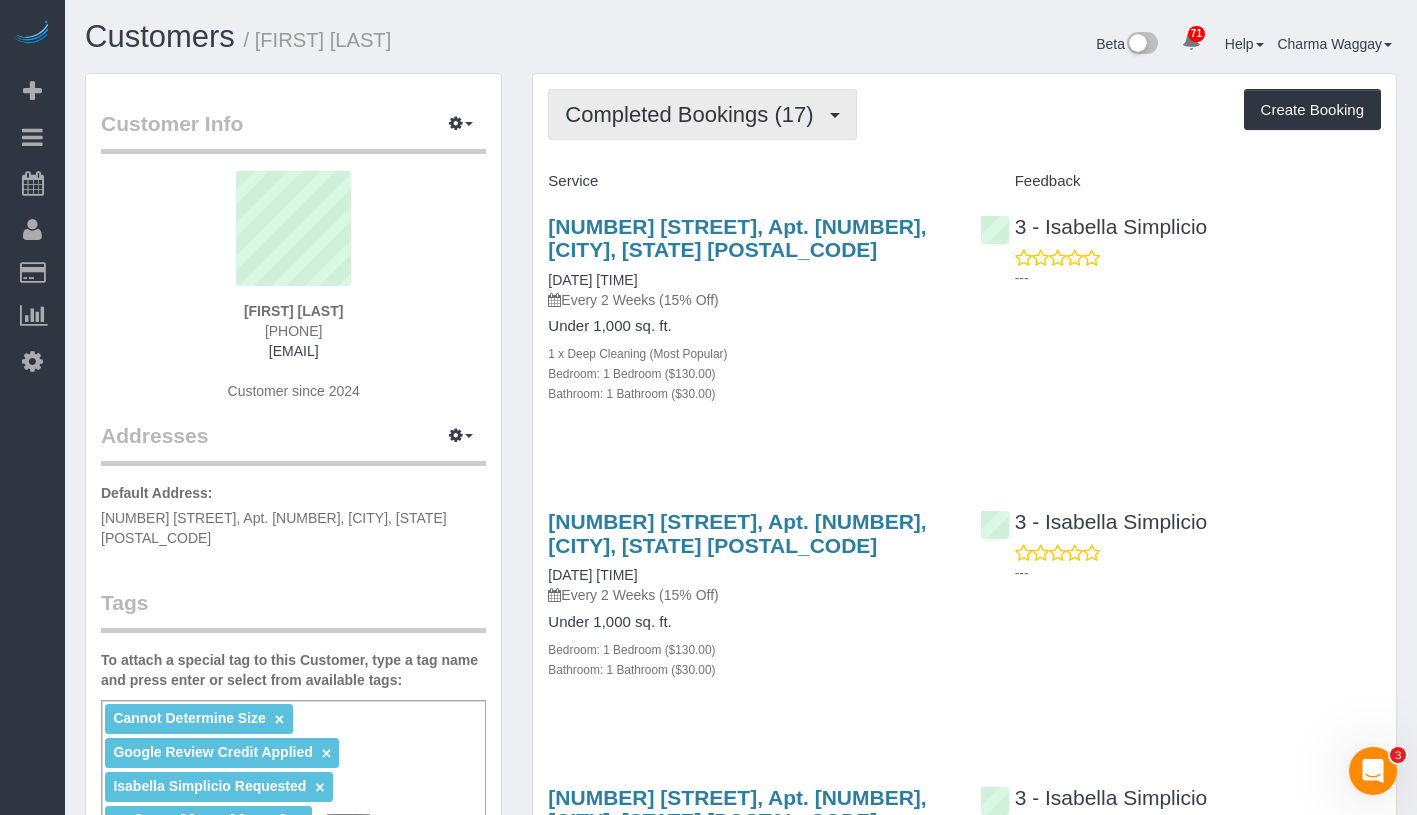 click on "Completed Bookings (17)" at bounding box center [694, 114] 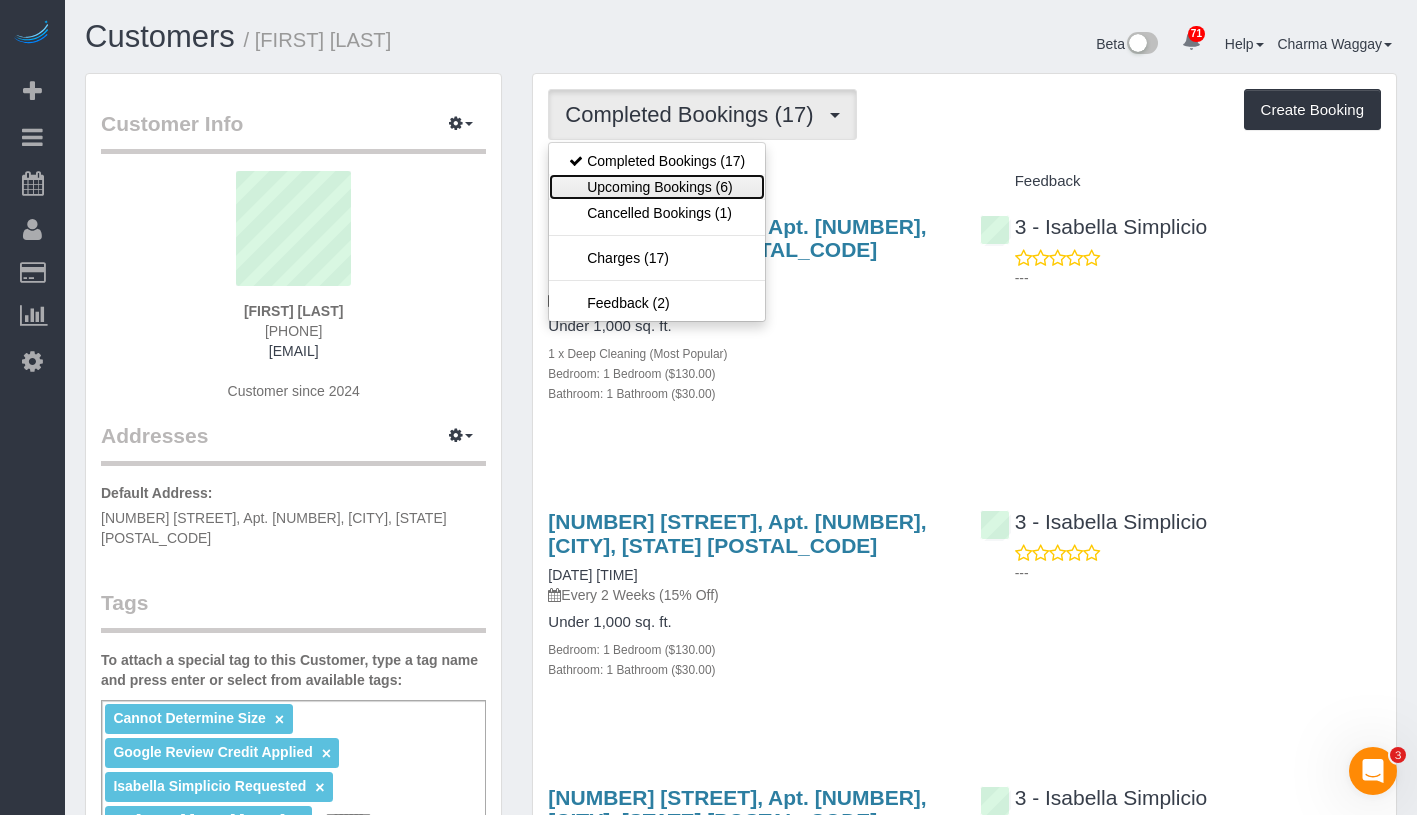 click on "Upcoming Bookings (6)" at bounding box center [657, 187] 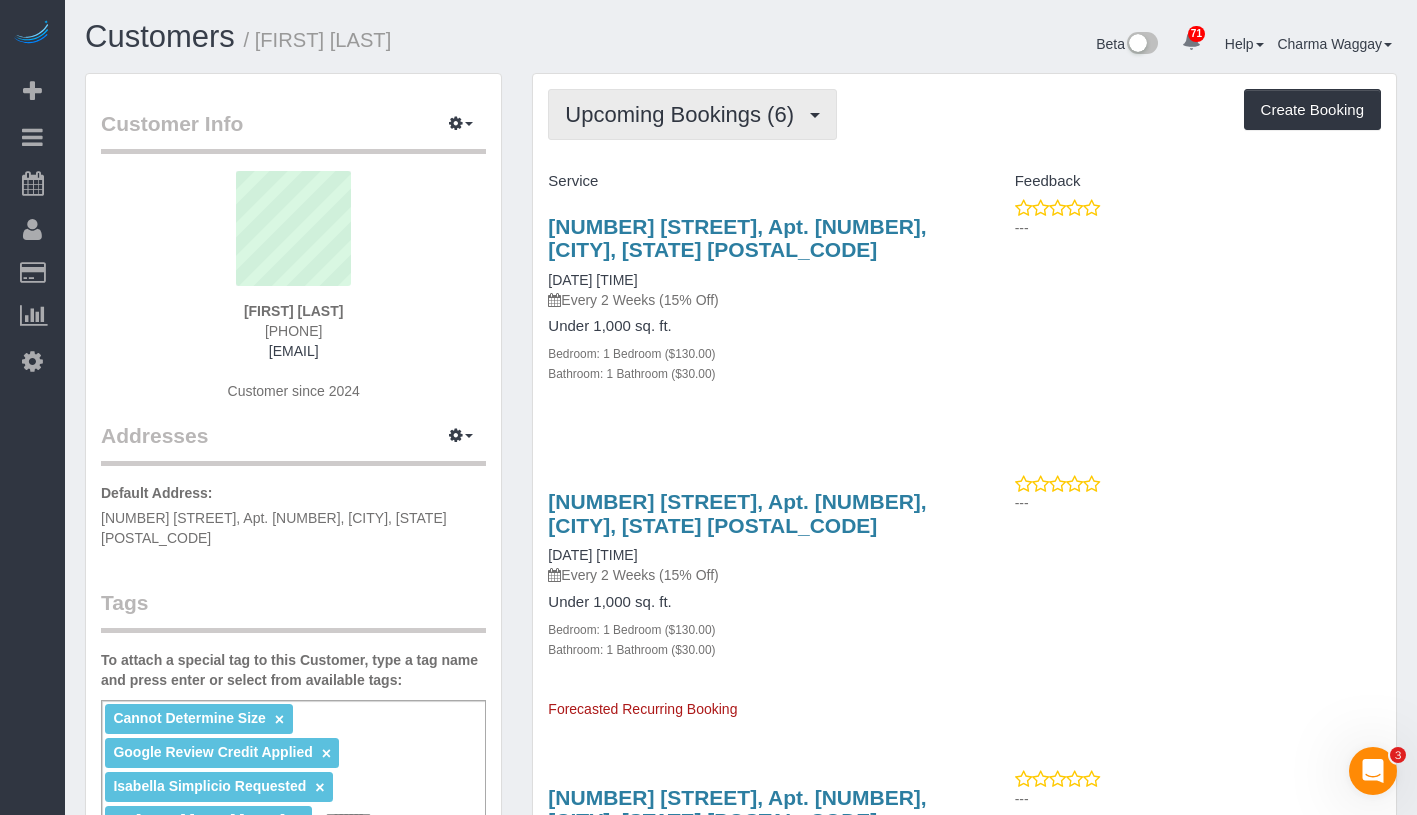 click on "Upcoming Bookings (6)" at bounding box center [684, 114] 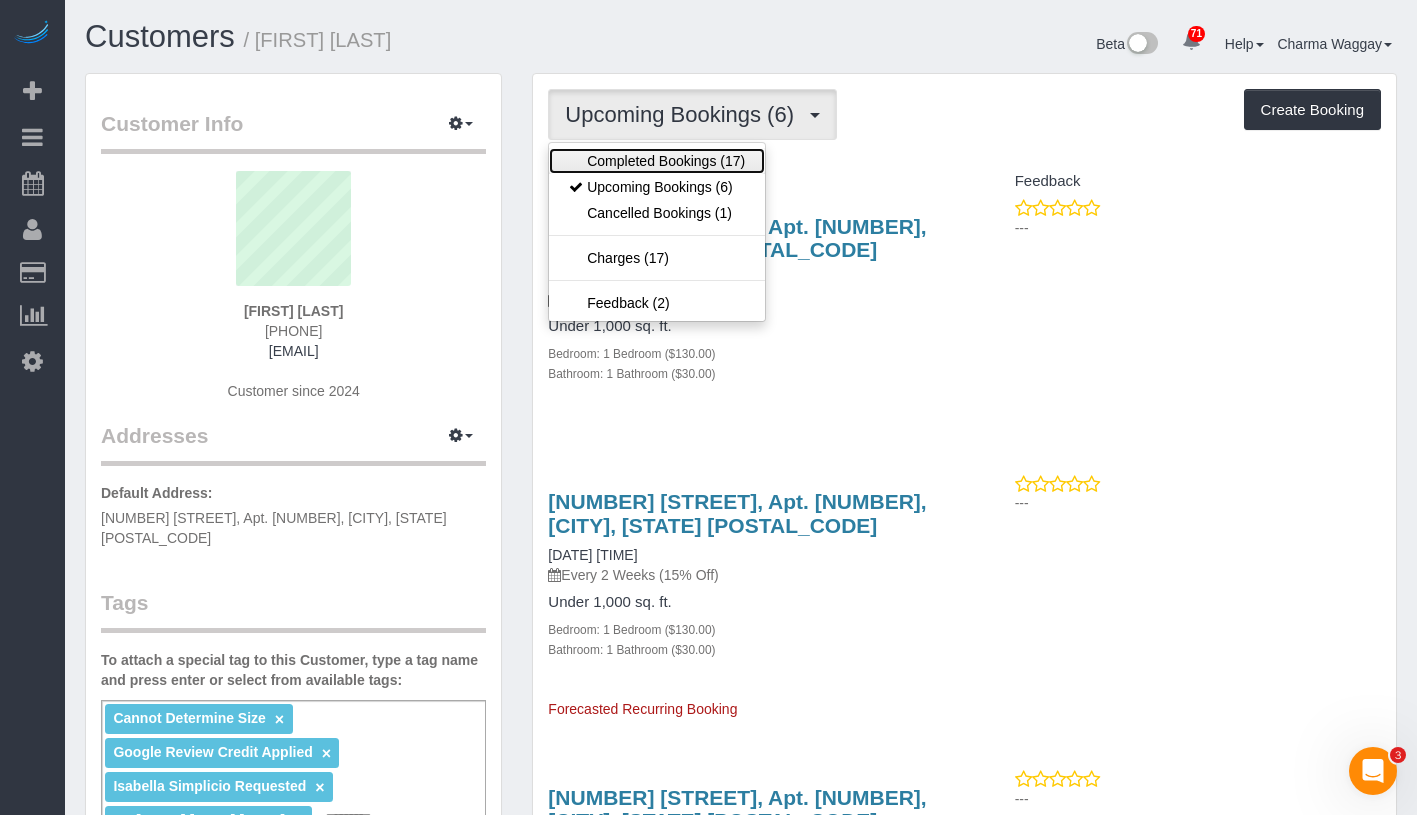 click on "Completed Bookings (17)" at bounding box center [657, 161] 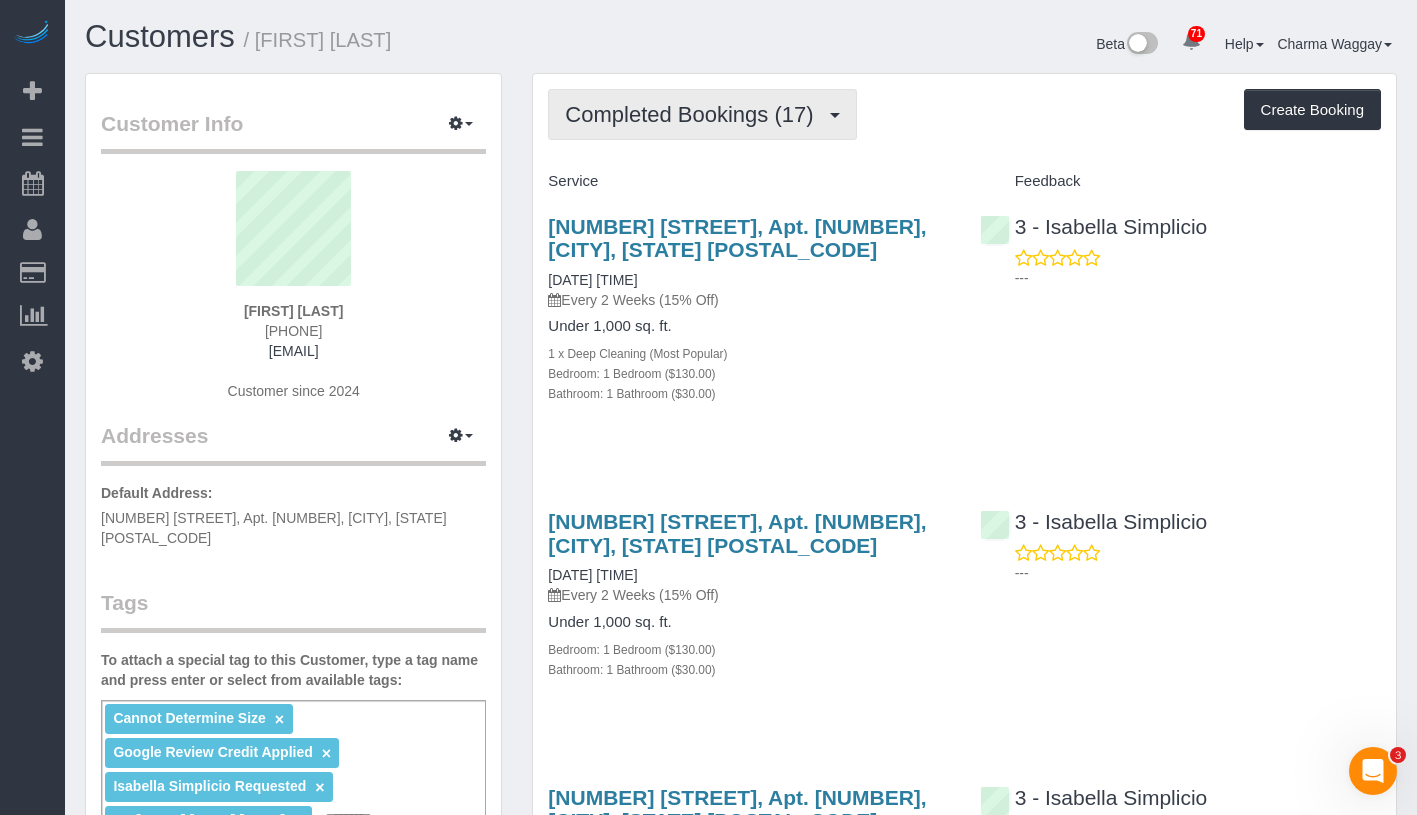 click on "Completed Bookings (17)" at bounding box center (702, 114) 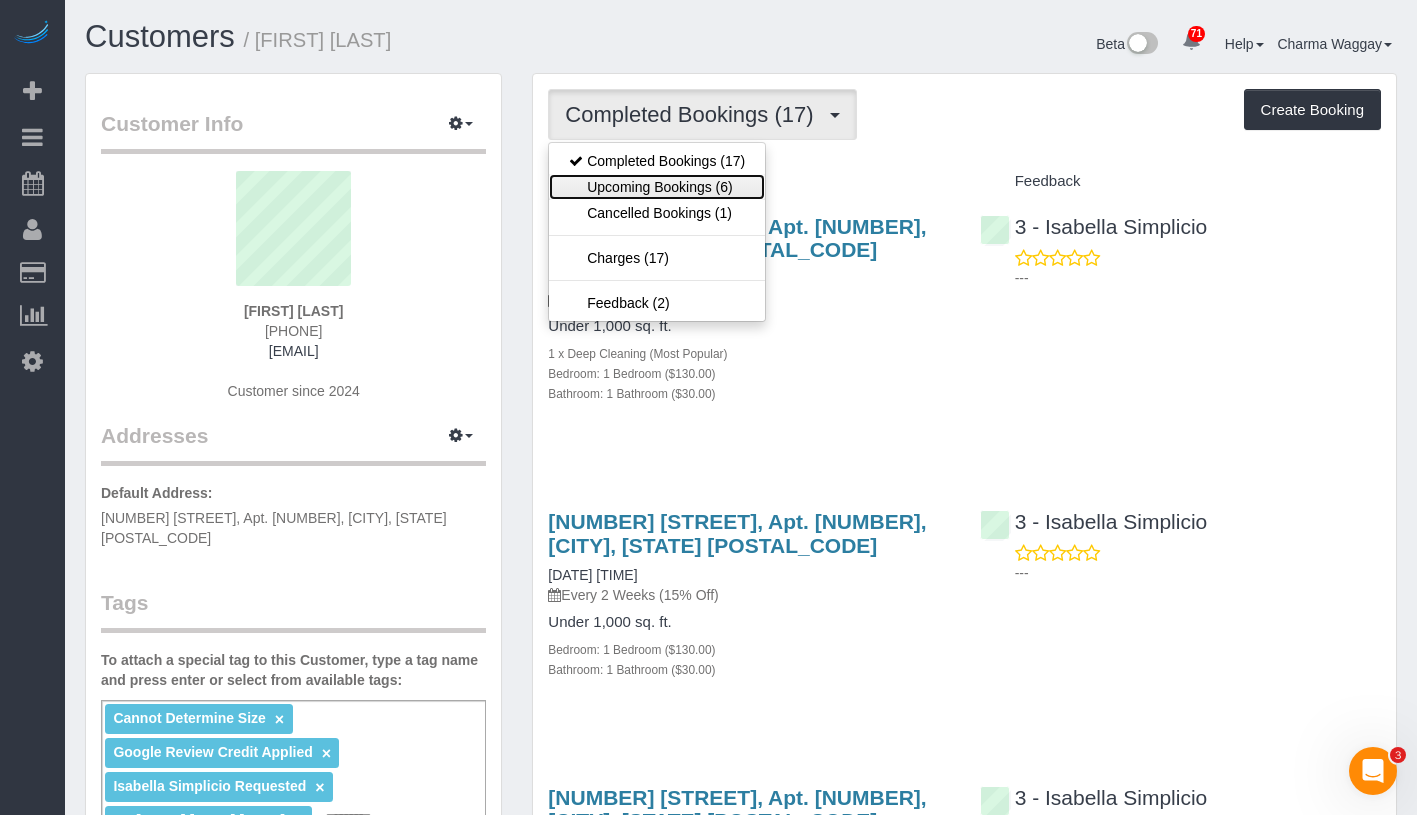 click on "Upcoming Bookings (6)" at bounding box center (657, 187) 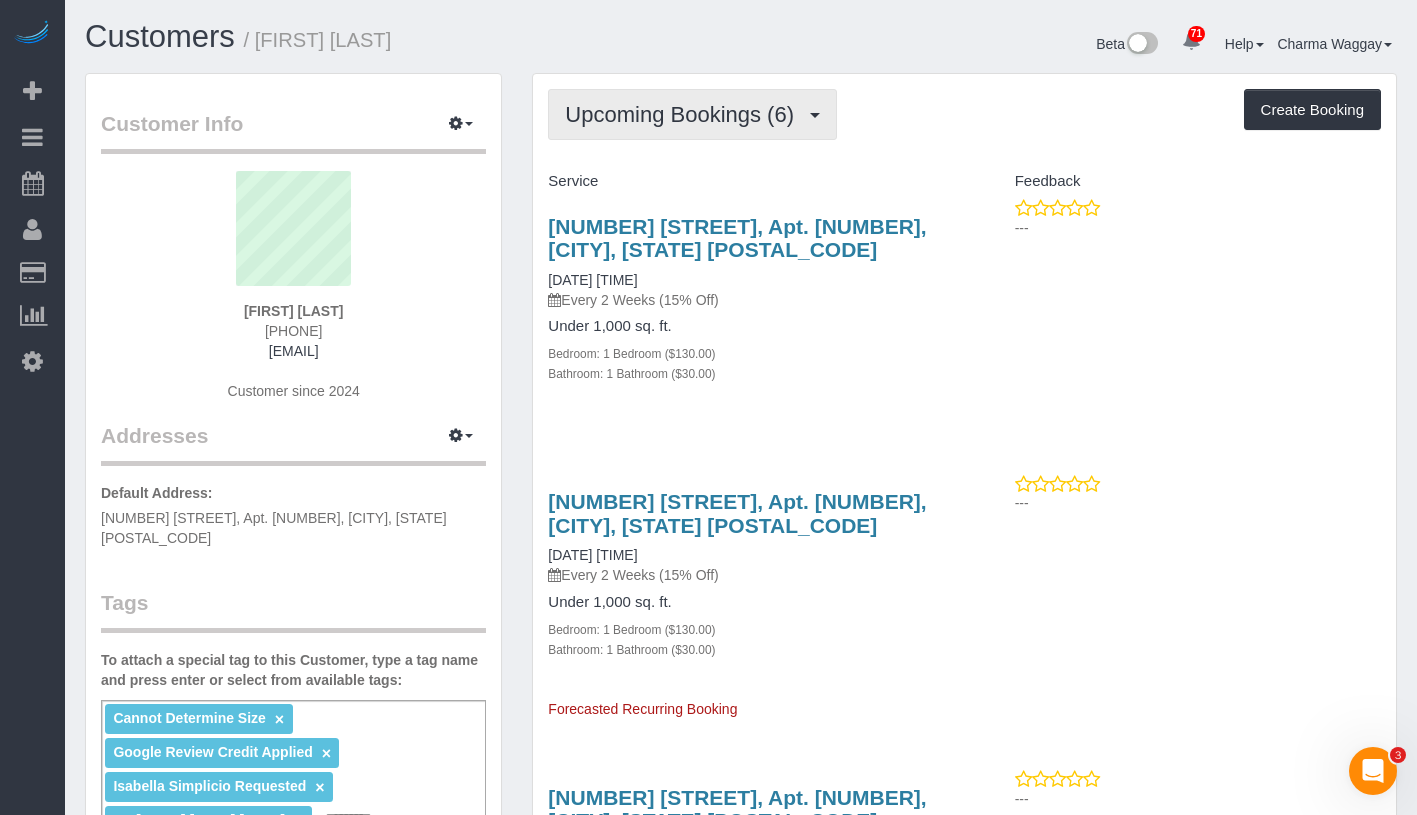 click on "Upcoming Bookings (6)" at bounding box center [684, 114] 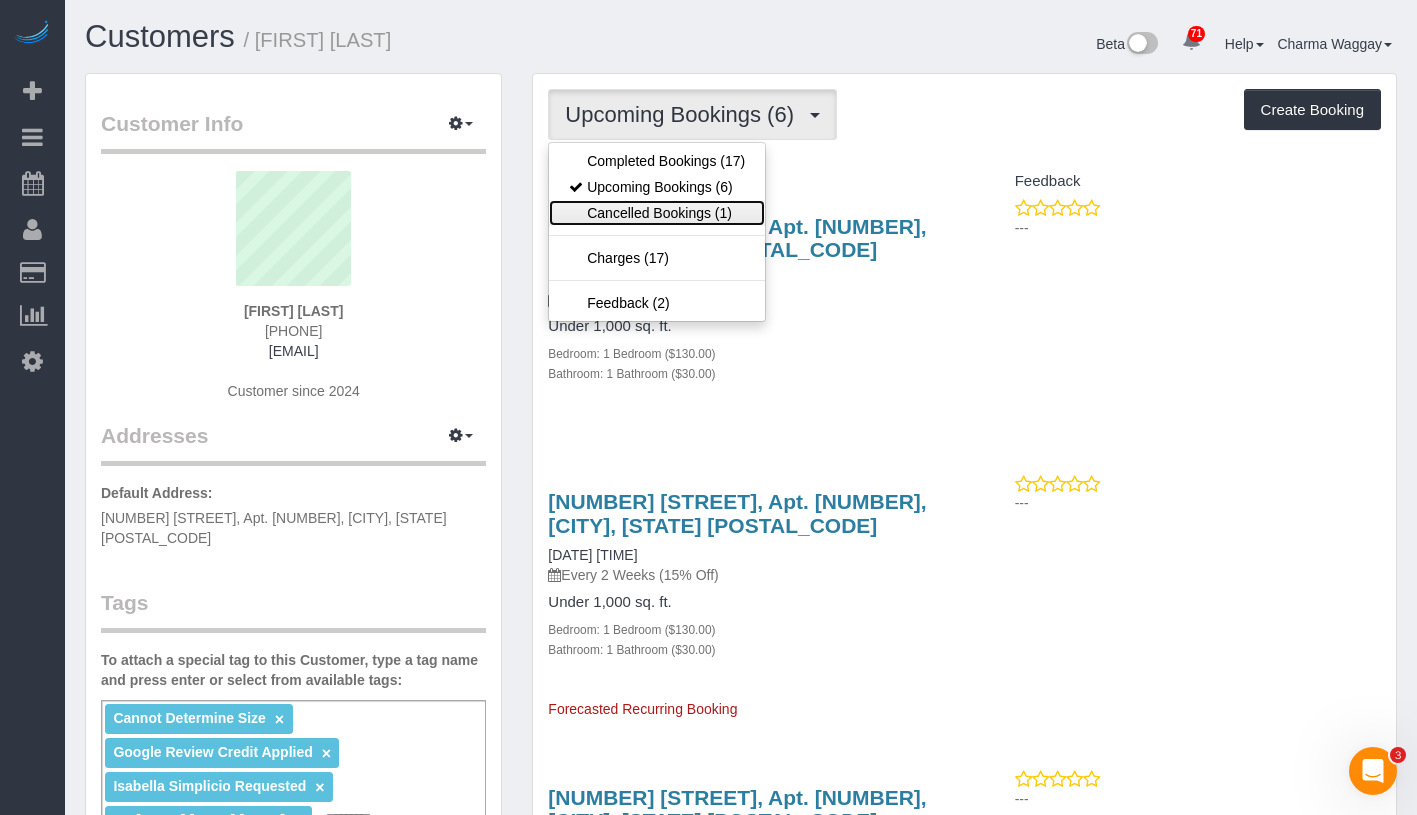 click on "Cancelled Bookings (1)" at bounding box center (657, 213) 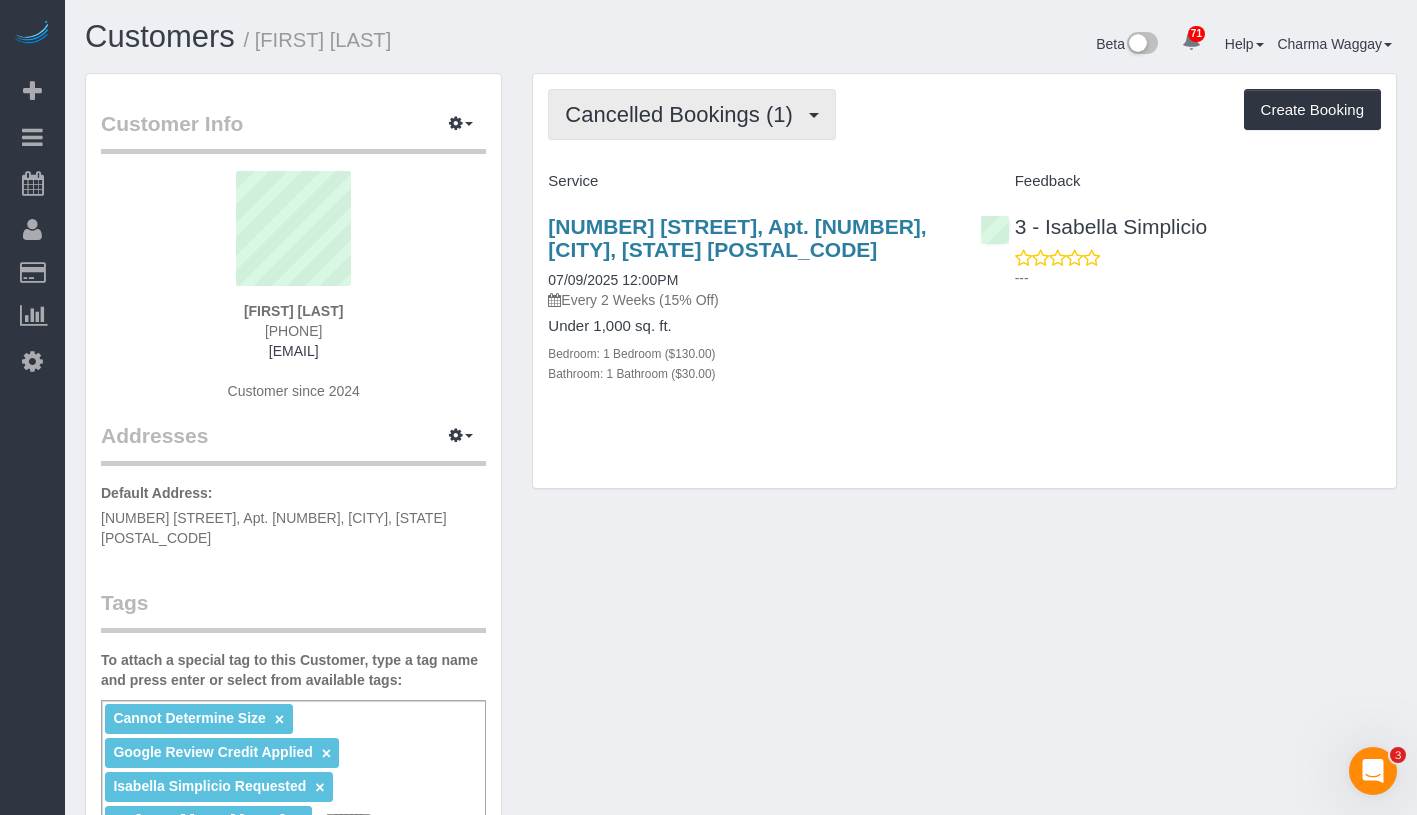 click on "Cancelled Bookings (1)" at bounding box center (683, 114) 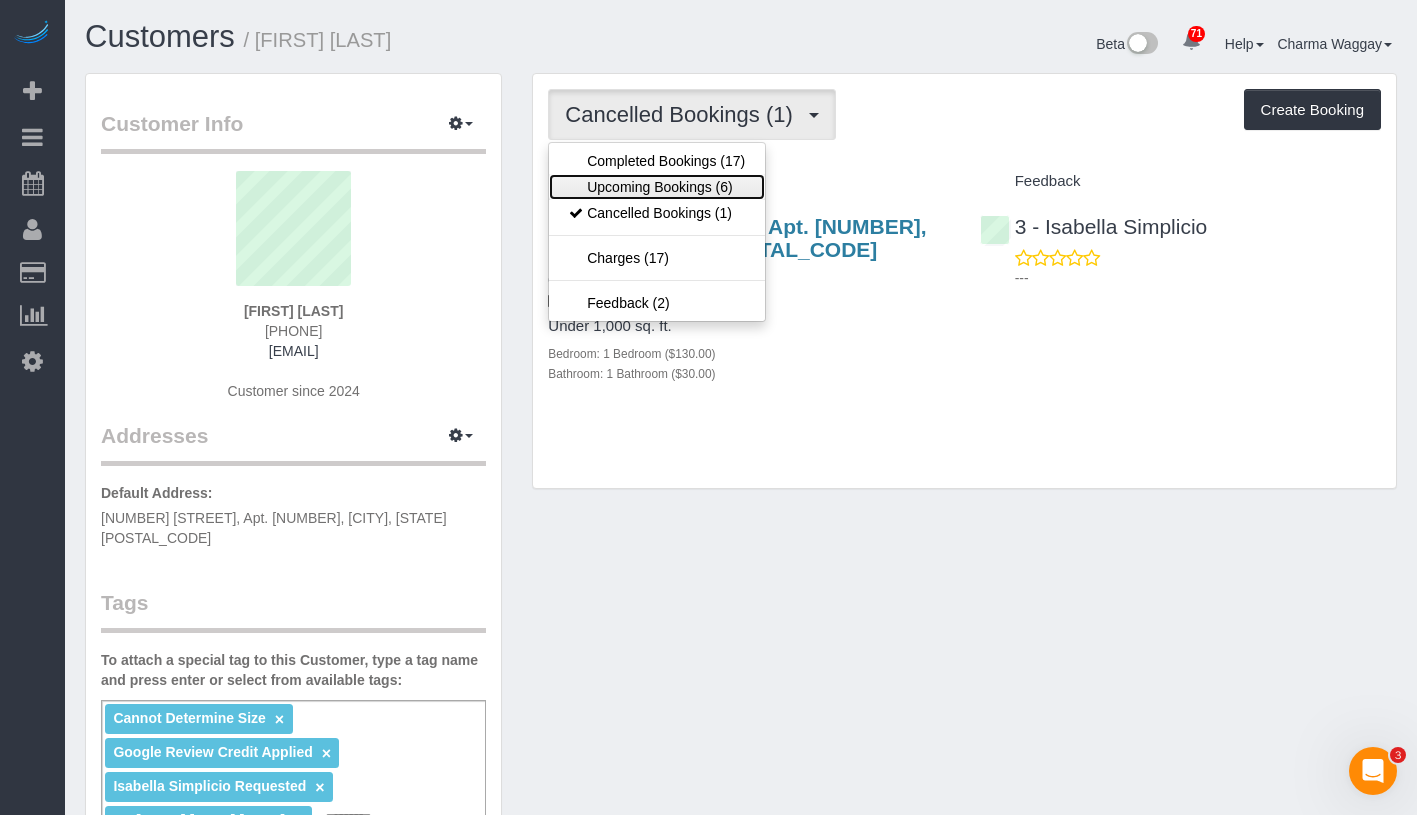 click on "Upcoming Bookings (6)" at bounding box center [657, 187] 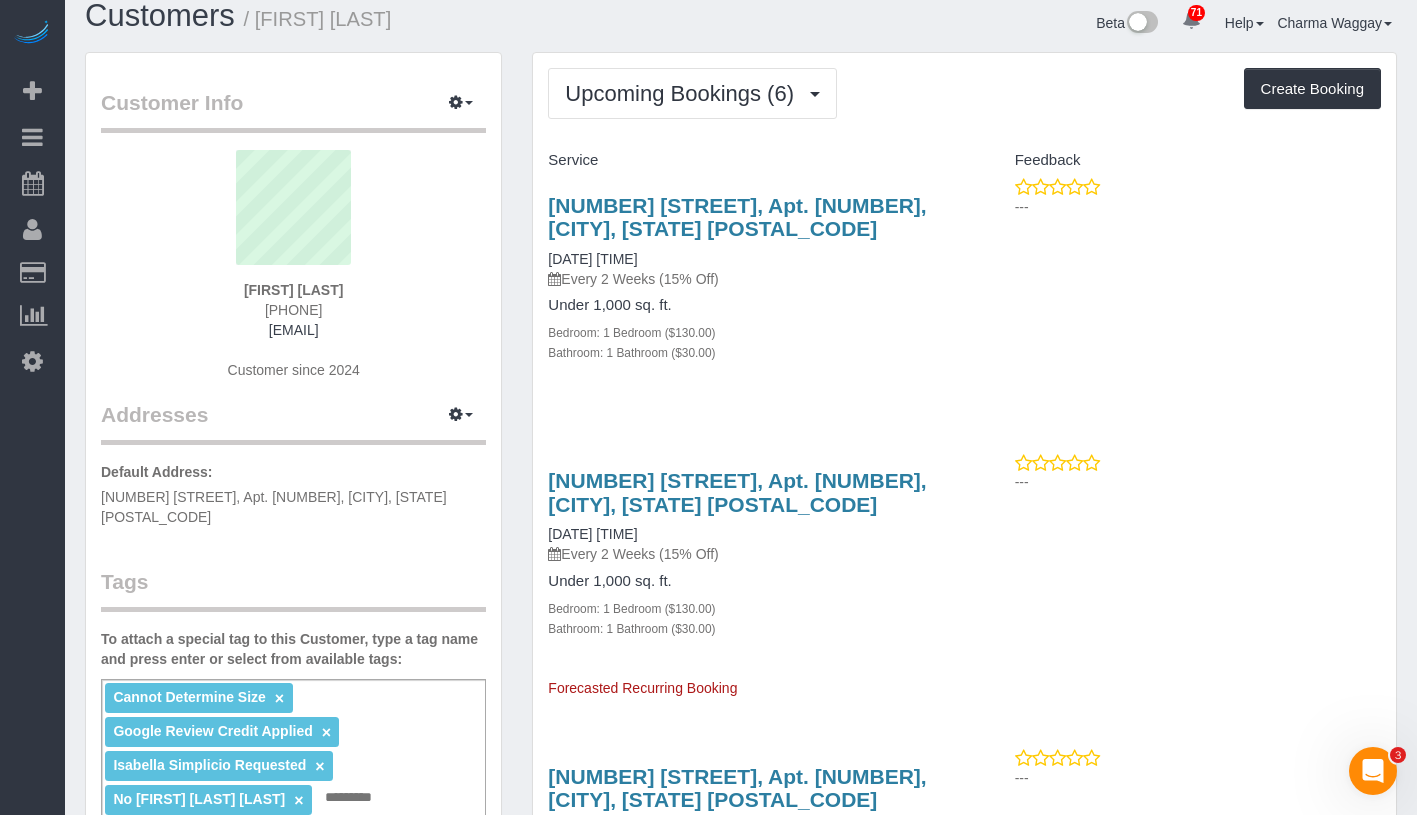 scroll, scrollTop: 0, scrollLeft: 0, axis: both 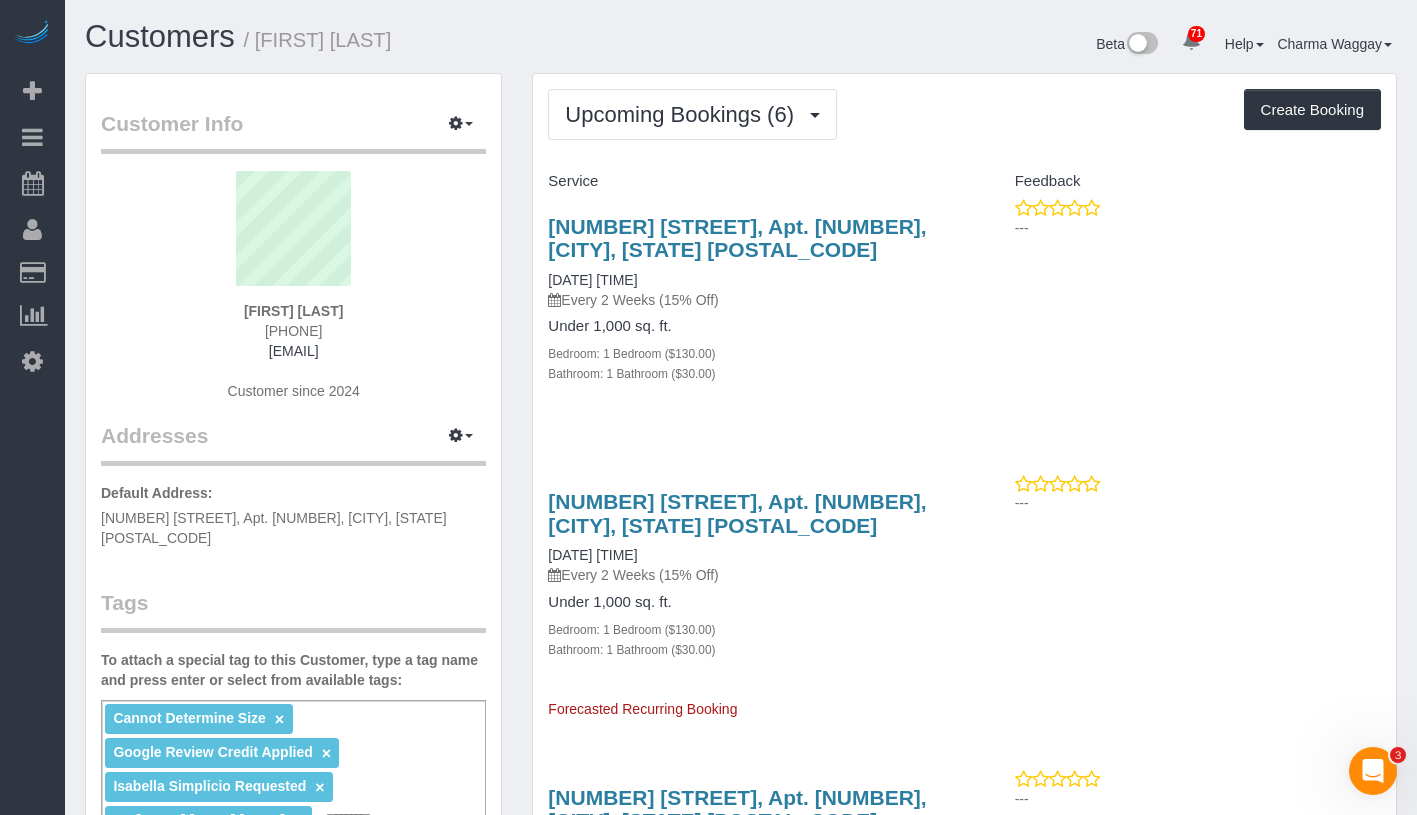 drag, startPoint x: 233, startPoint y: 311, endPoint x: 367, endPoint y: 310, distance: 134.00374 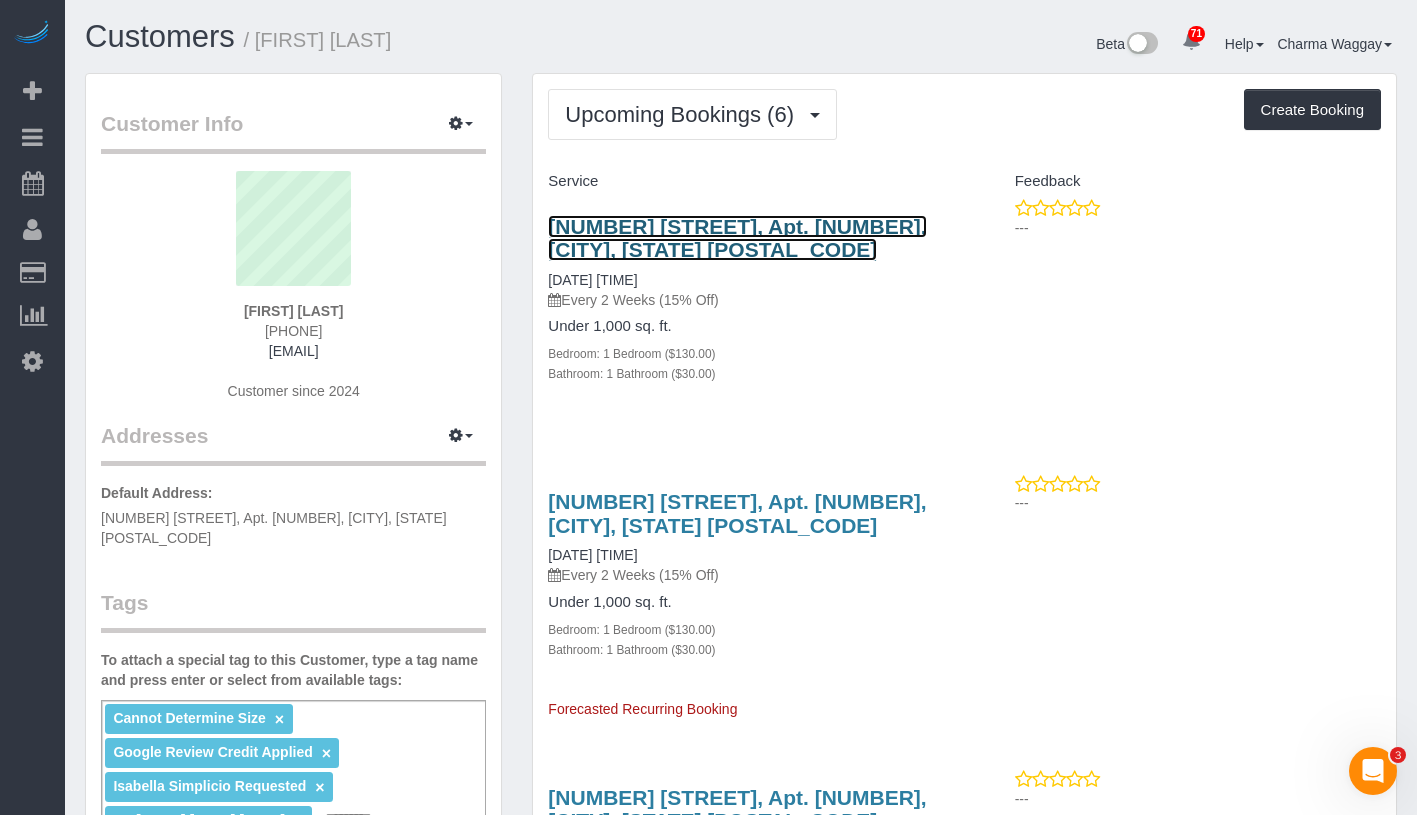 click on "253 West 72nd Street, Apt. 1512, New York, NY 10023" at bounding box center (737, 238) 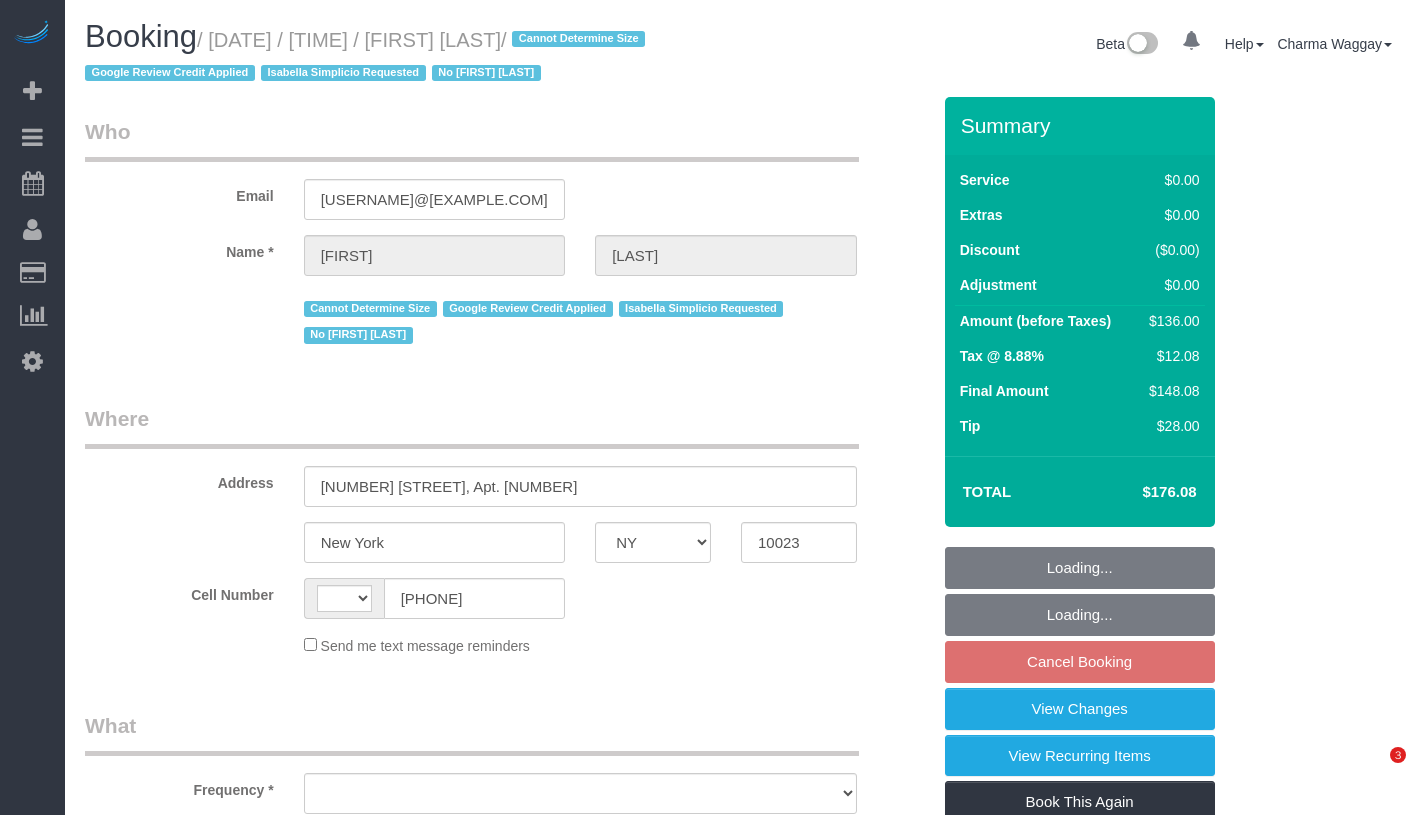 select on "NY" 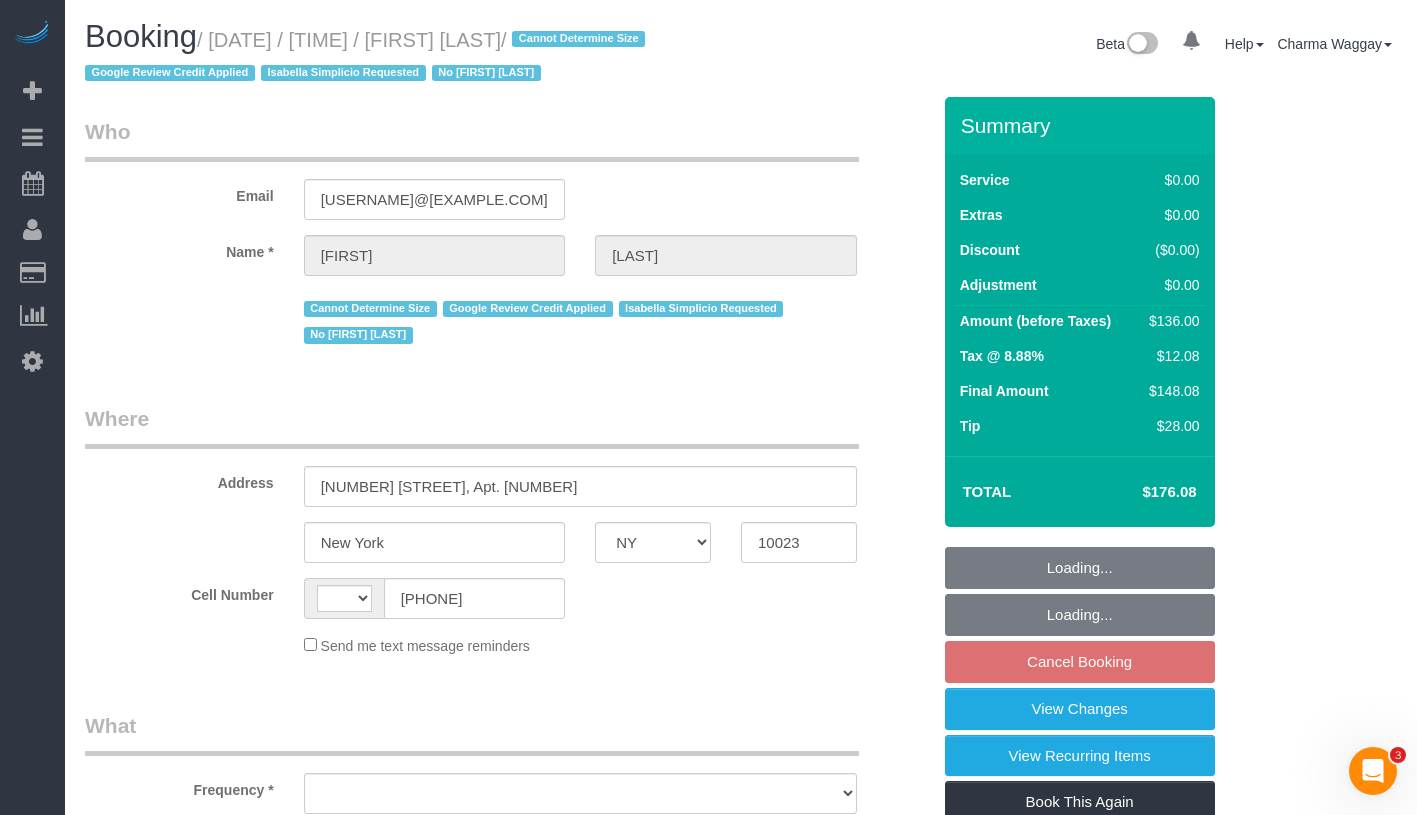 scroll, scrollTop: 0, scrollLeft: 0, axis: both 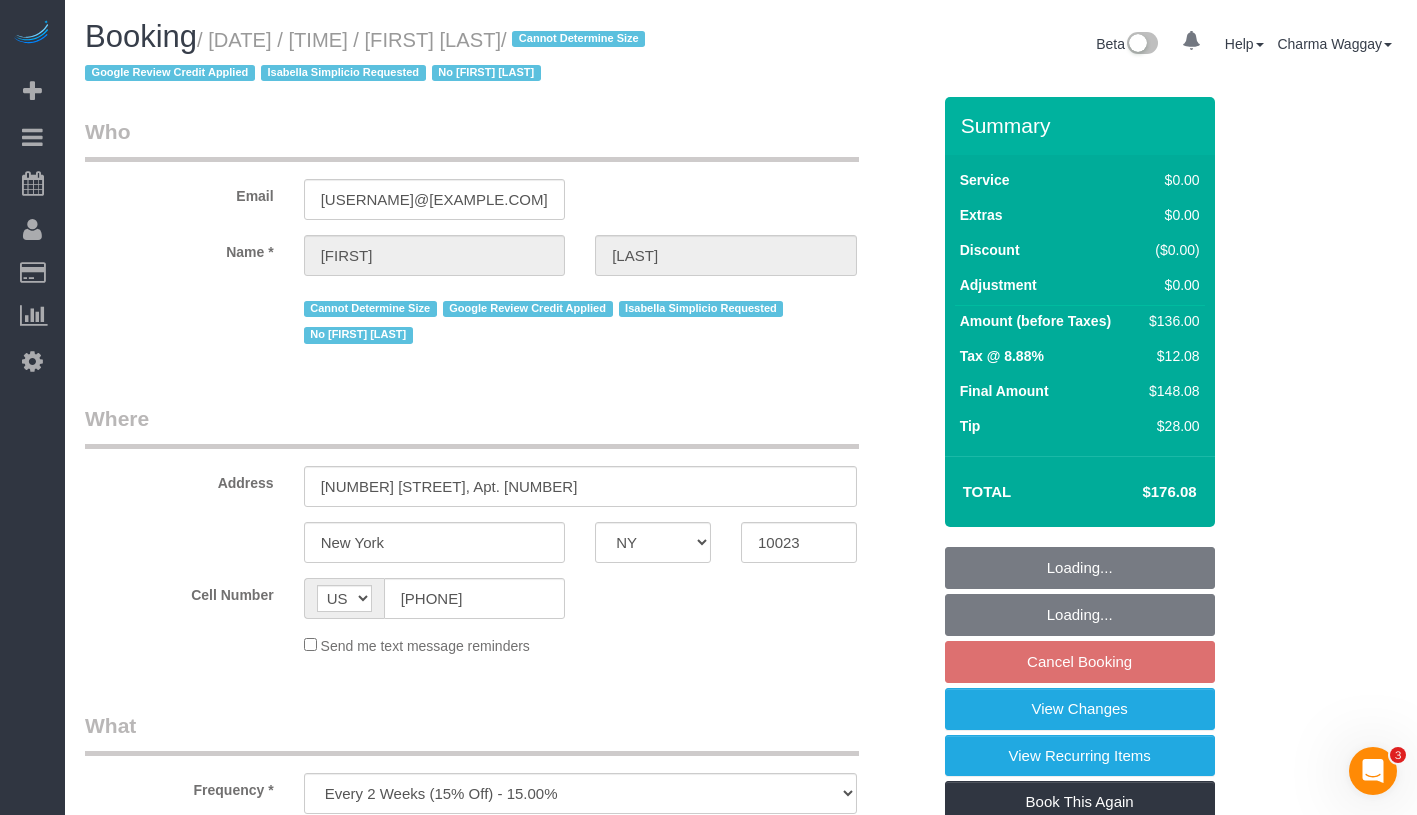 select on "object:823" 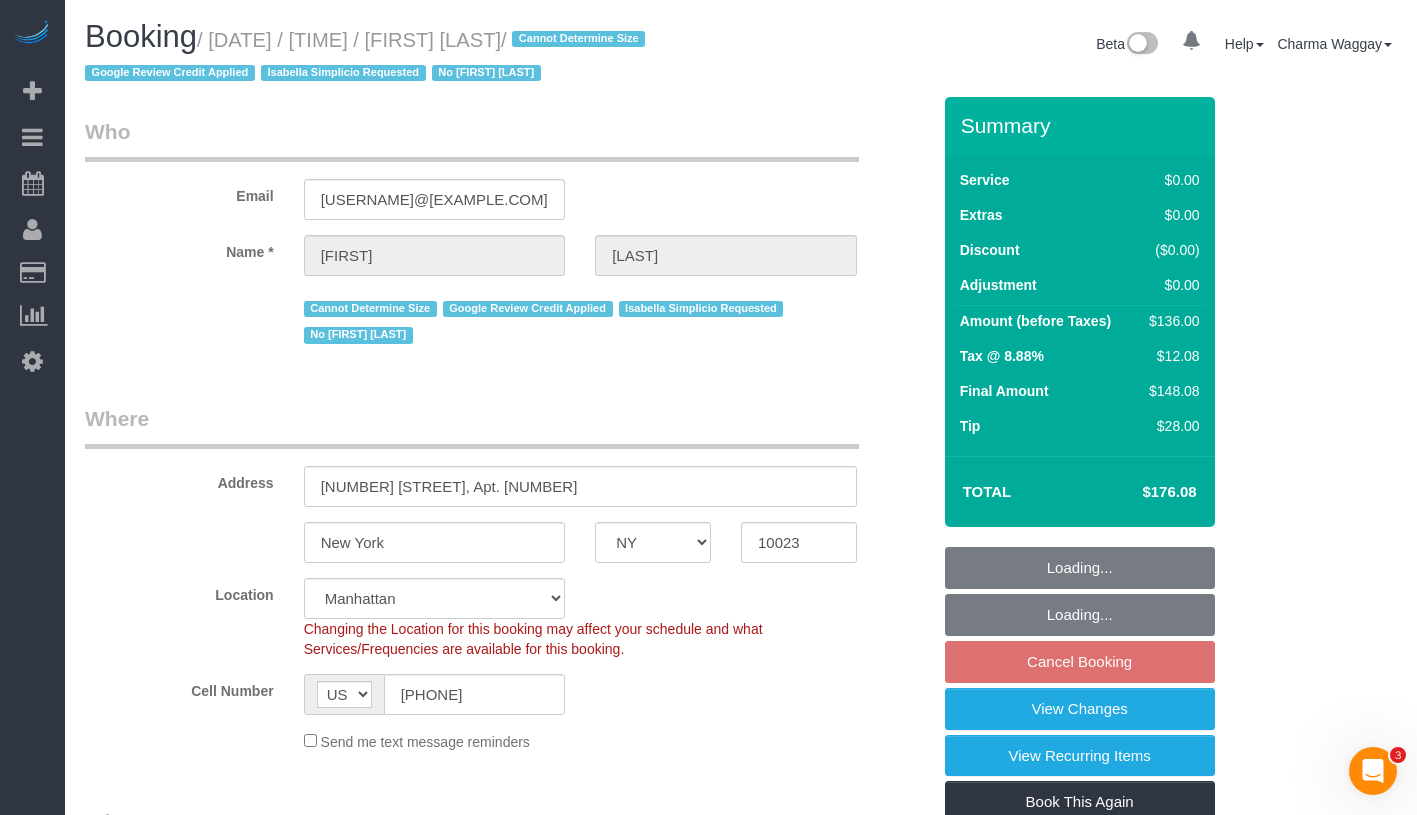 select on "string:stripe-pm_1QCQ6R4VGloSiKo7hCjl4DkS" 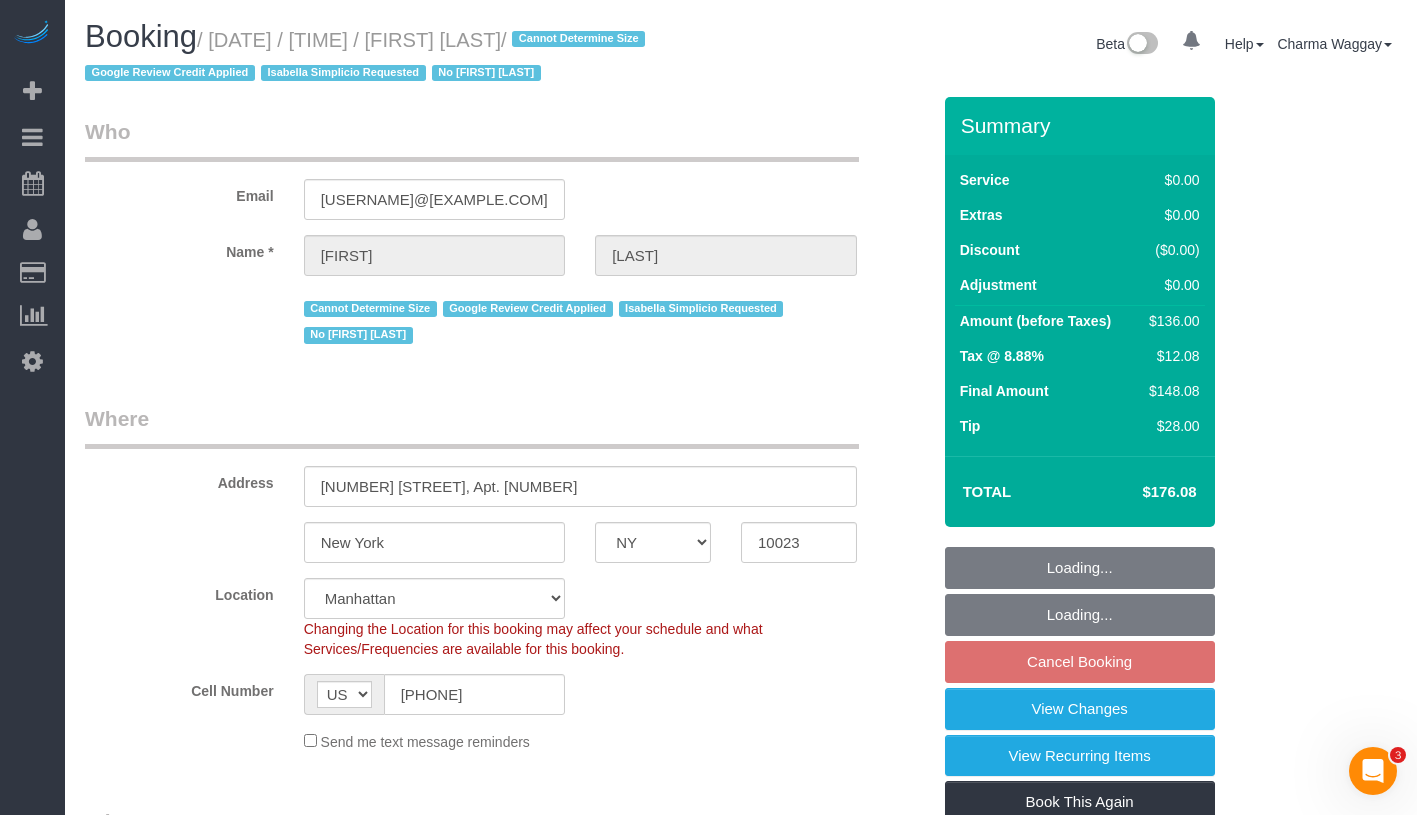 select on "1" 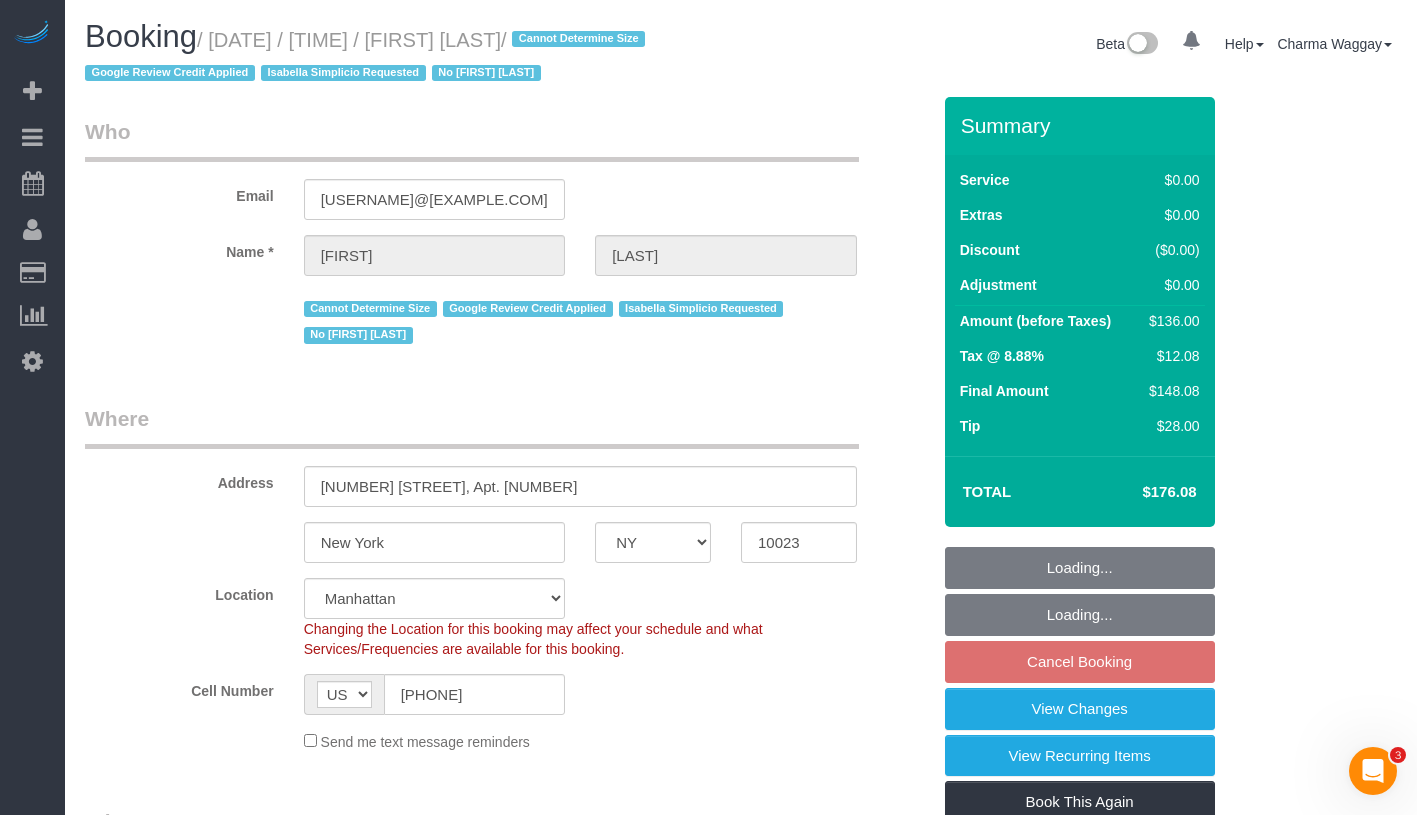 select on "object:1077" 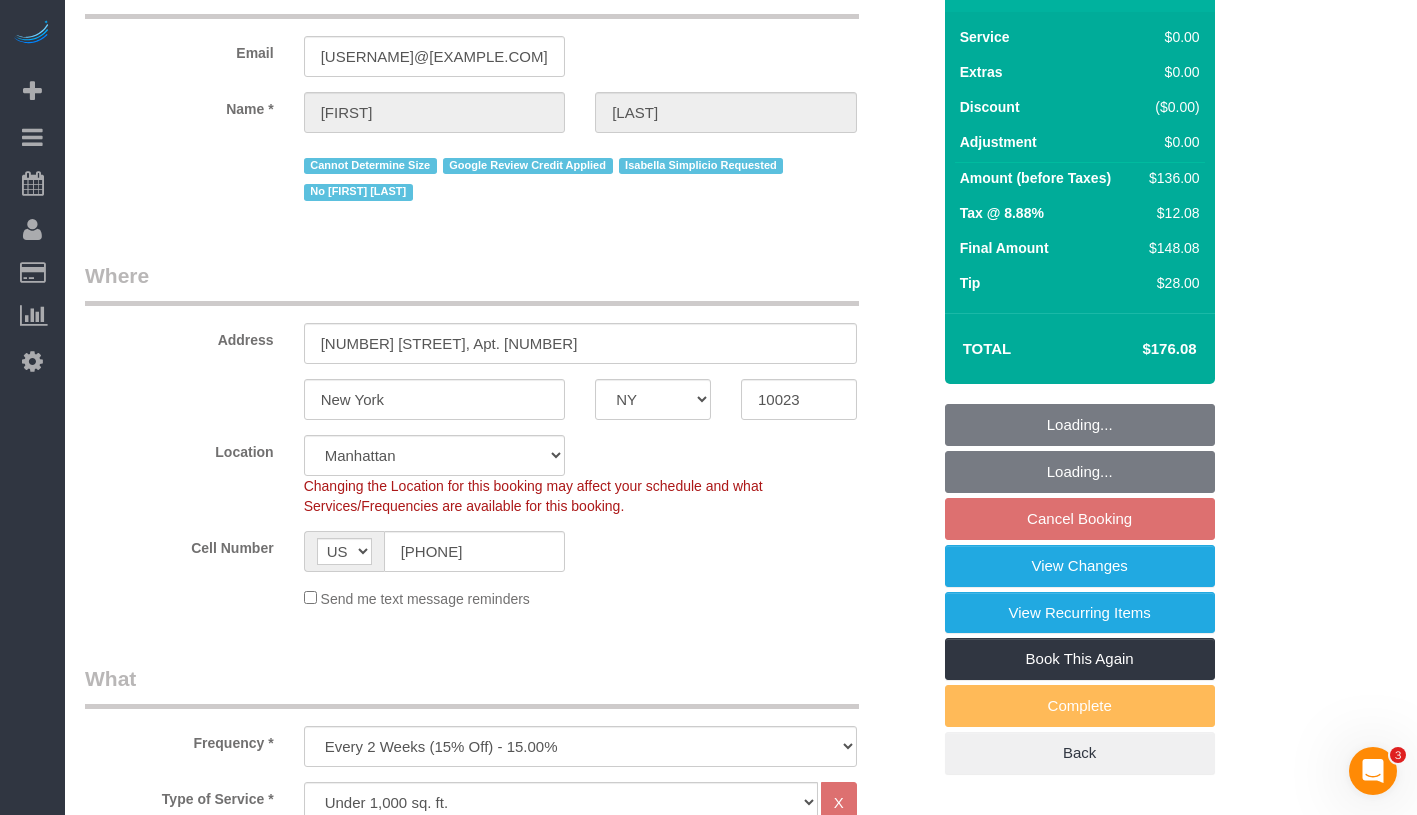 select on "spot5" 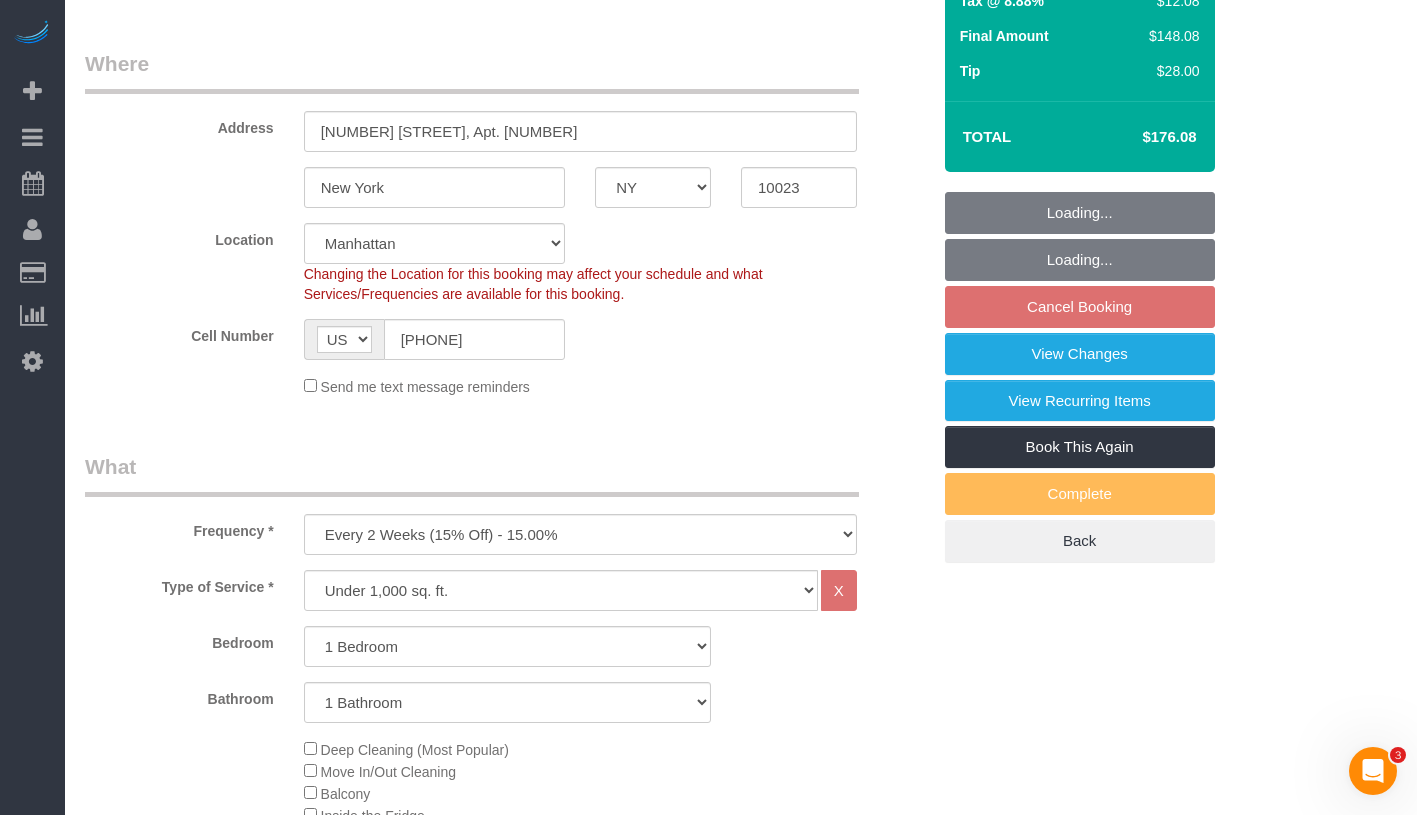 select on "1" 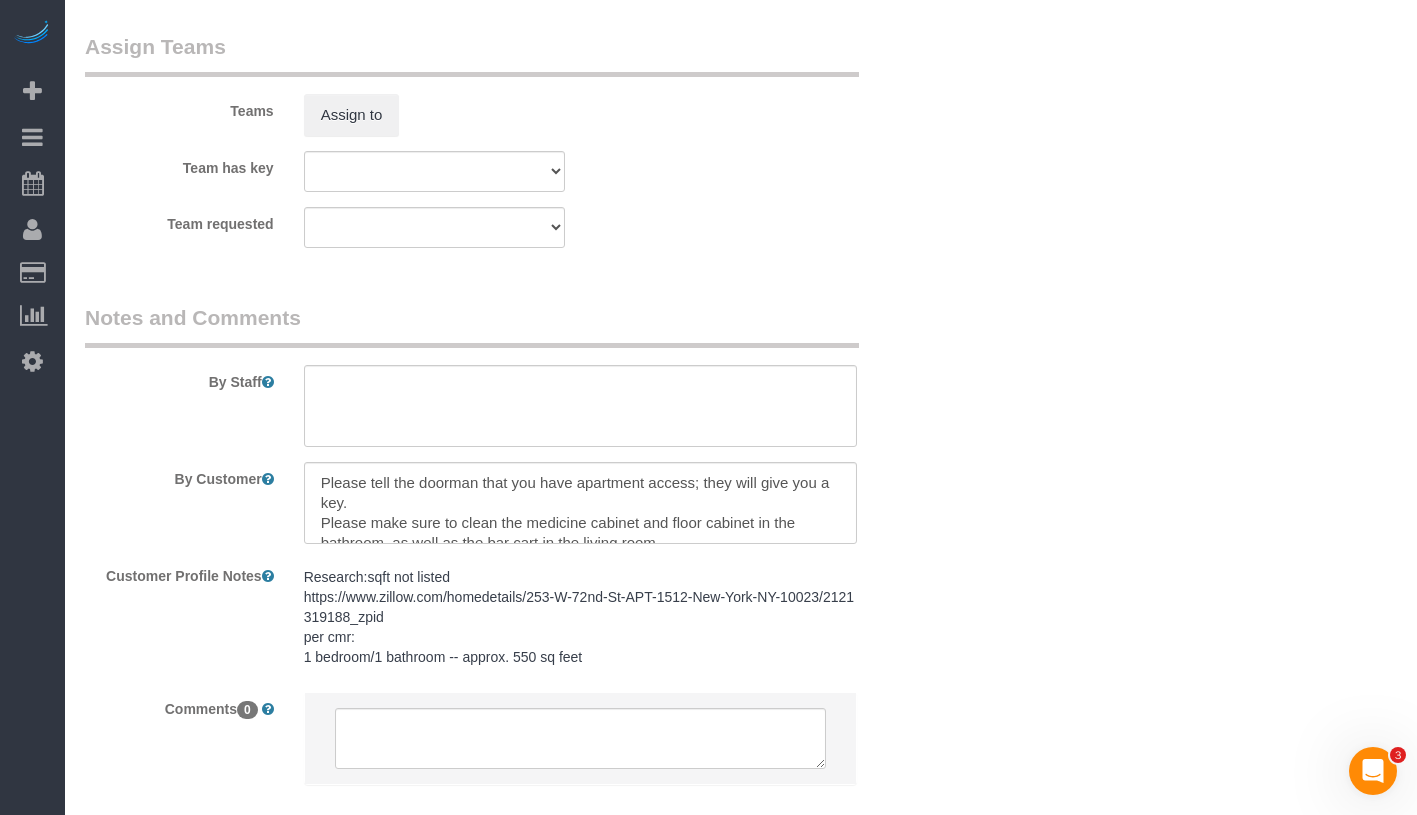 scroll, scrollTop: 2806, scrollLeft: 0, axis: vertical 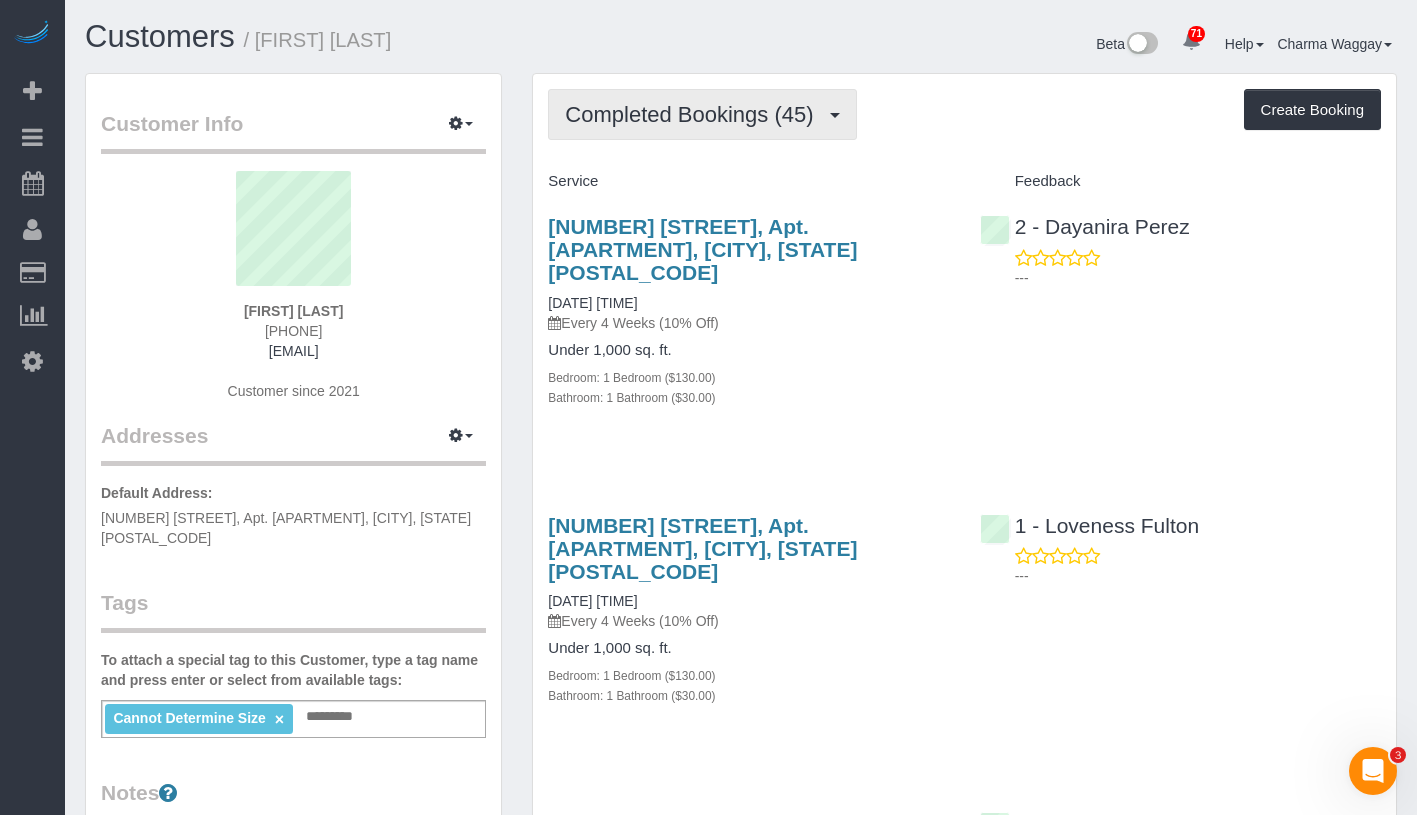 click on "Completed Bookings (45)" at bounding box center [694, 114] 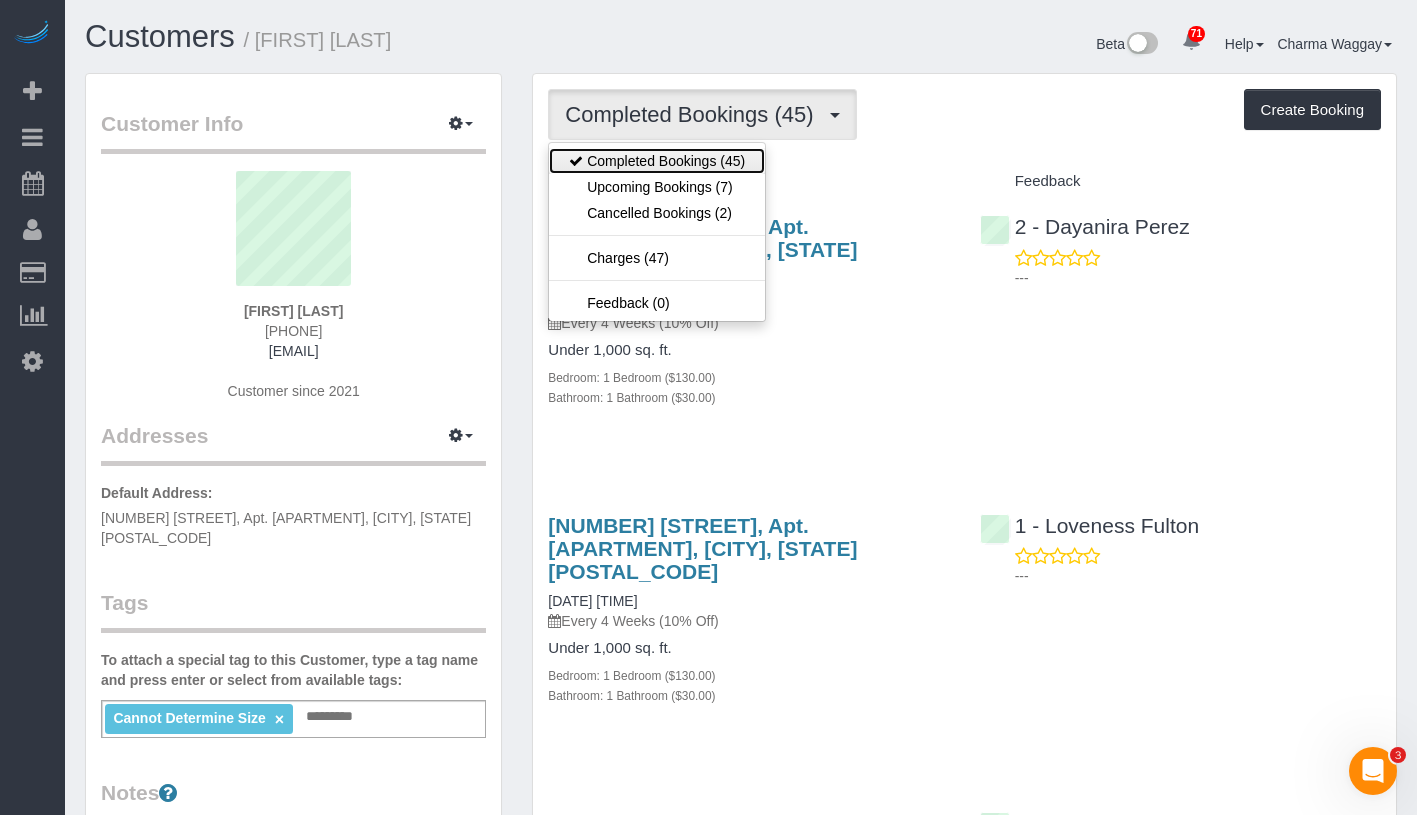 click on "Completed Bookings (45)" at bounding box center [657, 161] 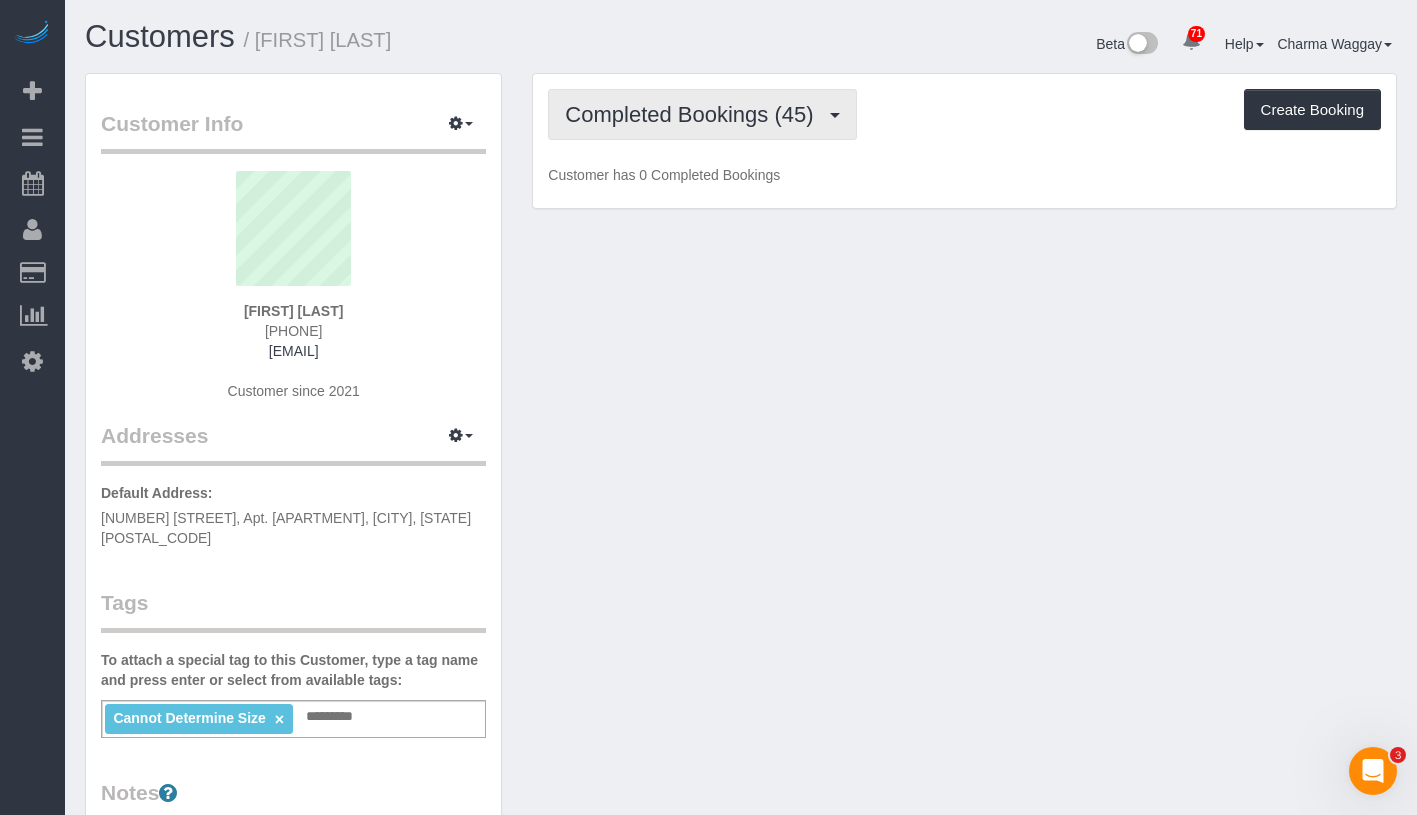 click on "Completed Bookings (45)" at bounding box center (694, 114) 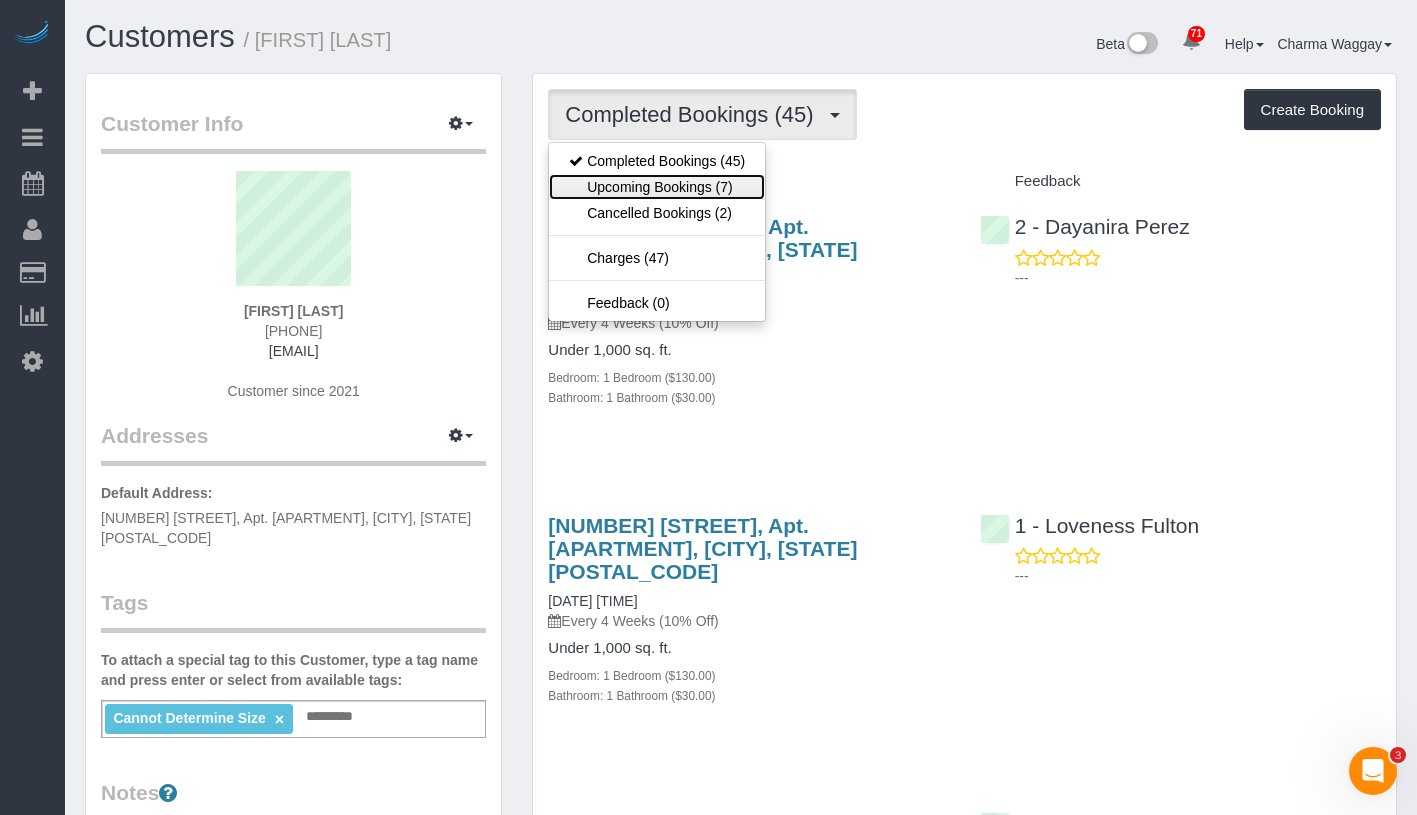 click on "Upcoming Bookings (7)" at bounding box center [657, 187] 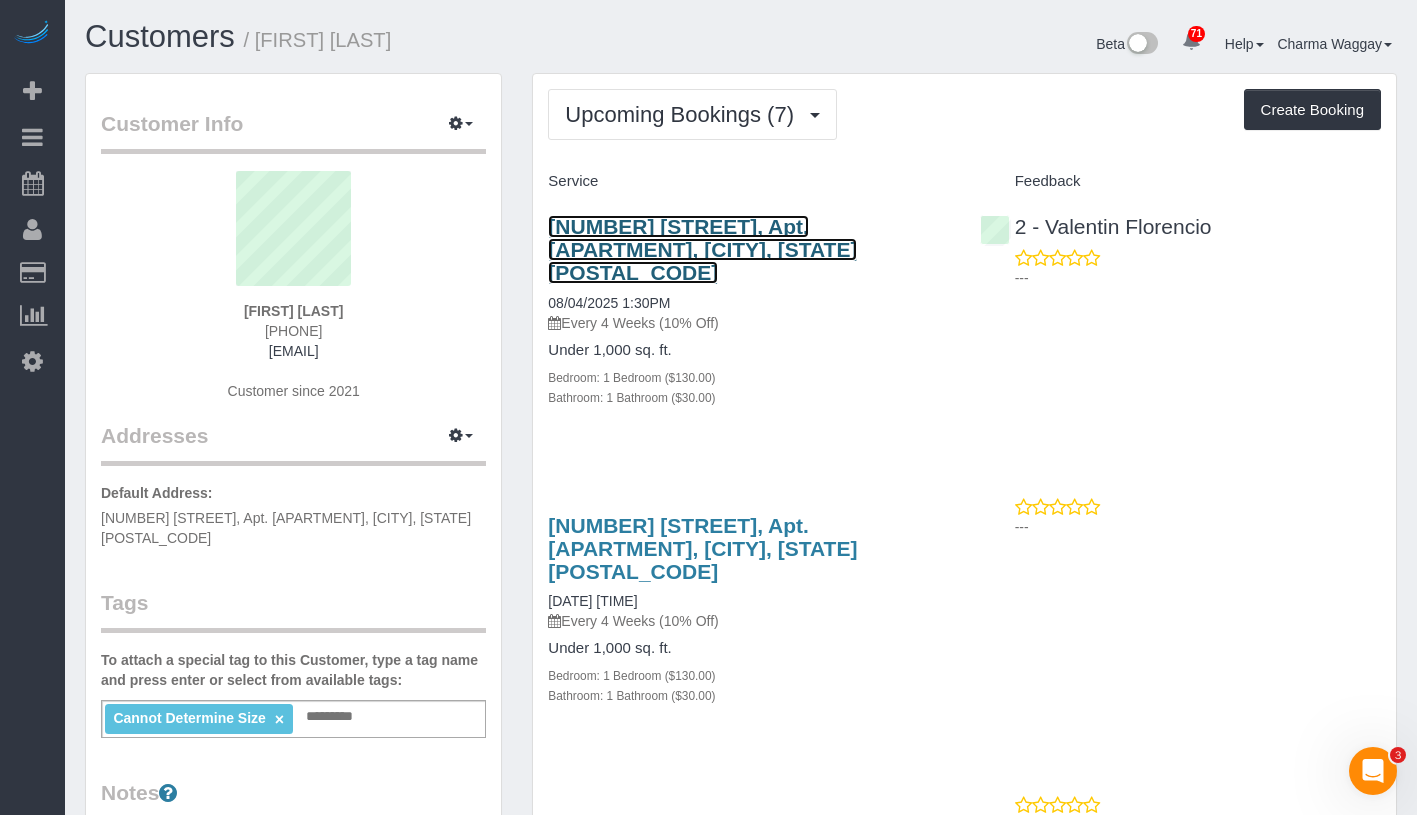 click on "516 West 47th Street, Apt. S3l, New York, NY 10036" at bounding box center [702, 249] 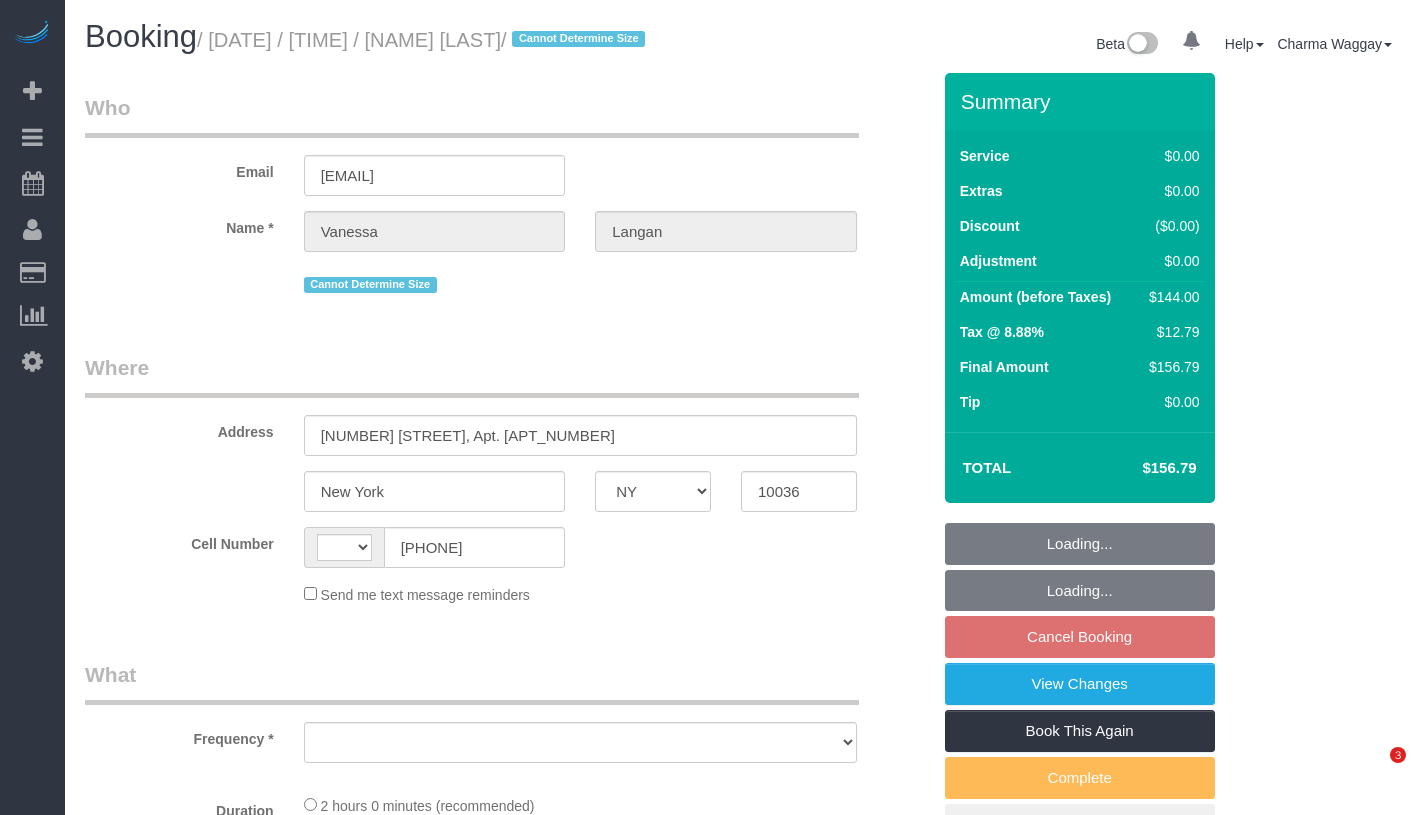 select on "NY" 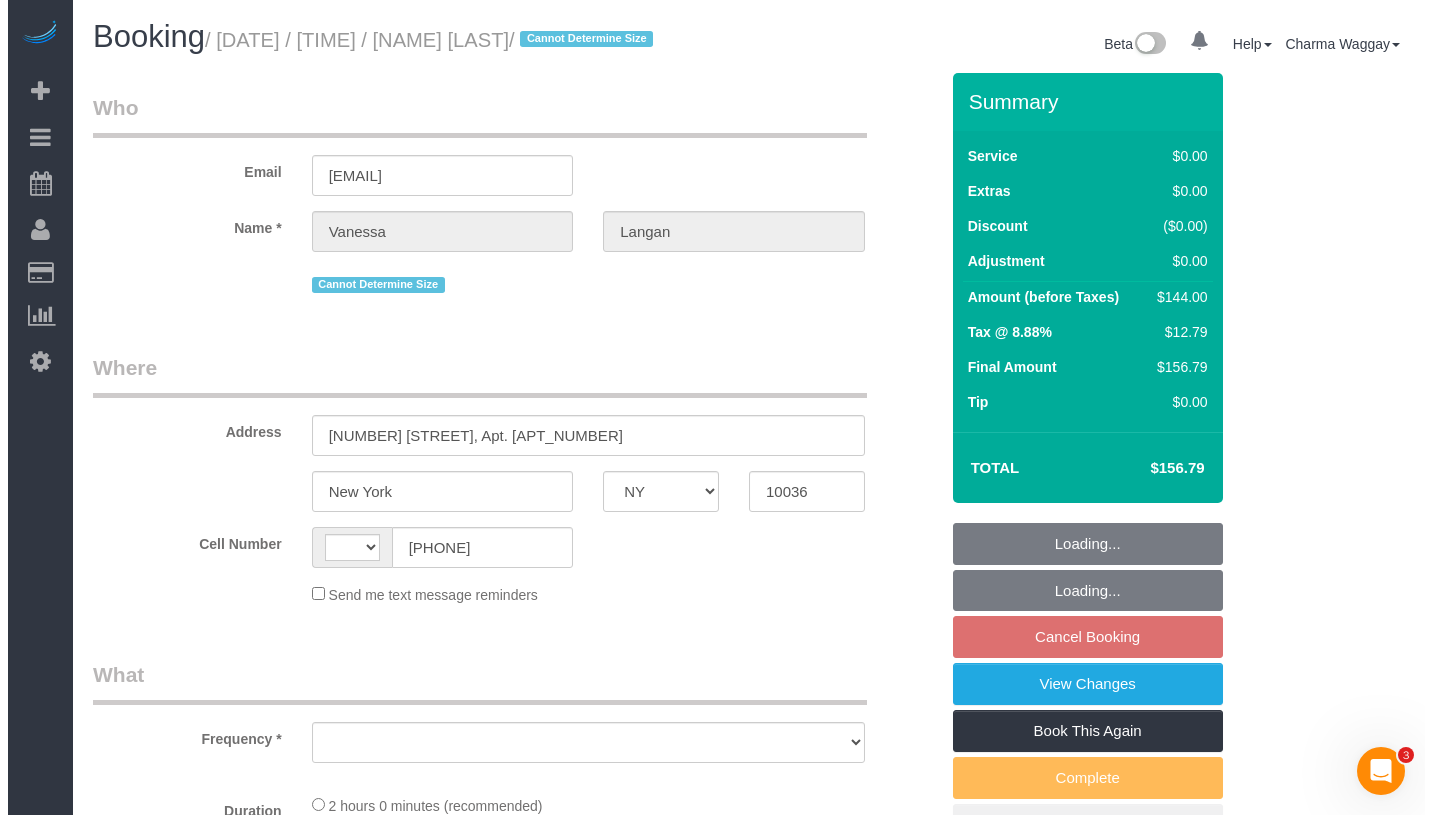 scroll, scrollTop: 0, scrollLeft: 0, axis: both 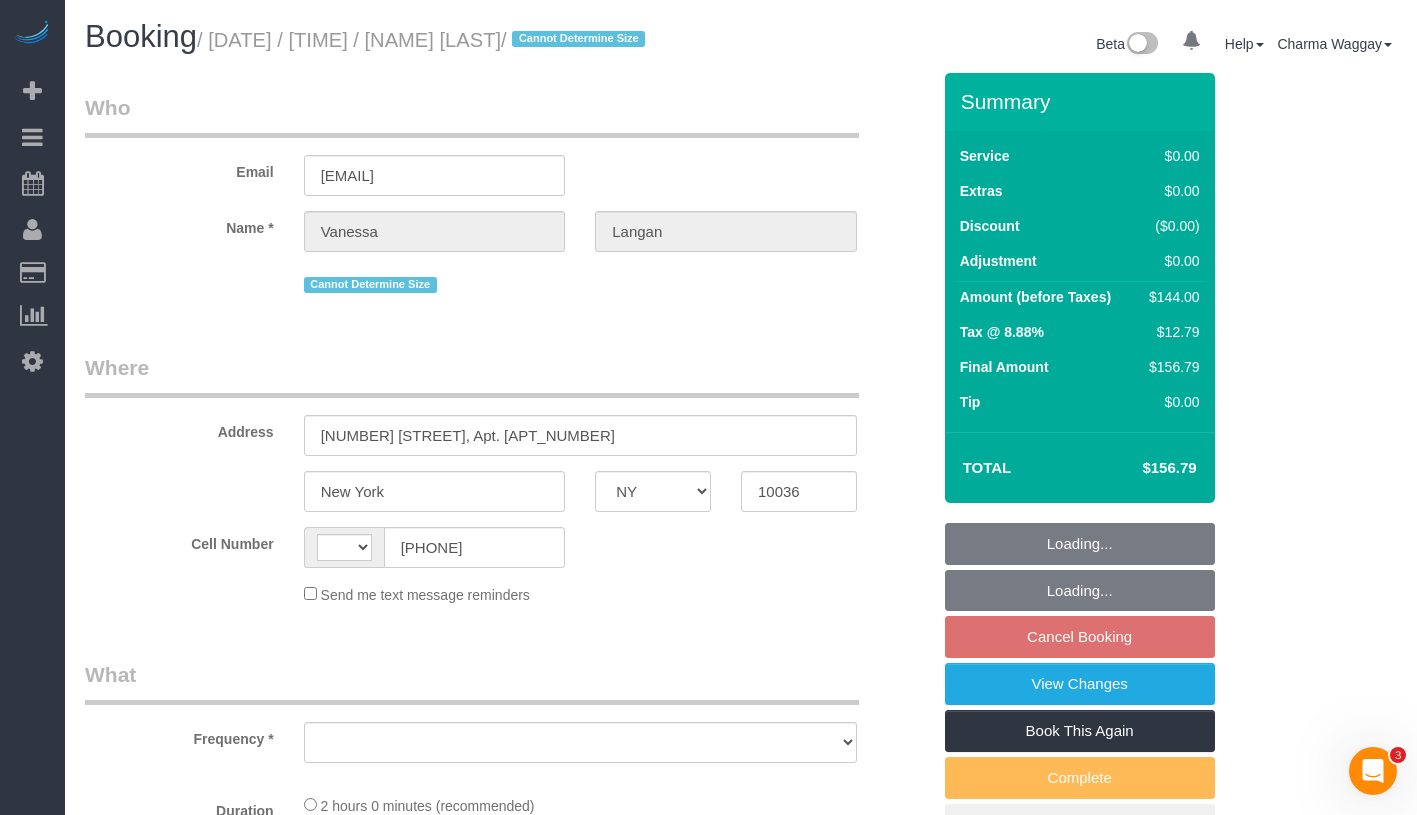select on "object:568" 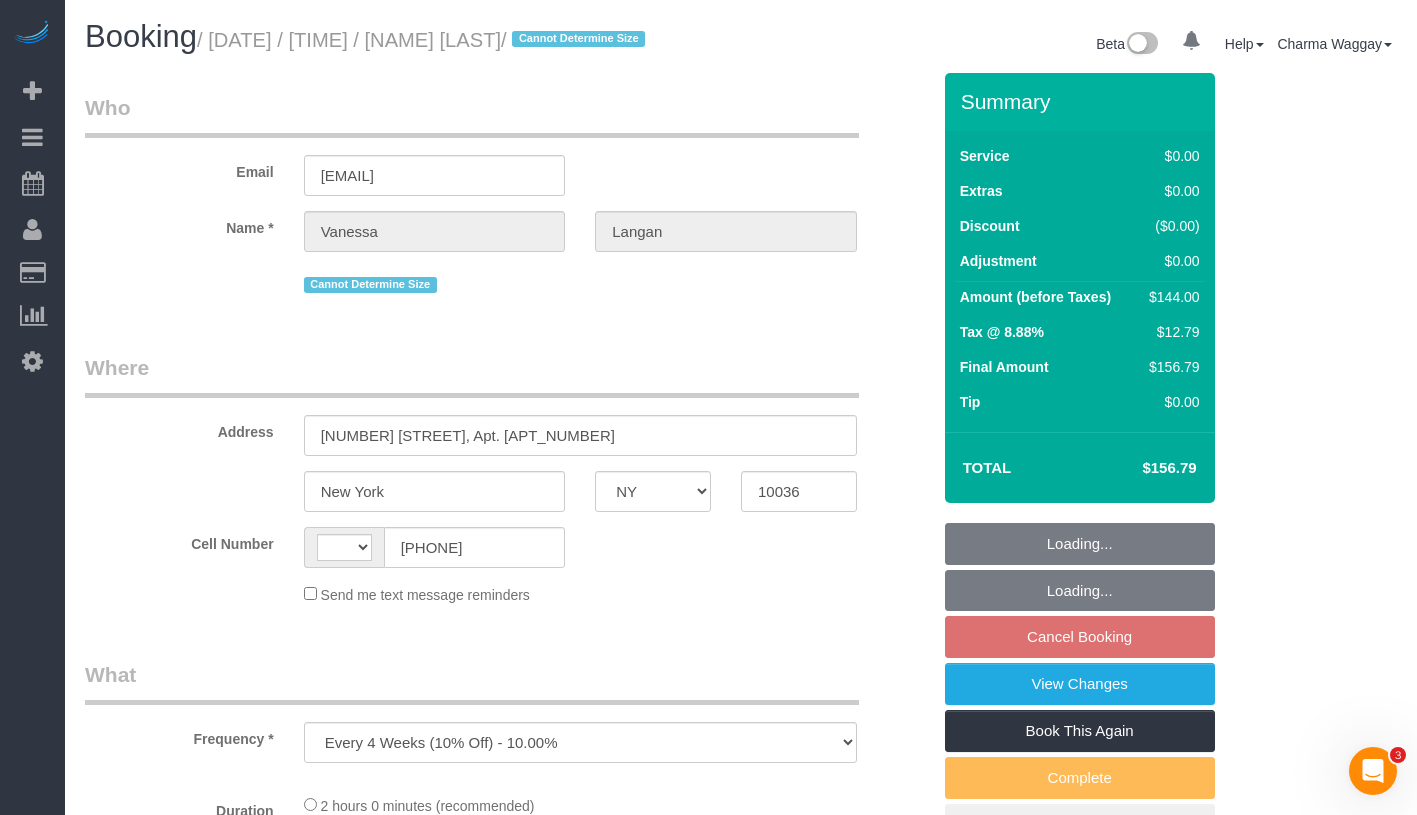 select on "string:US" 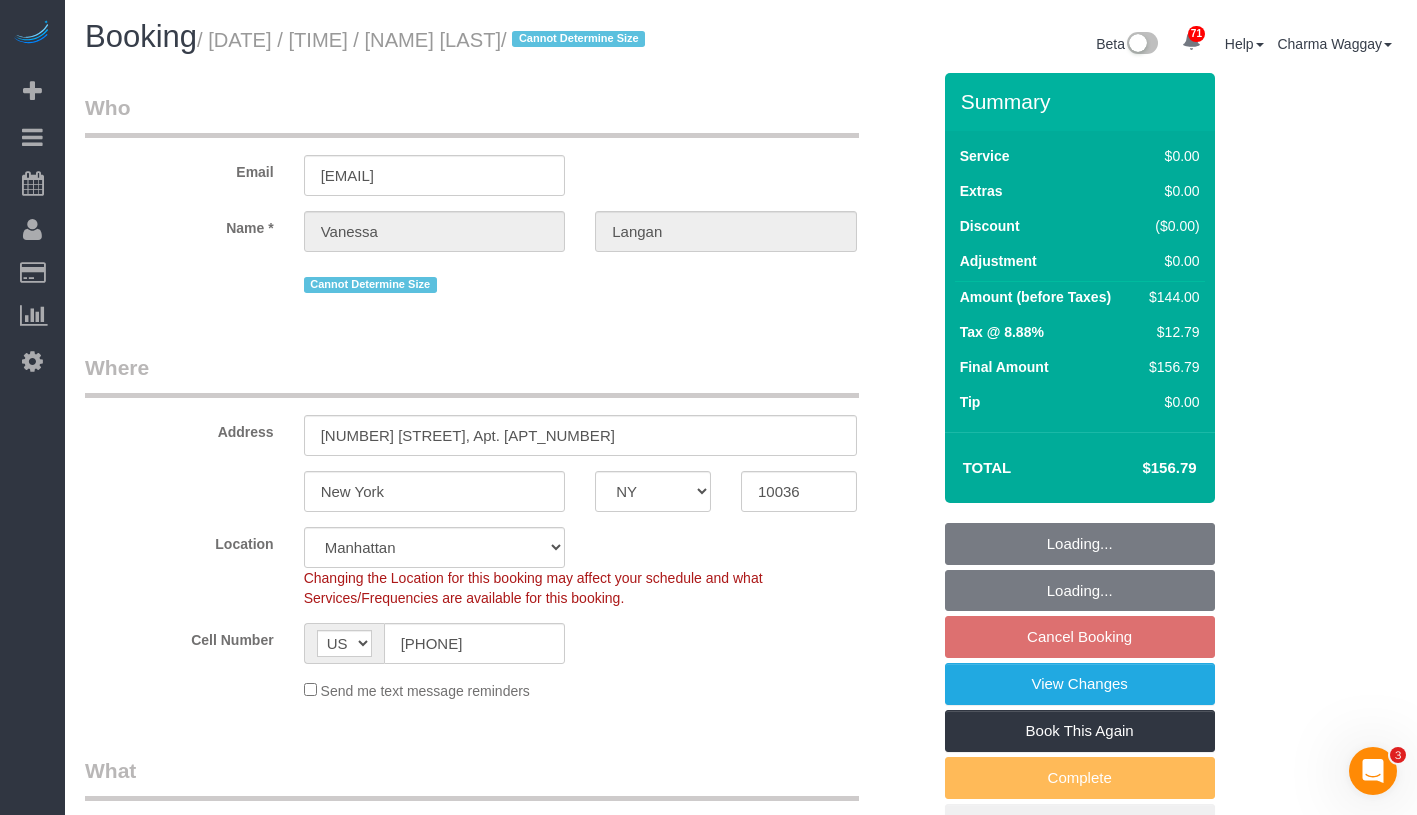 select on "string:stripe-pm_1Kqo7h4VGloSiKo7pXY69Drf" 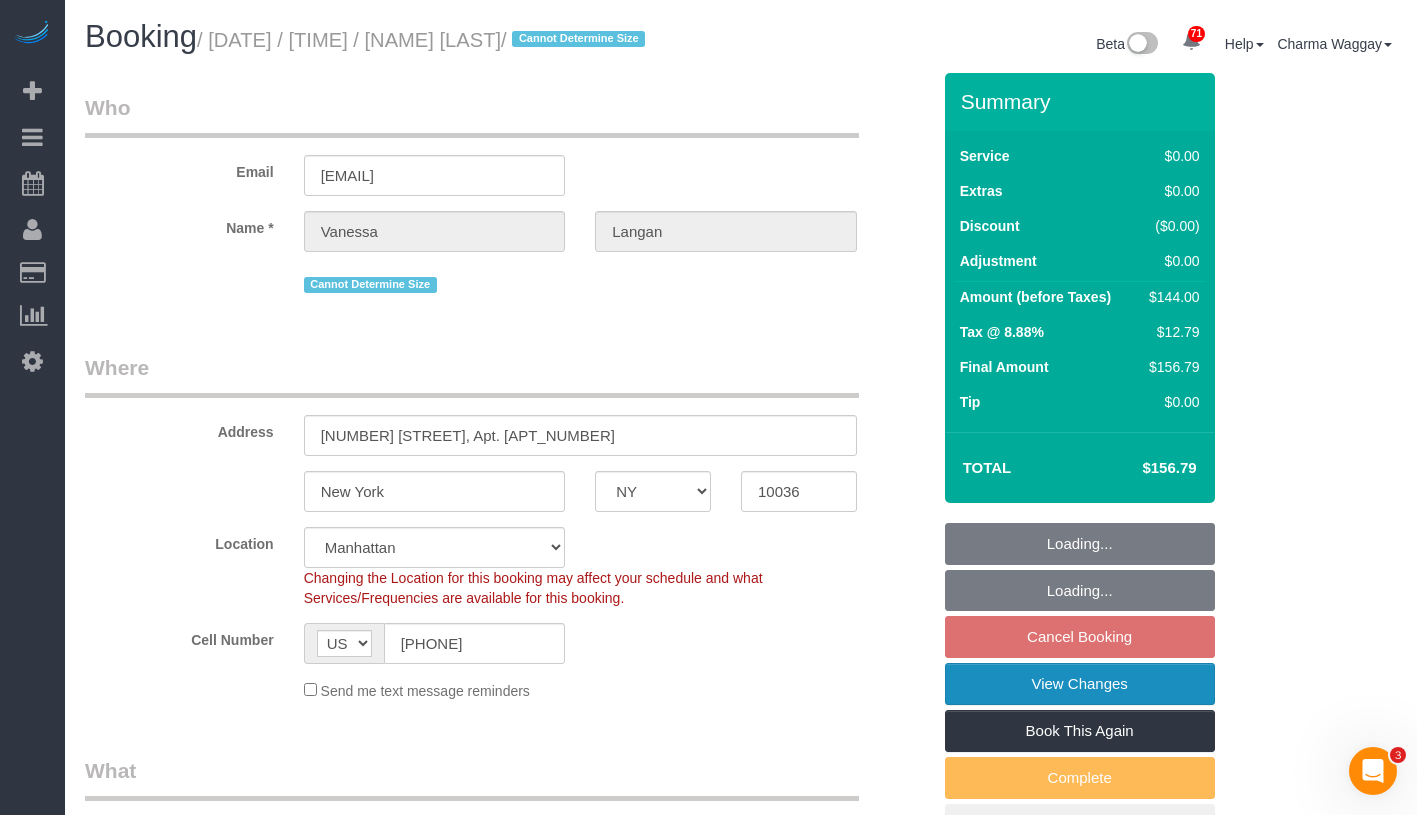 click on "View Changes" at bounding box center [1080, 684] 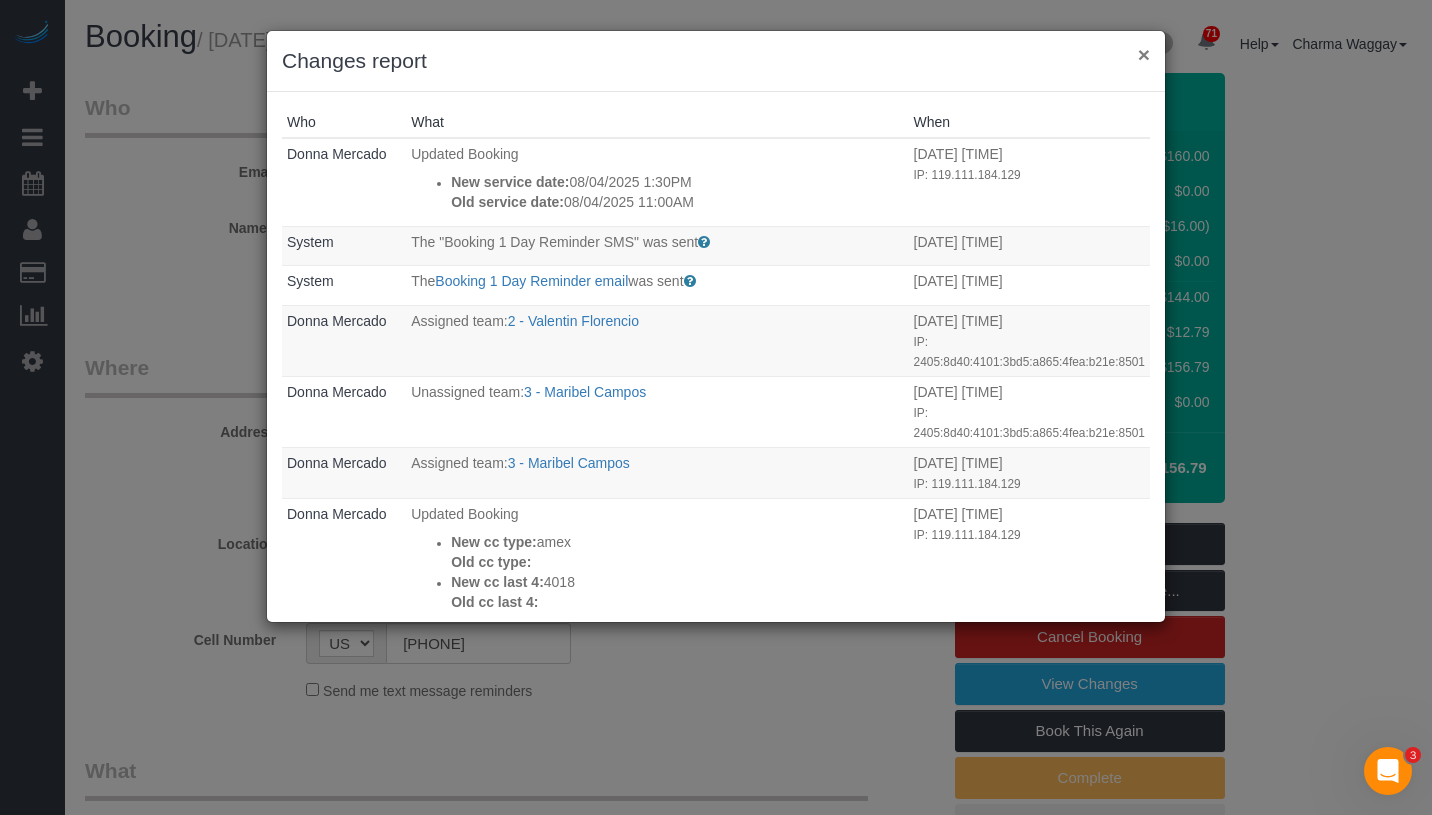 click on "×" at bounding box center [1144, 54] 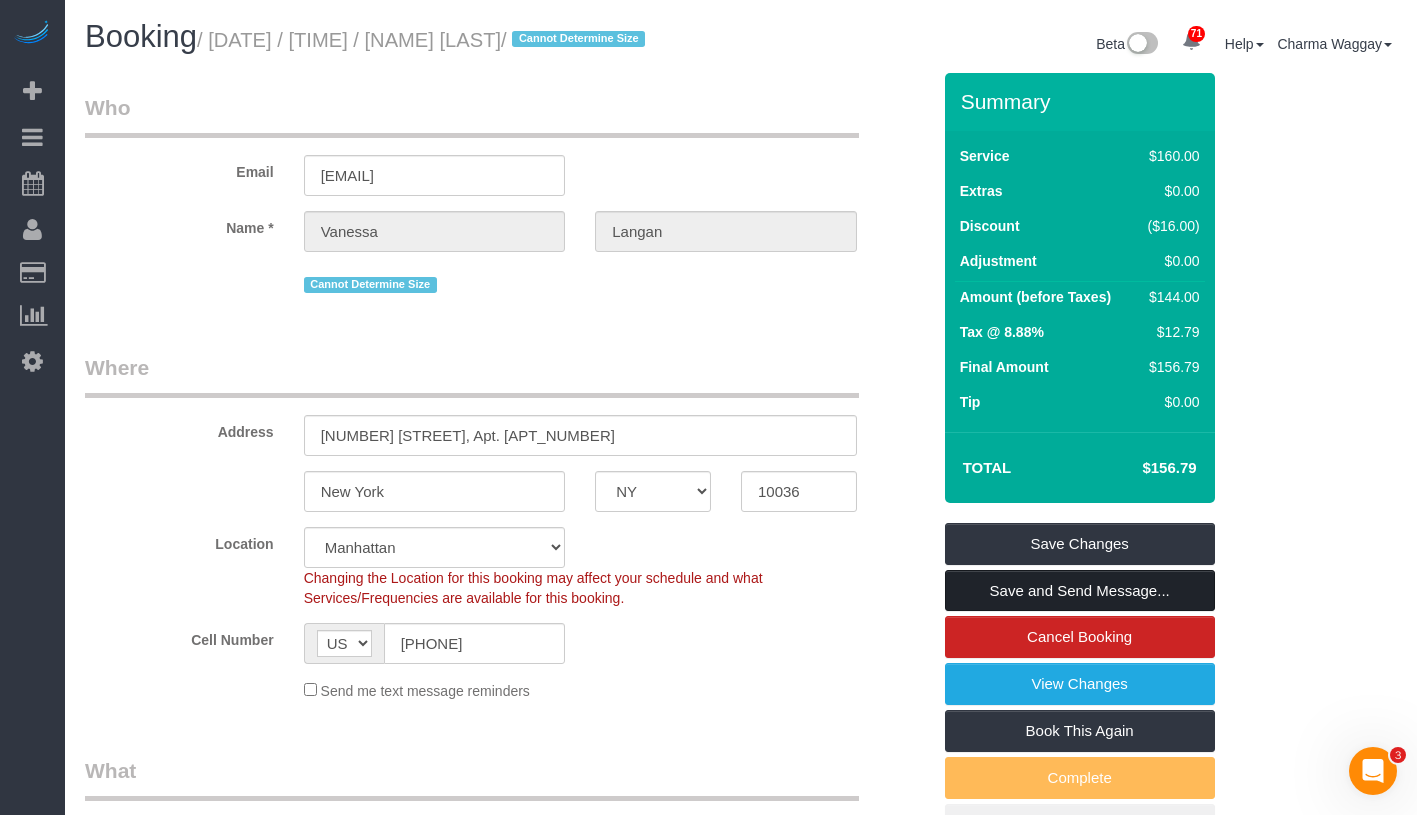 click on "Save and Send Message..." at bounding box center (1080, 591) 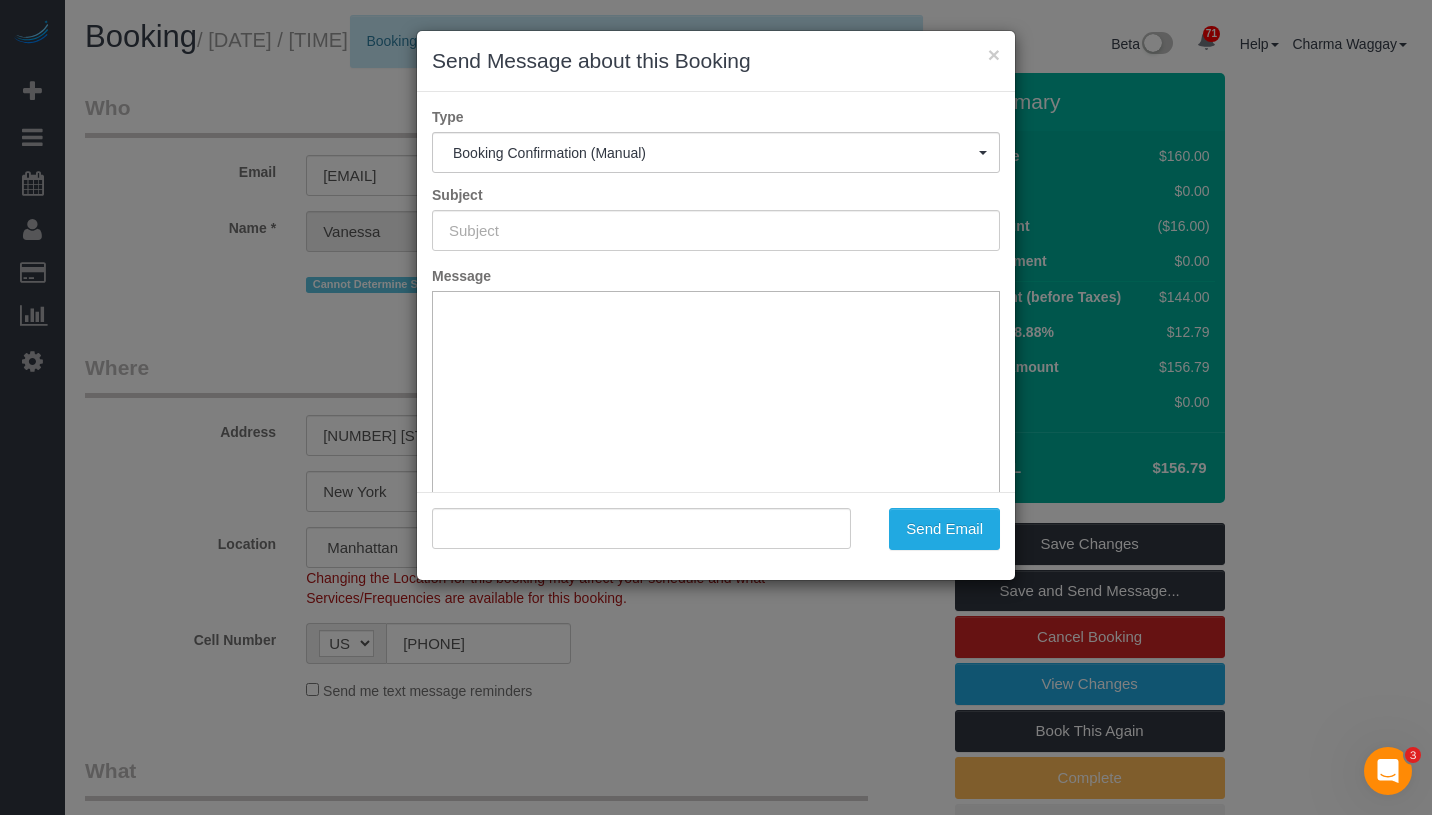 type on "Cleaning Confirmed for [DATE] at [TIME]" 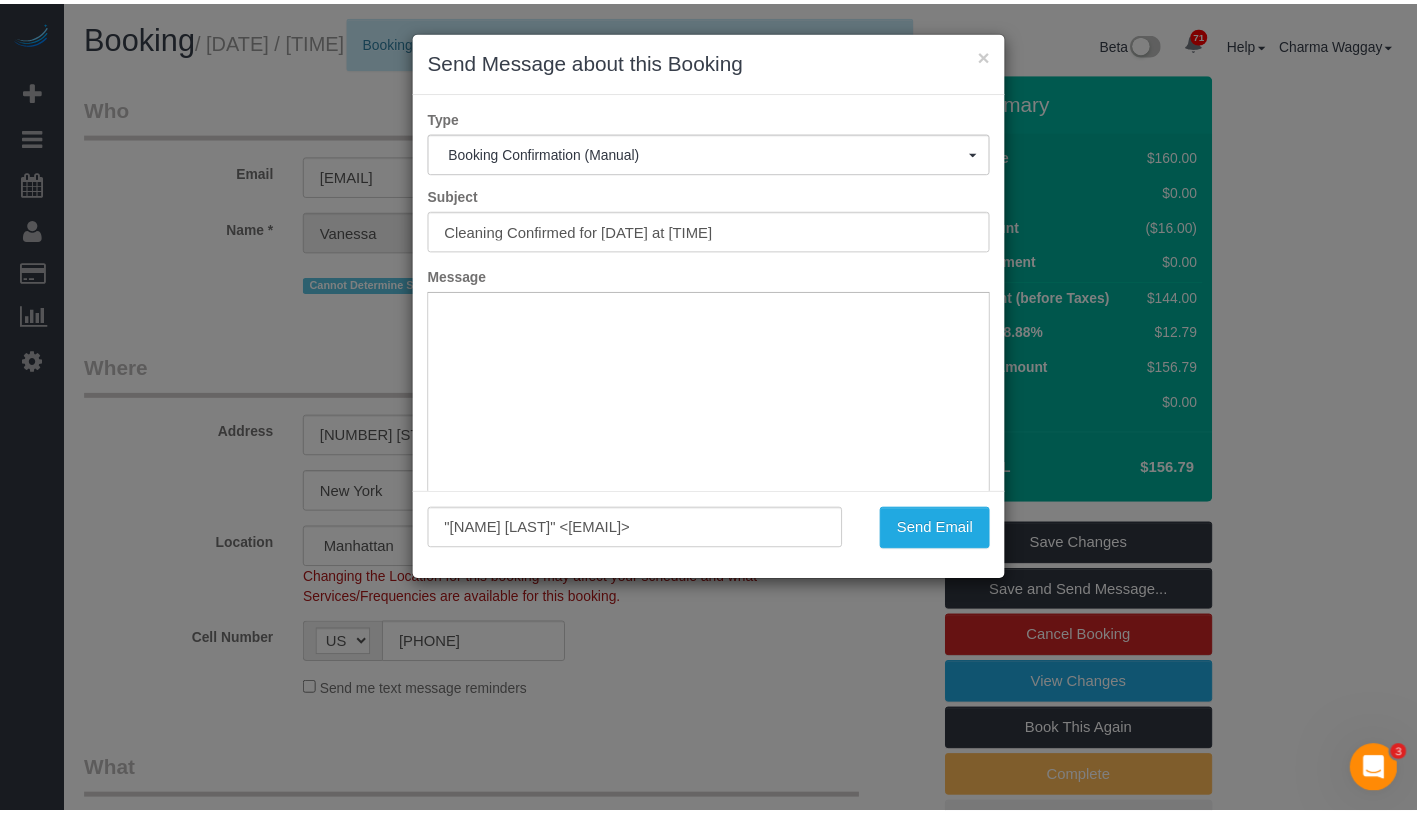scroll, scrollTop: 0, scrollLeft: 0, axis: both 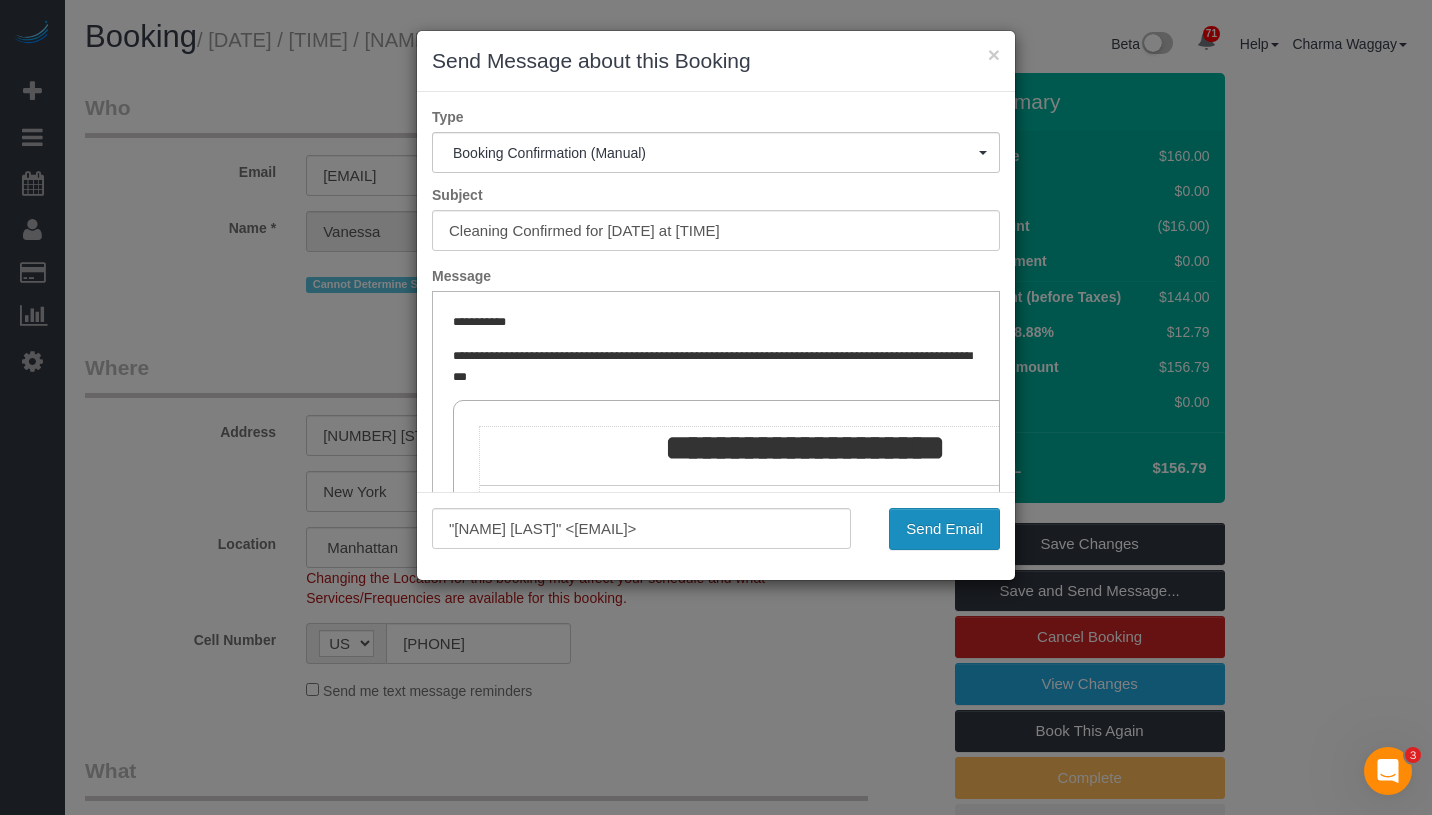 click on "Send Email" at bounding box center (944, 529) 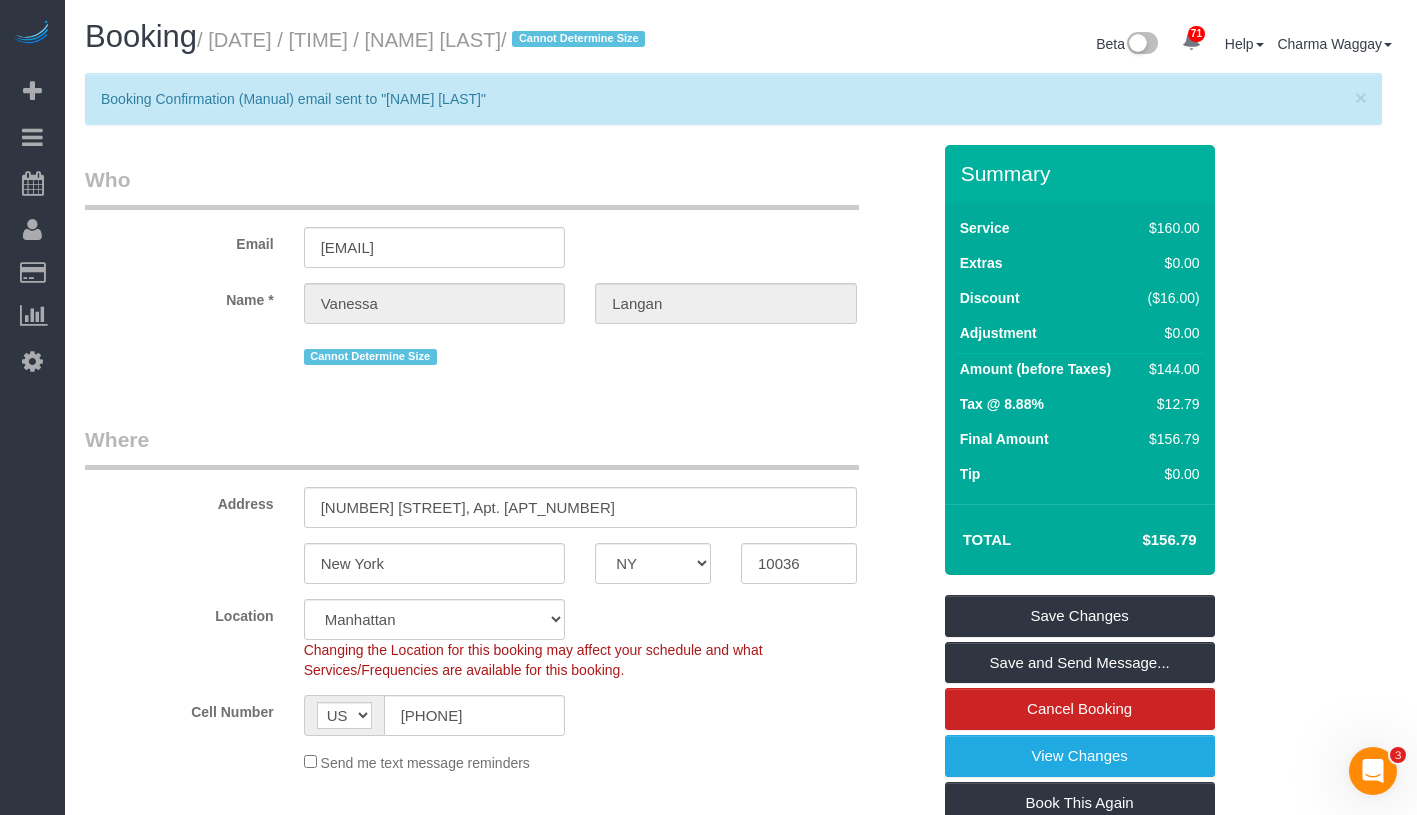 drag, startPoint x: 480, startPoint y: 45, endPoint x: 618, endPoint y: 42, distance: 138.03261 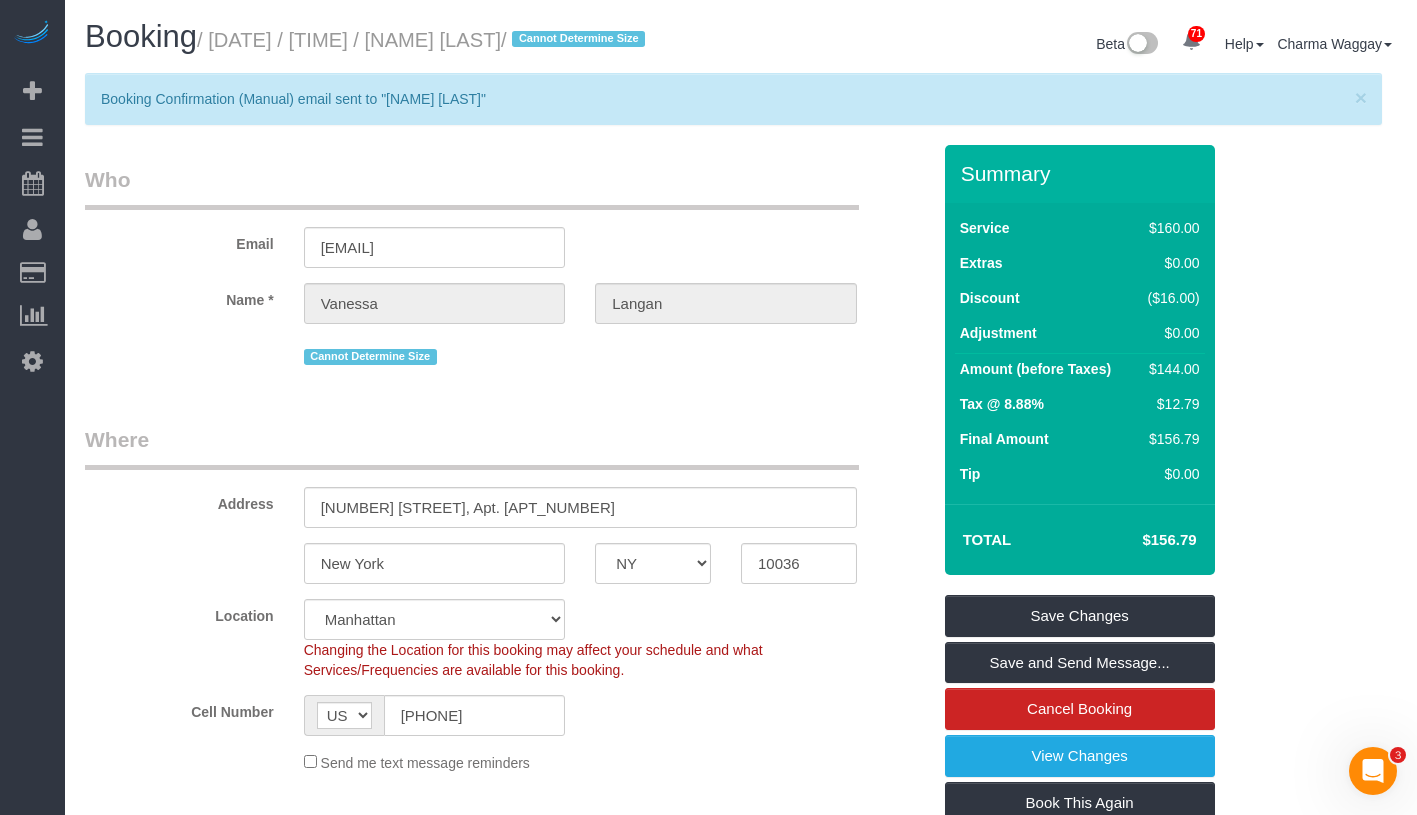 drag, startPoint x: 223, startPoint y: 37, endPoint x: 639, endPoint y: 45, distance: 416.0769 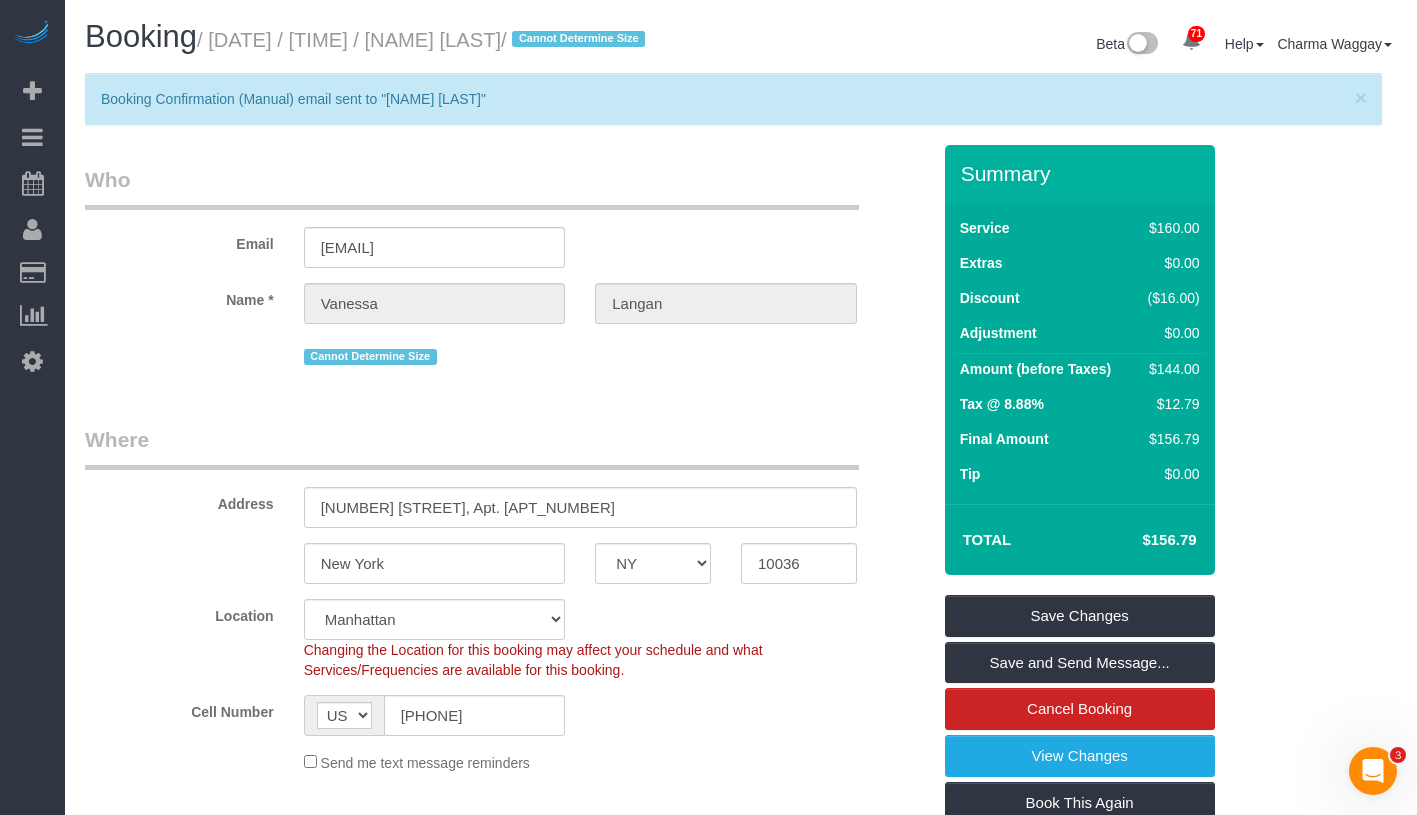 click on "Booking
/ [DATE] / [TIME] / [NAME] [LAST]
/
Cannot Determine Size" at bounding box center (405, 37) 